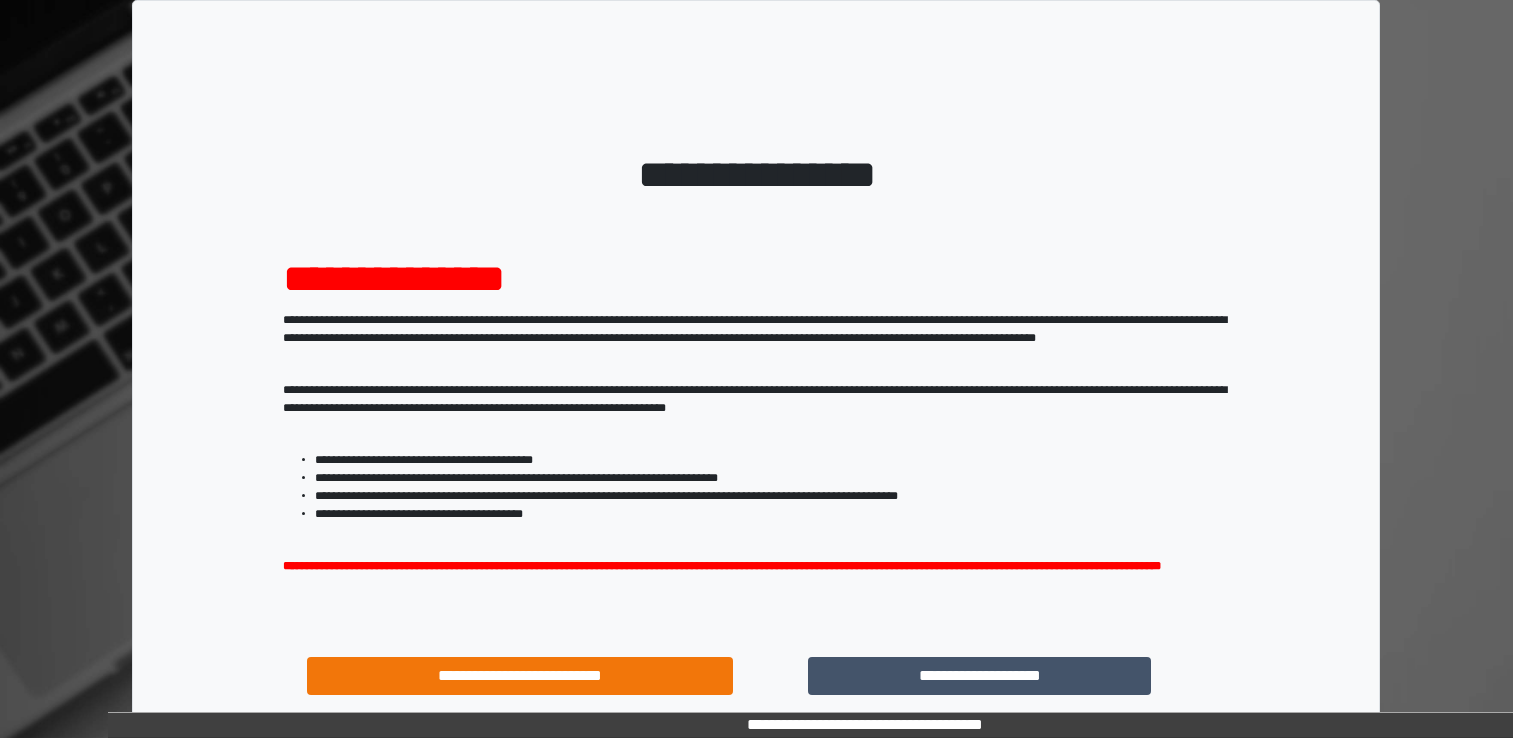 scroll, scrollTop: 0, scrollLeft: 0, axis: both 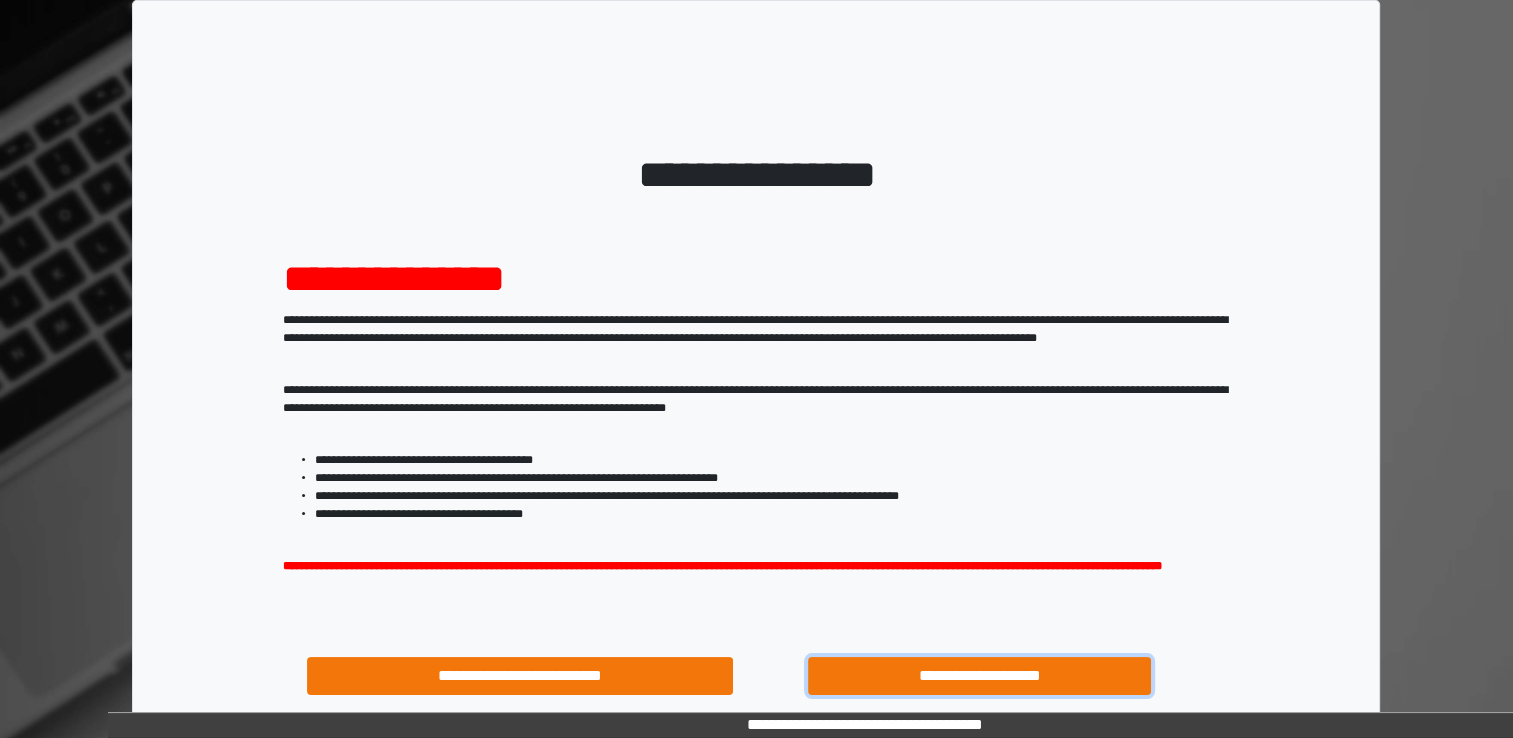 click on "**********" at bounding box center (980, 676) 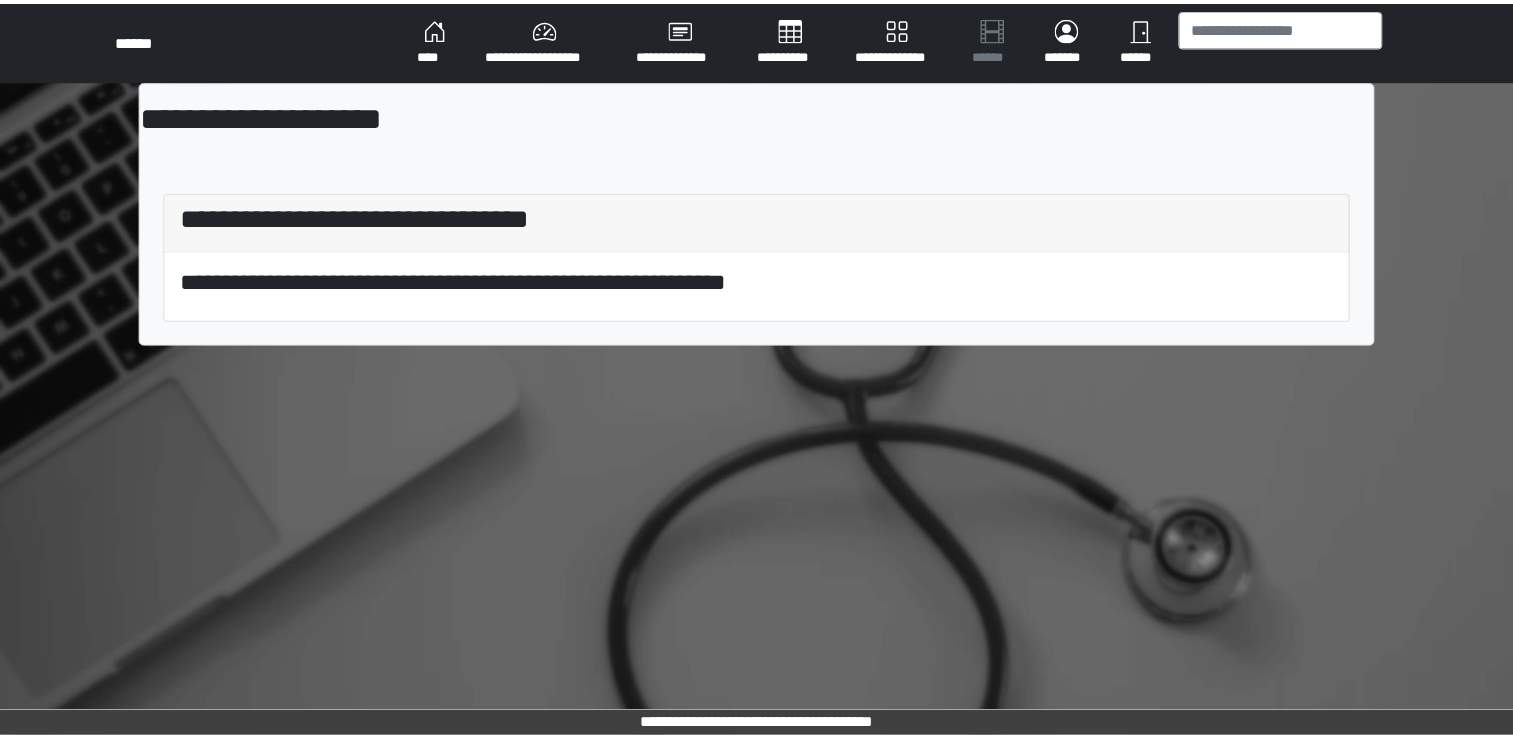 scroll, scrollTop: 0, scrollLeft: 0, axis: both 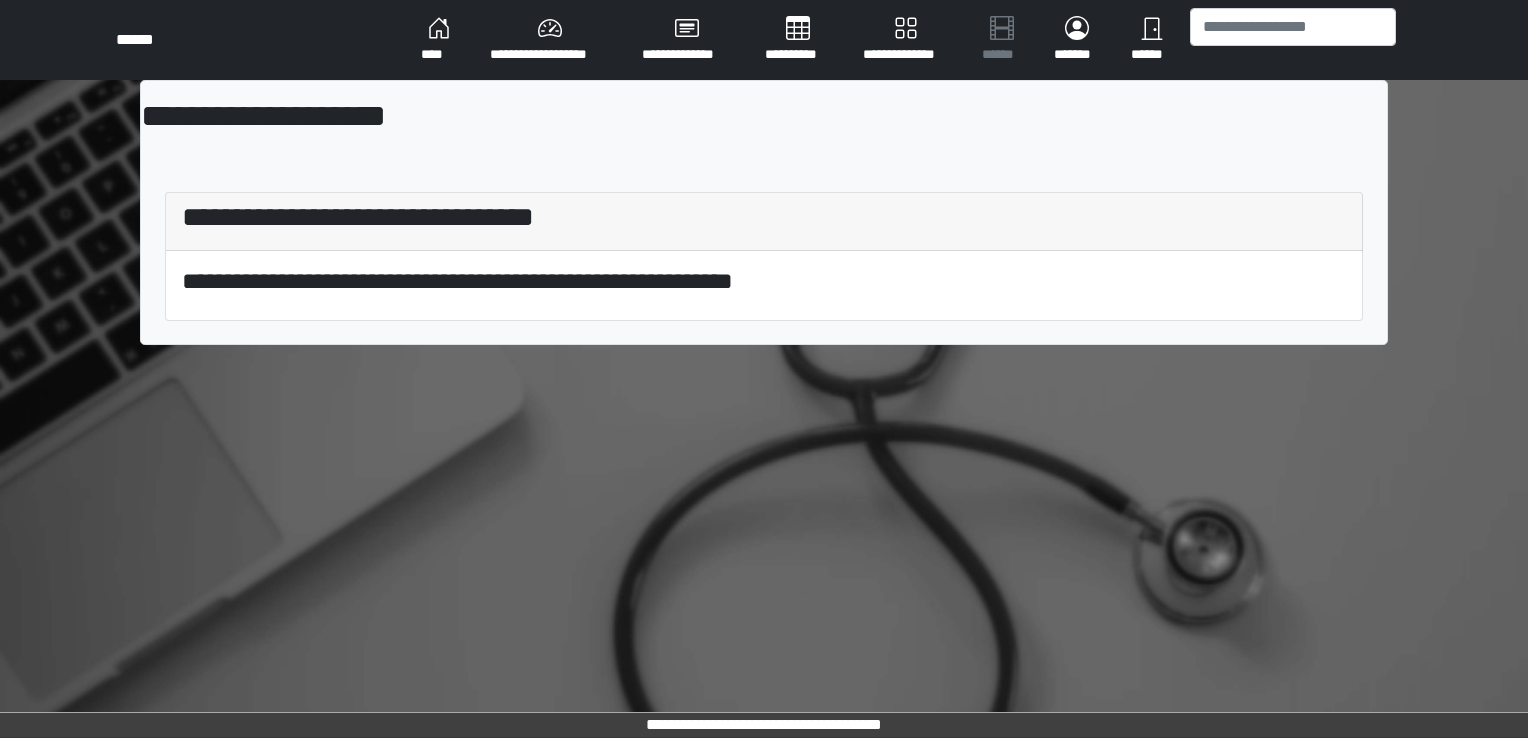 click on "****" at bounding box center (439, 40) 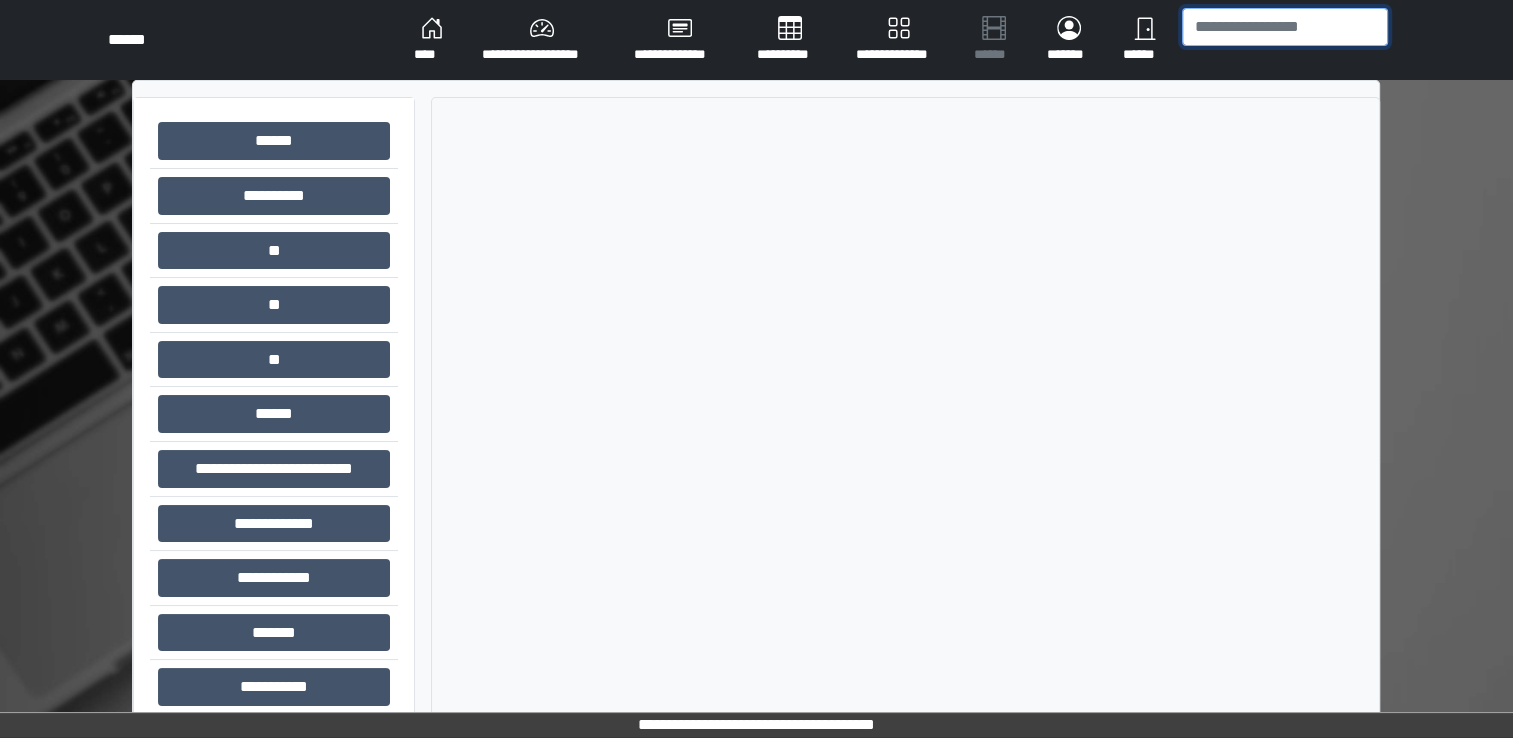 click at bounding box center [1285, 27] 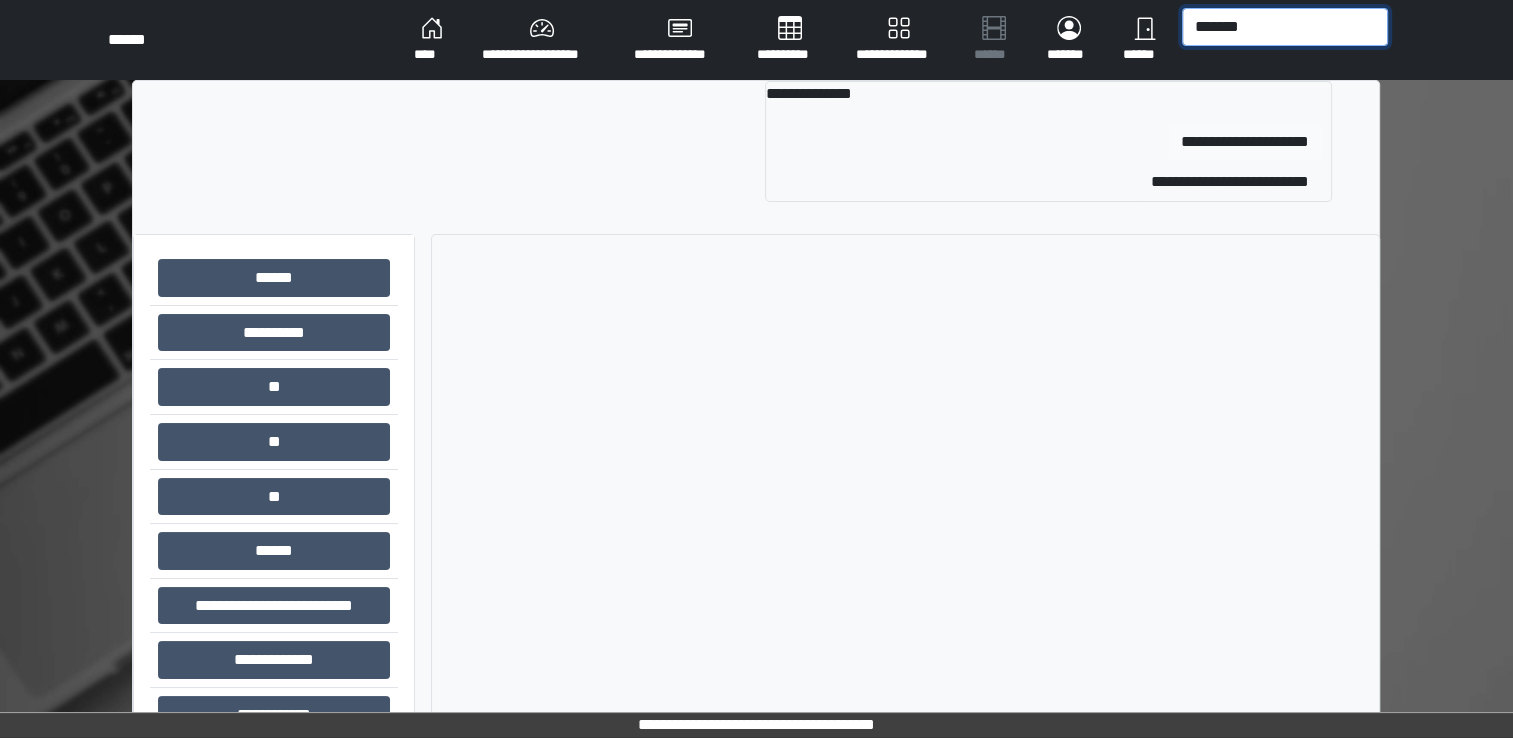 type on "*******" 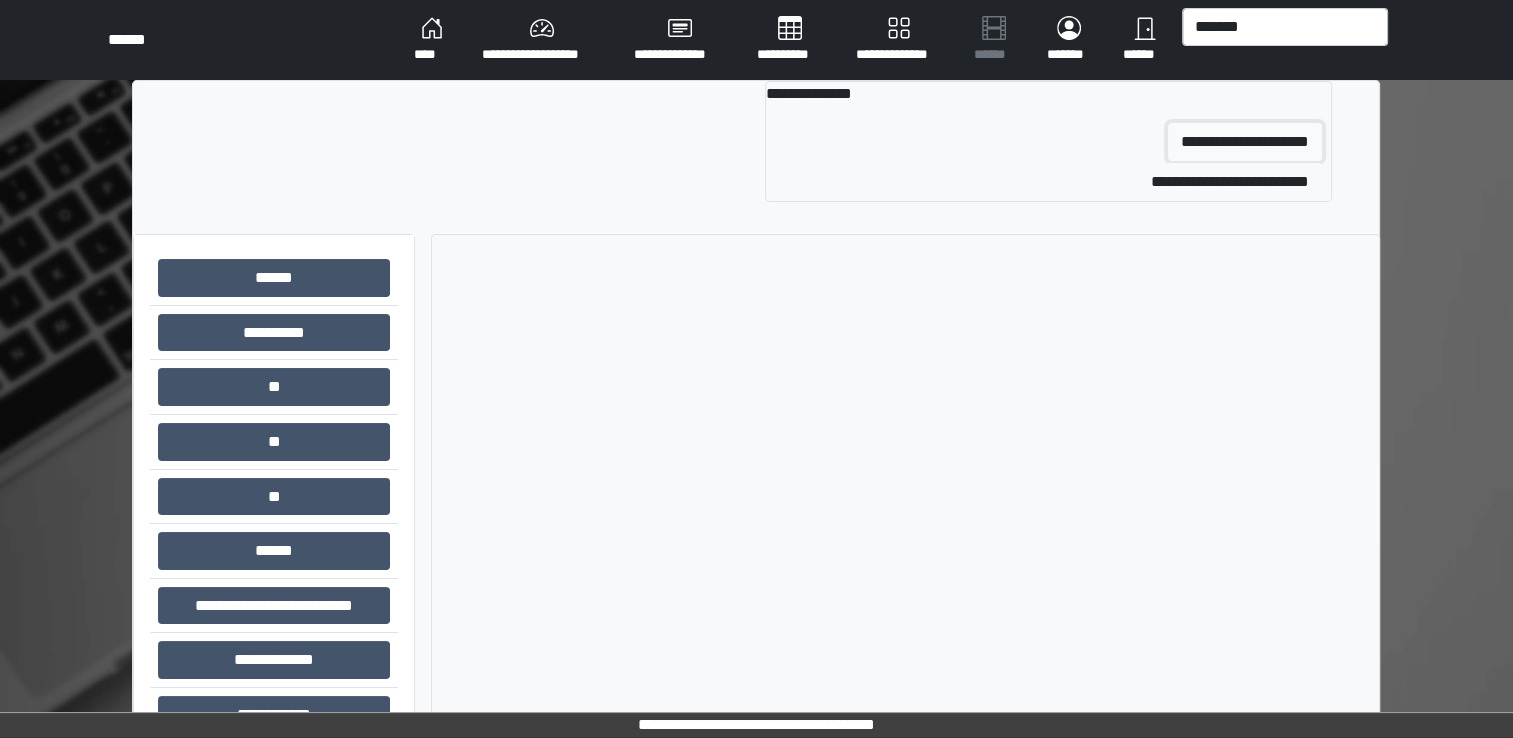 click on "**********" at bounding box center (1245, 142) 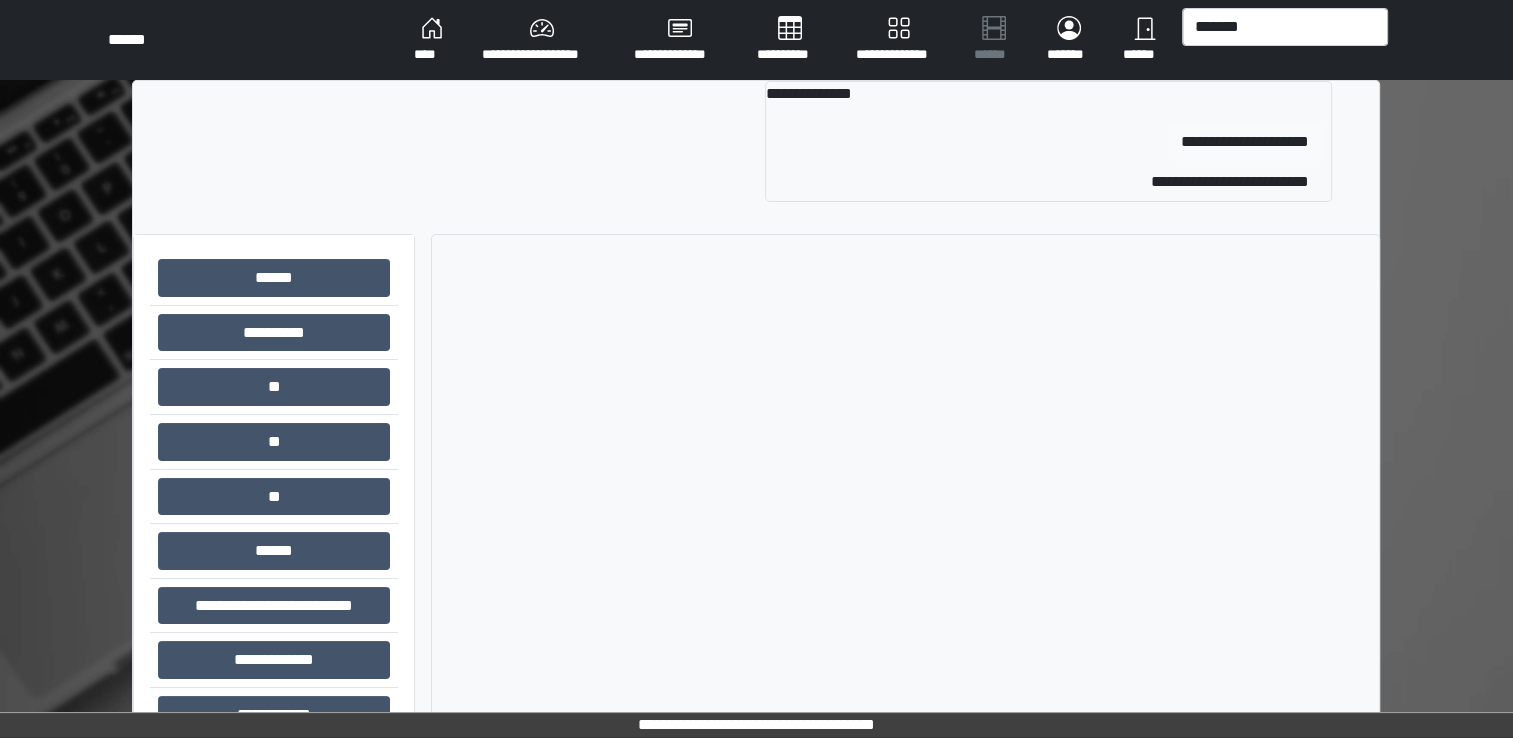 type 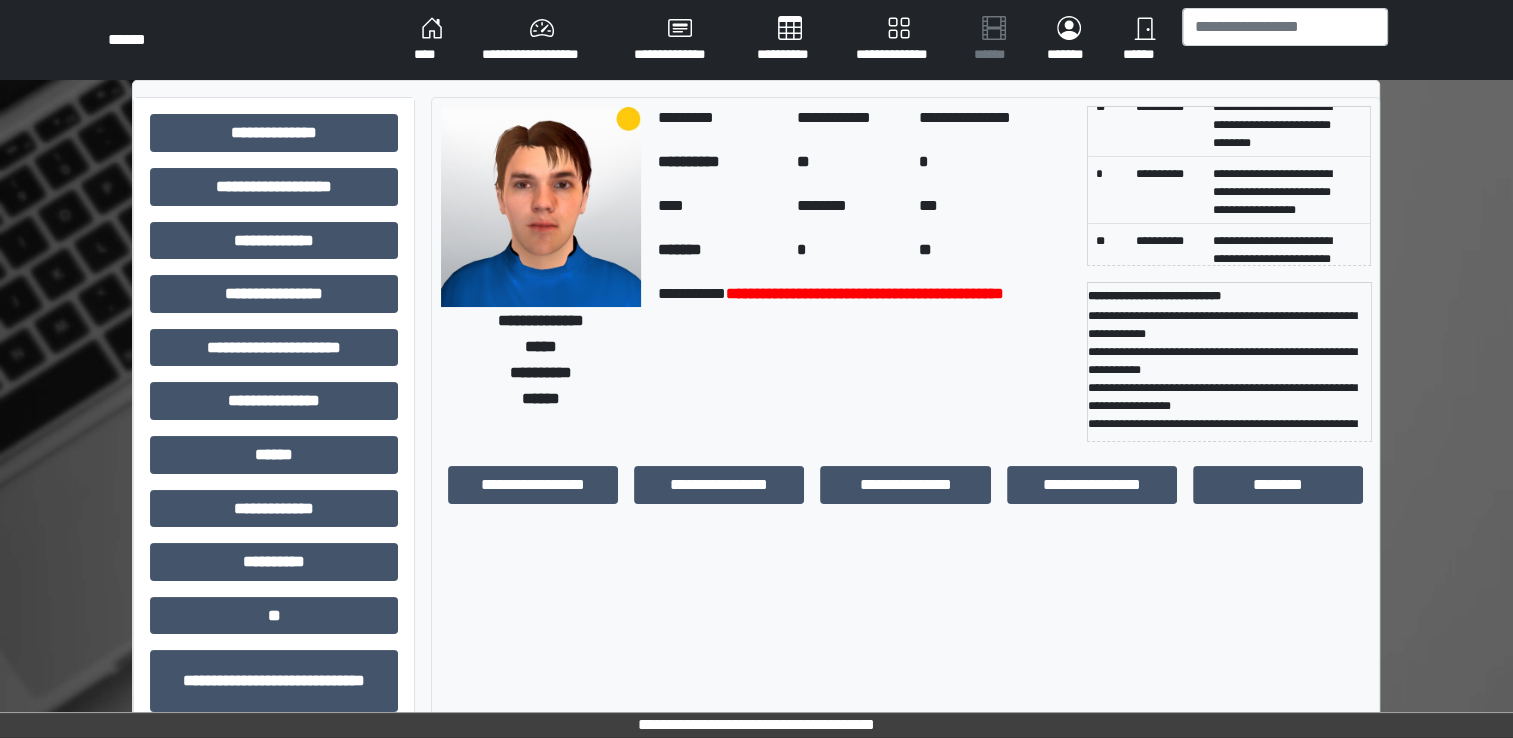 scroll, scrollTop: 100, scrollLeft: 0, axis: vertical 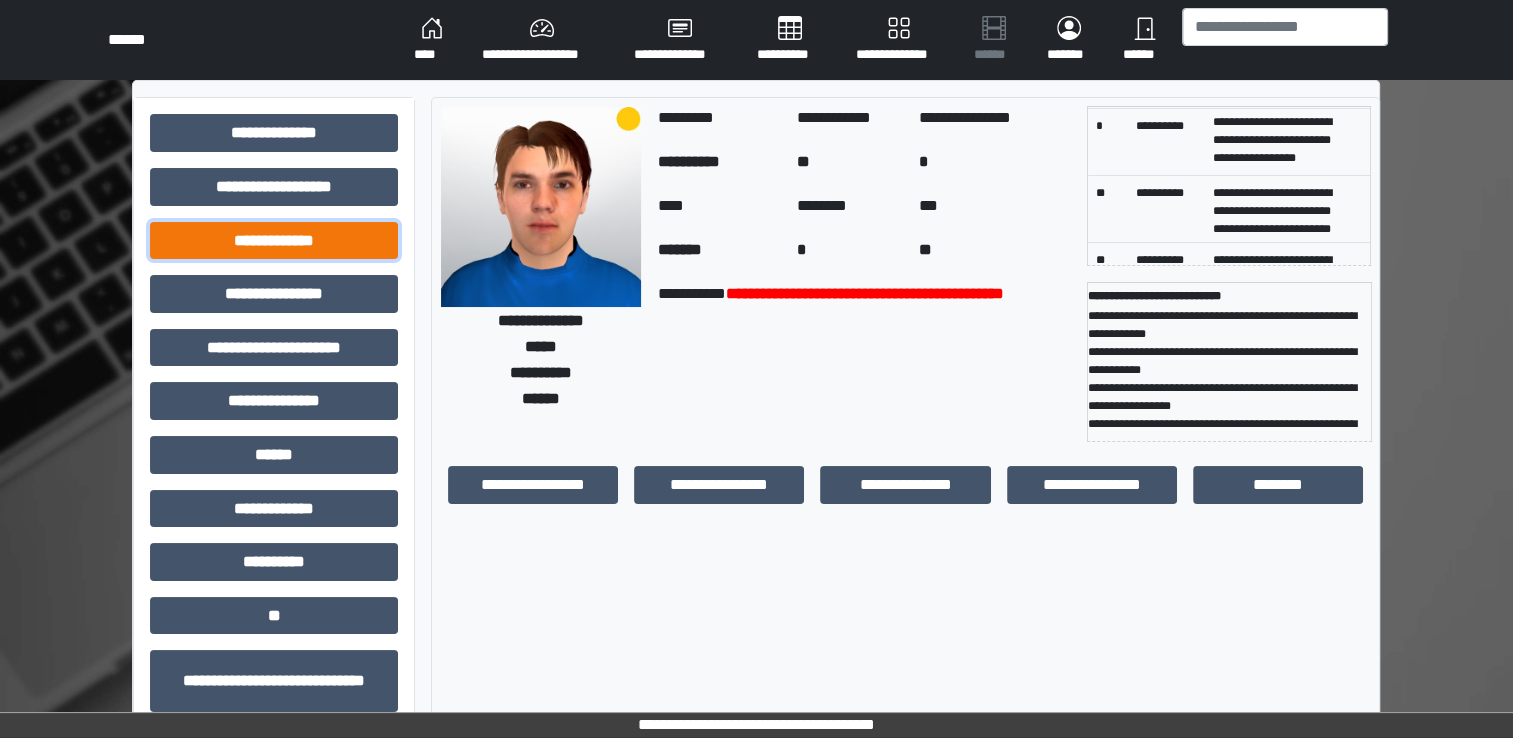 click on "**********" at bounding box center (274, 241) 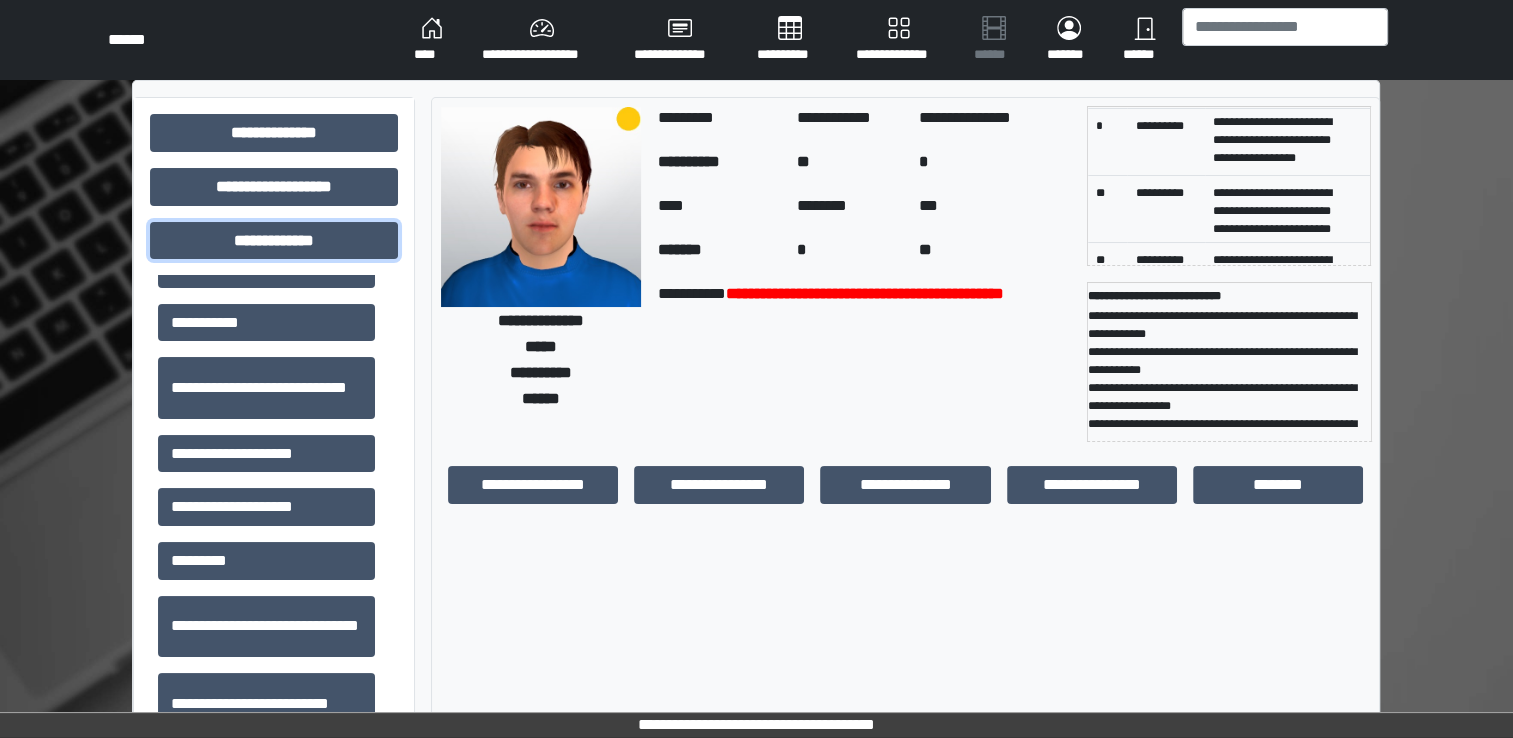 scroll, scrollTop: 2056, scrollLeft: 0, axis: vertical 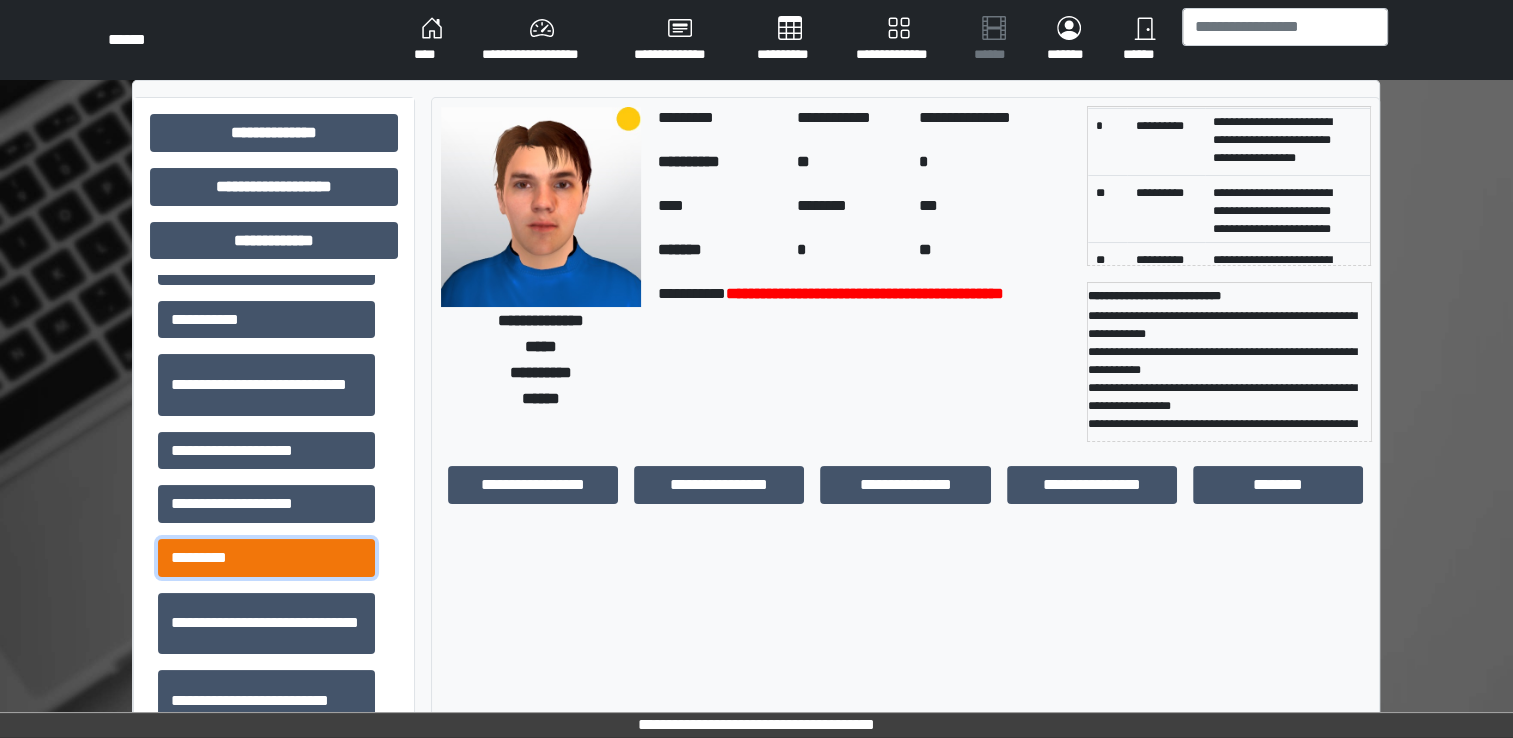 click on "*********" at bounding box center (266, 558) 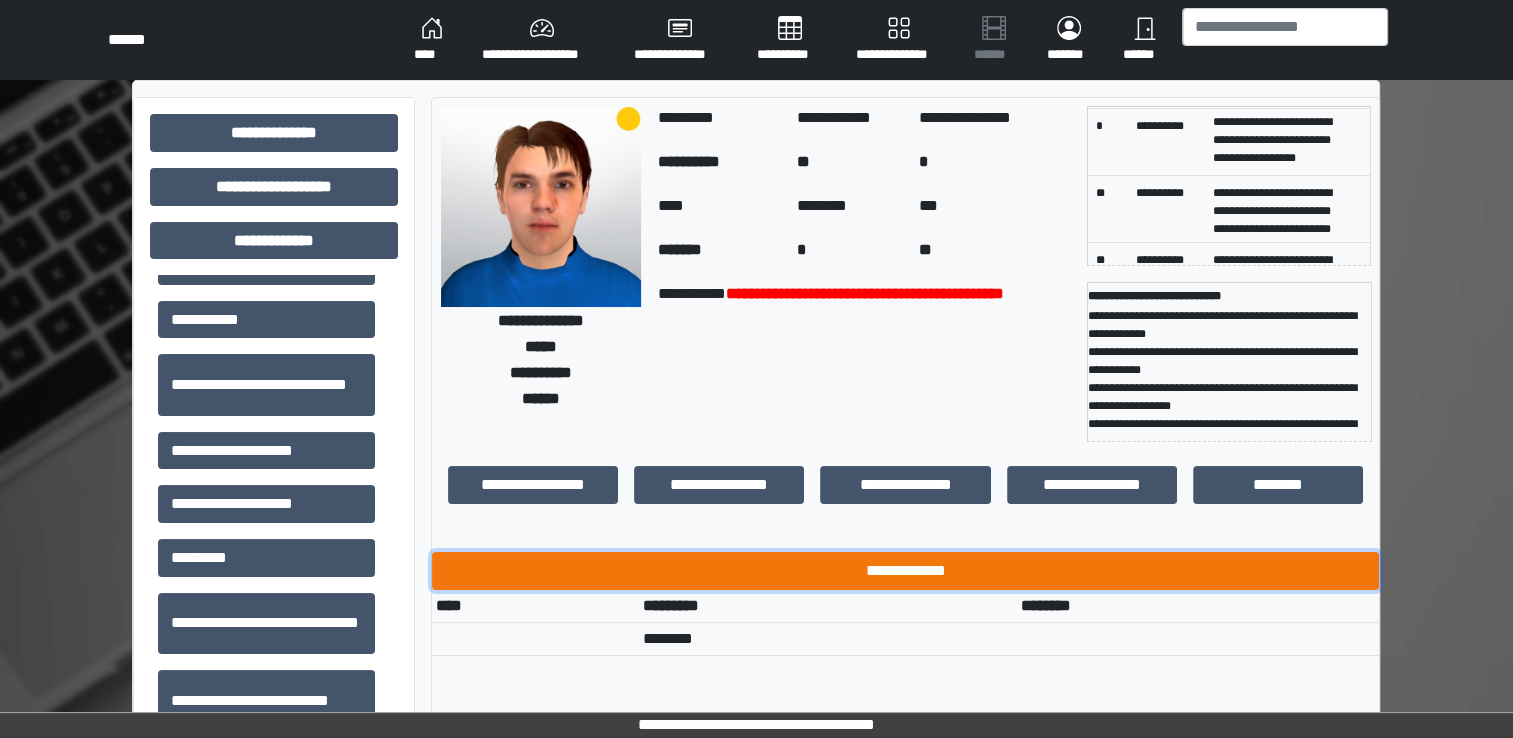 click on "**********" at bounding box center (905, 571) 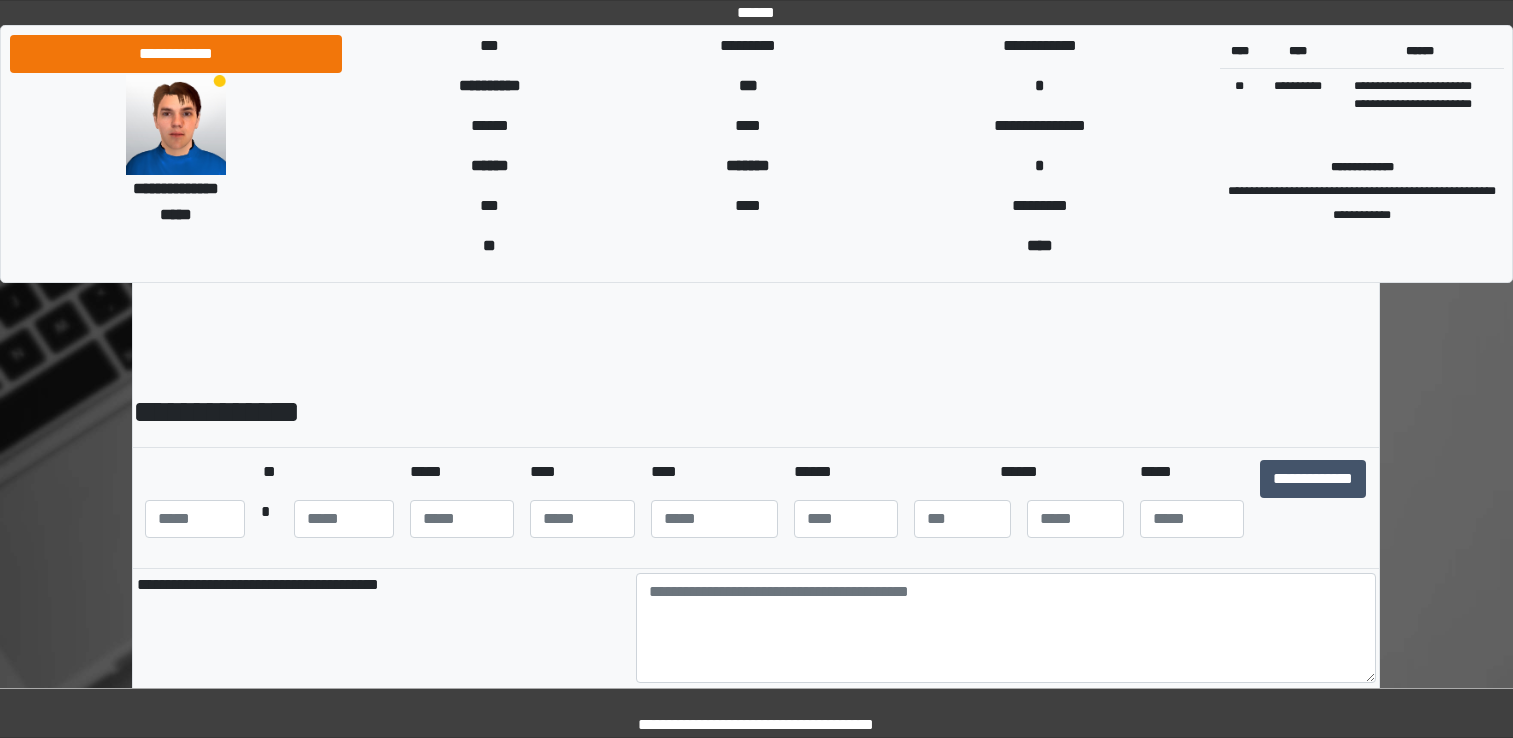 scroll, scrollTop: 0, scrollLeft: 0, axis: both 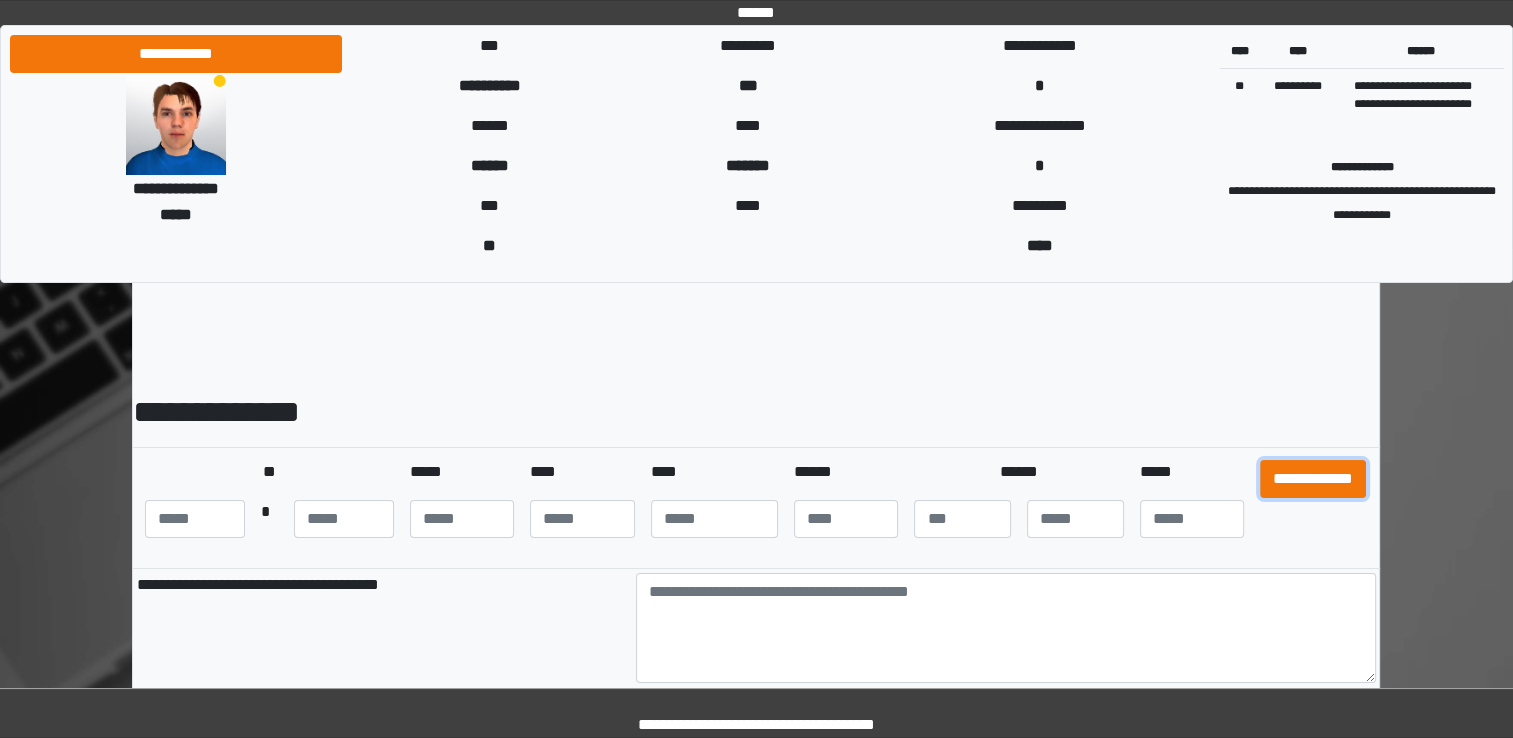 click on "**********" at bounding box center (1313, 479) 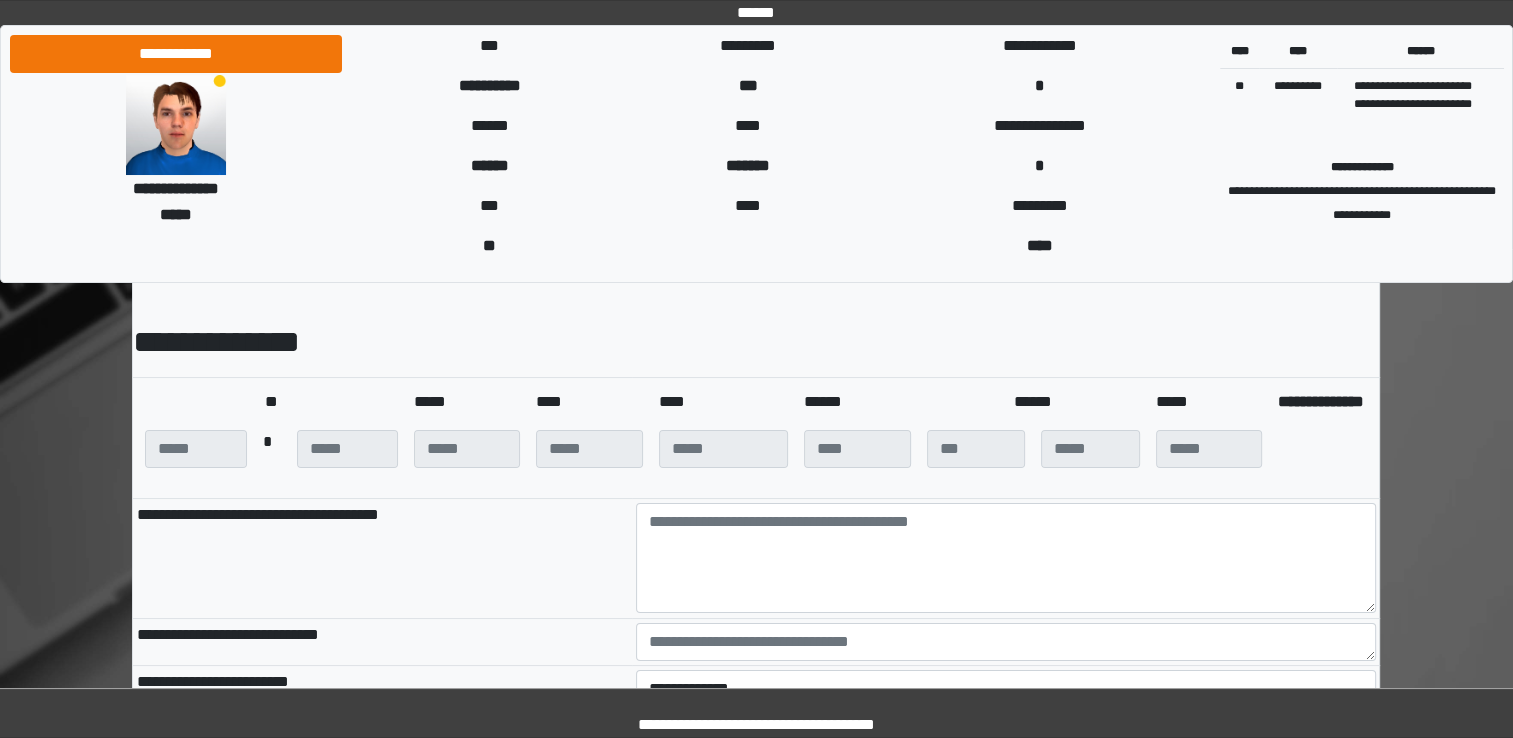 scroll, scrollTop: 0, scrollLeft: 0, axis: both 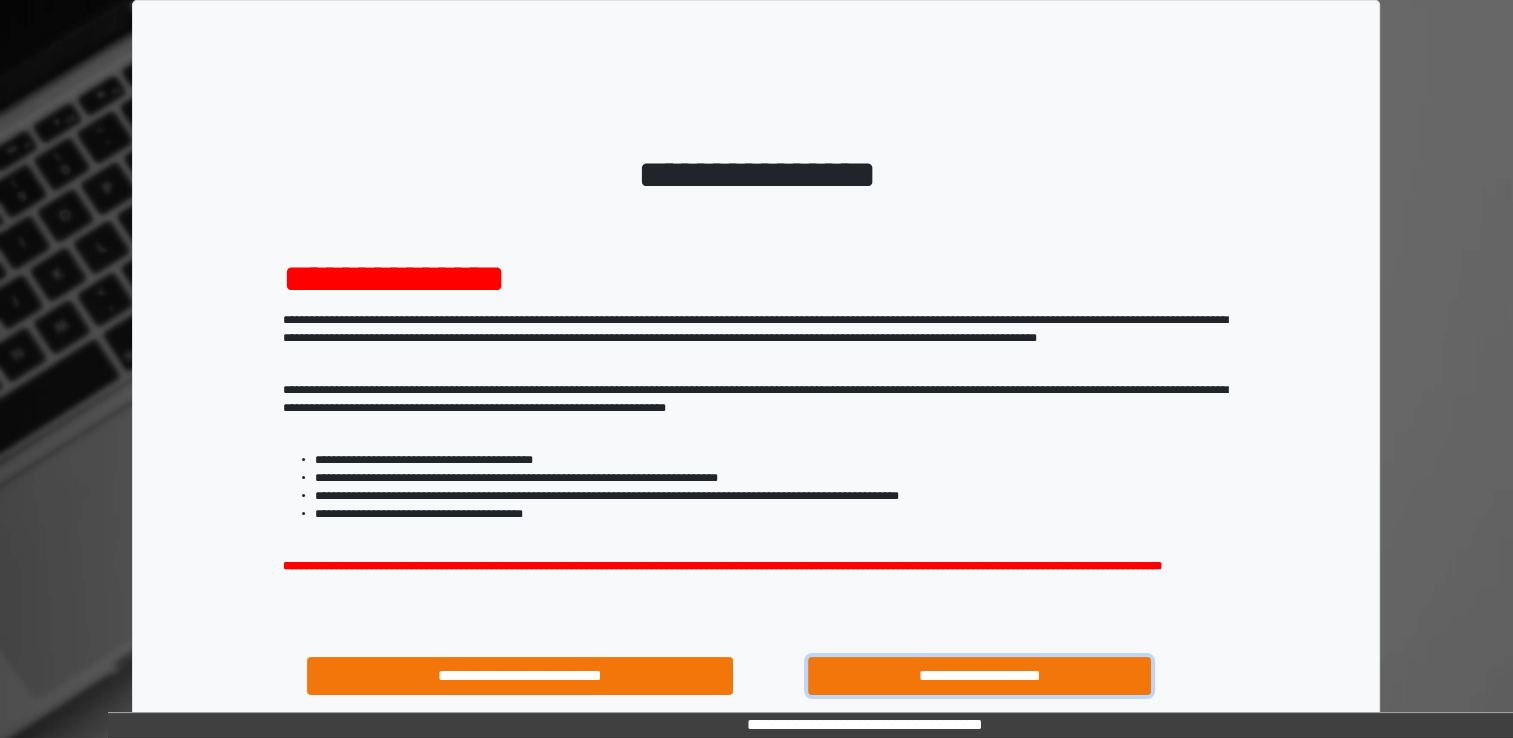 click on "**********" at bounding box center [980, 676] 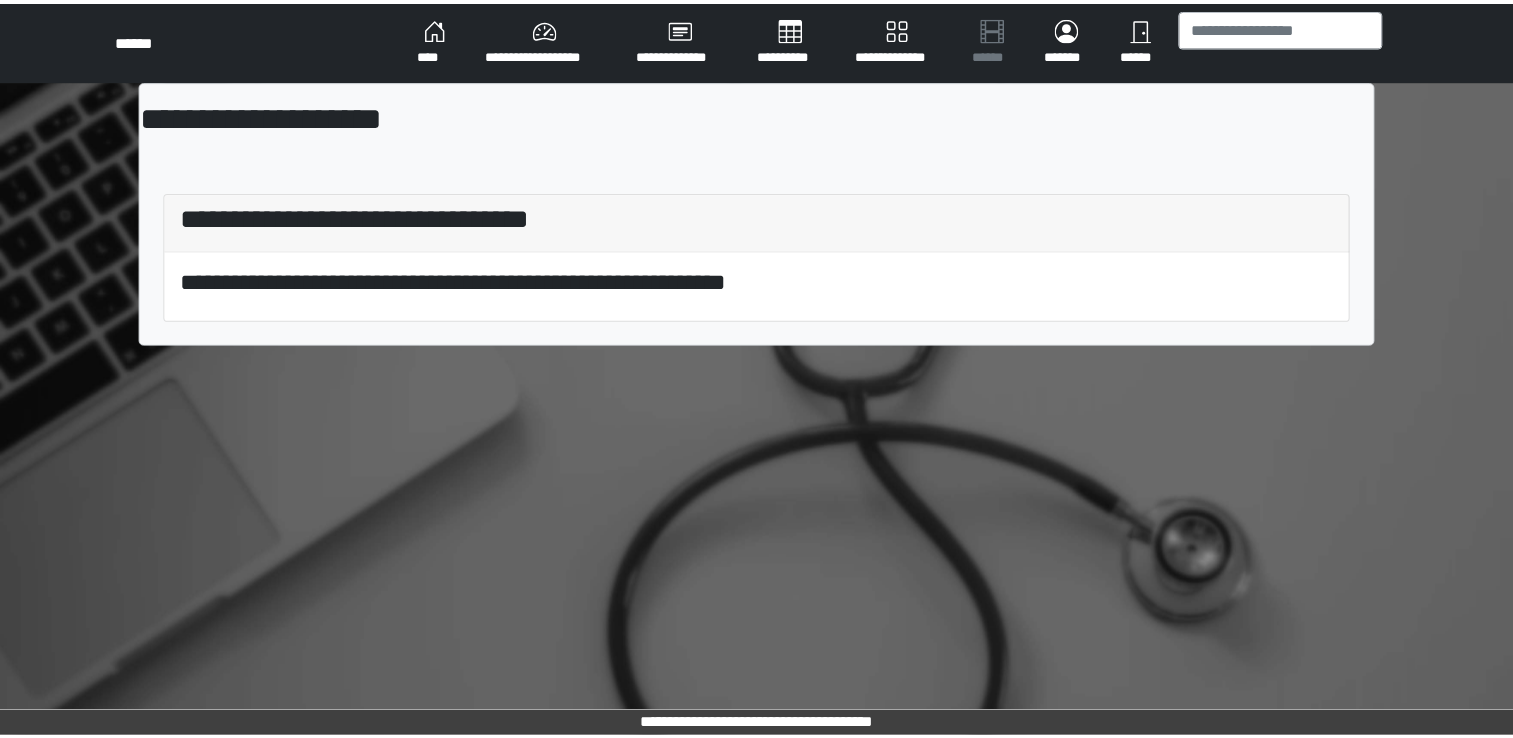 scroll, scrollTop: 0, scrollLeft: 0, axis: both 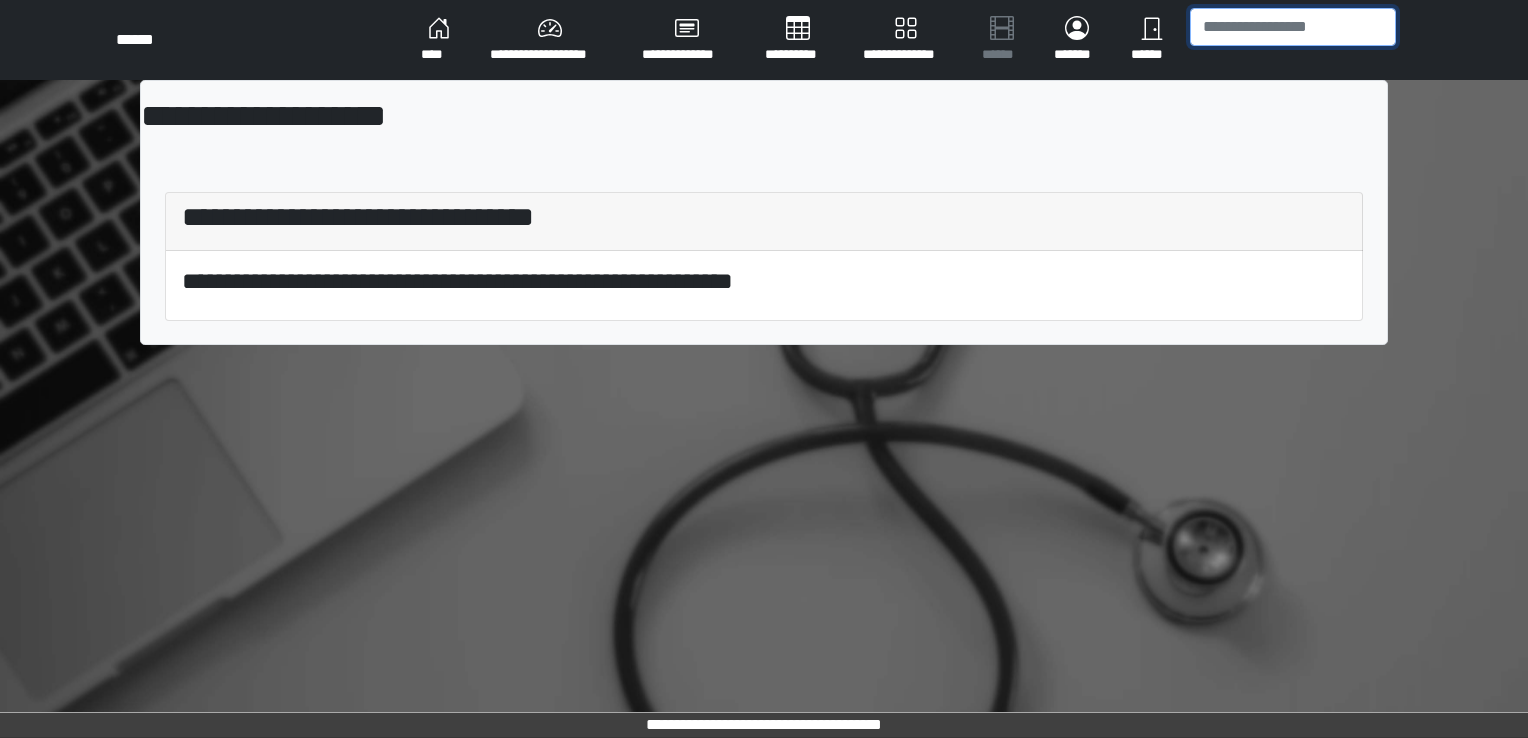 click at bounding box center (1293, 27) 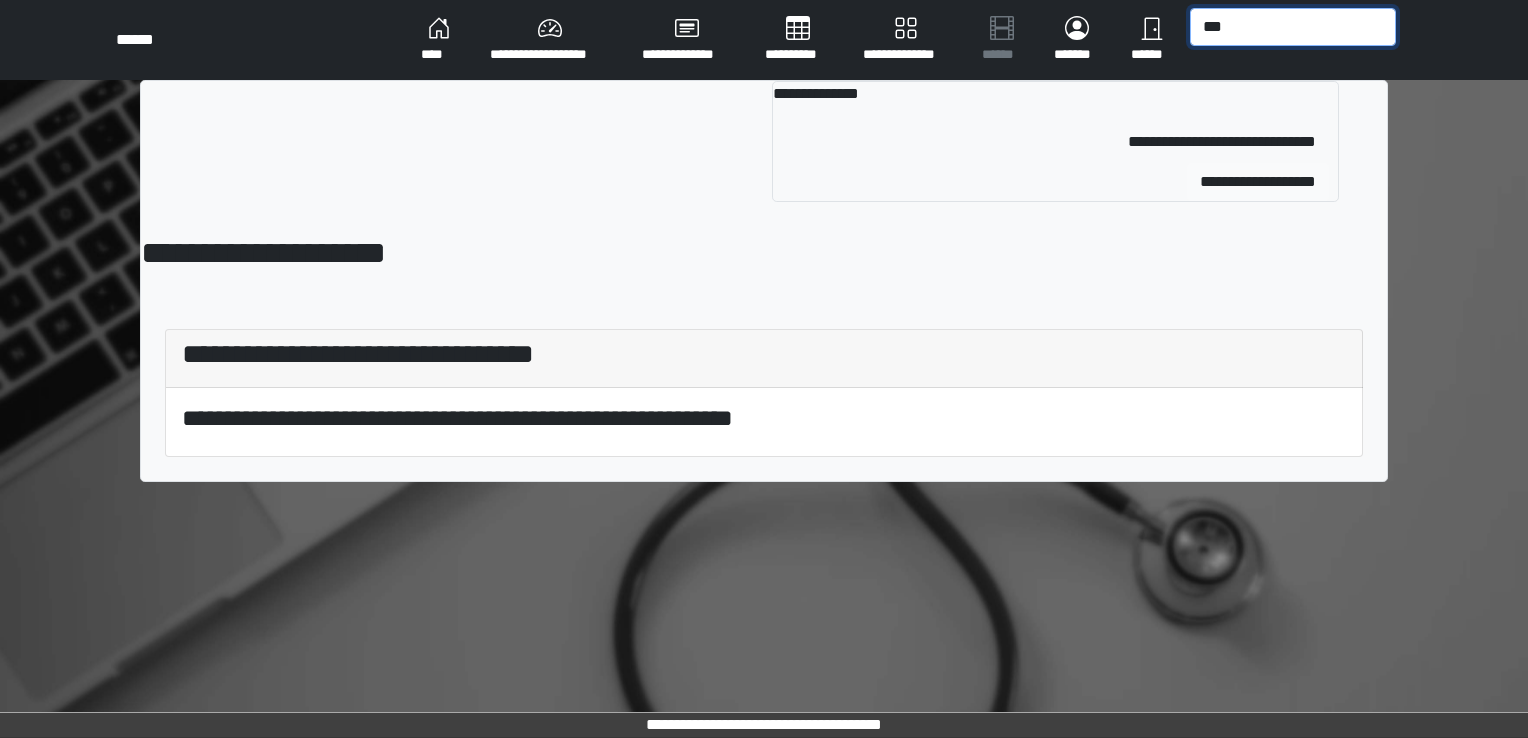 type on "***" 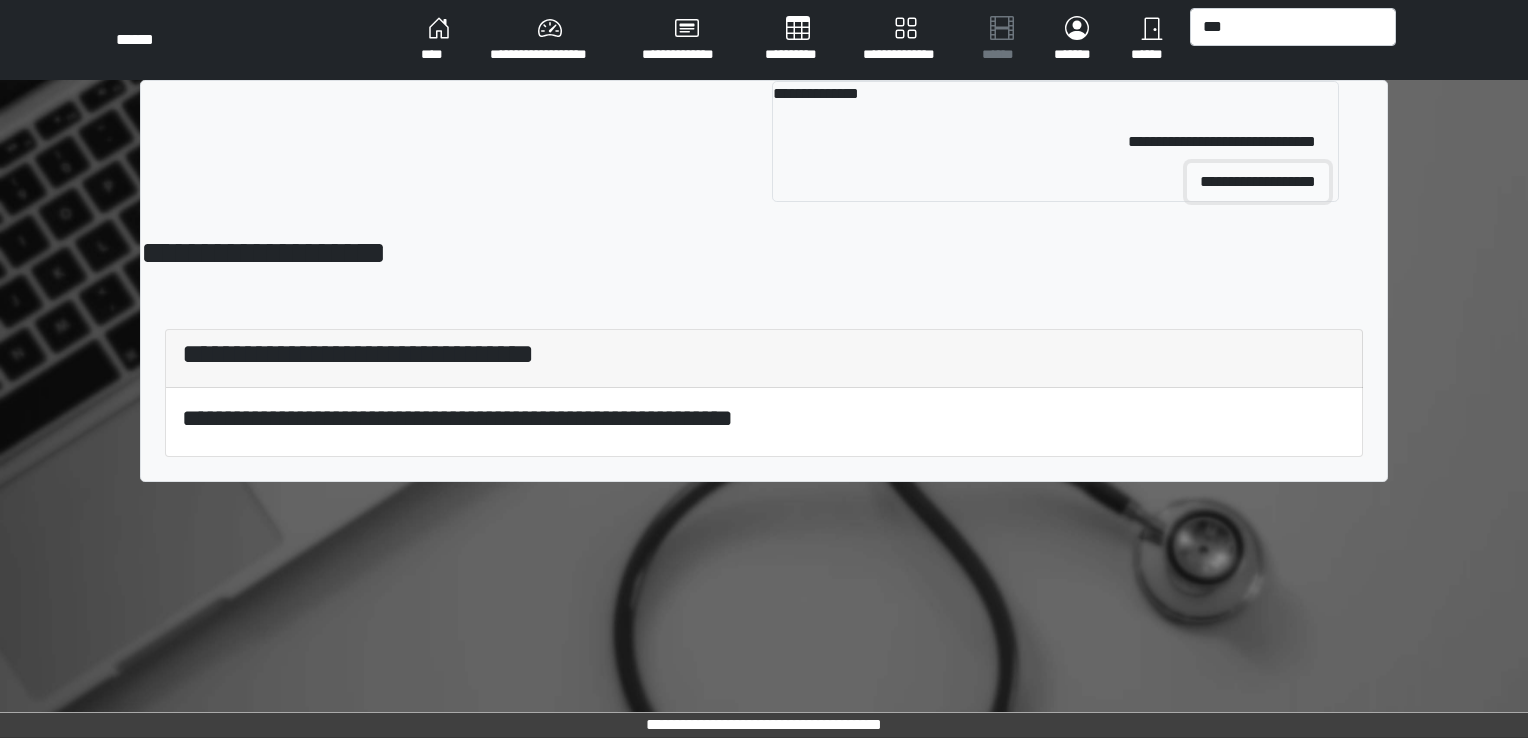 click on "**********" at bounding box center [1258, 182] 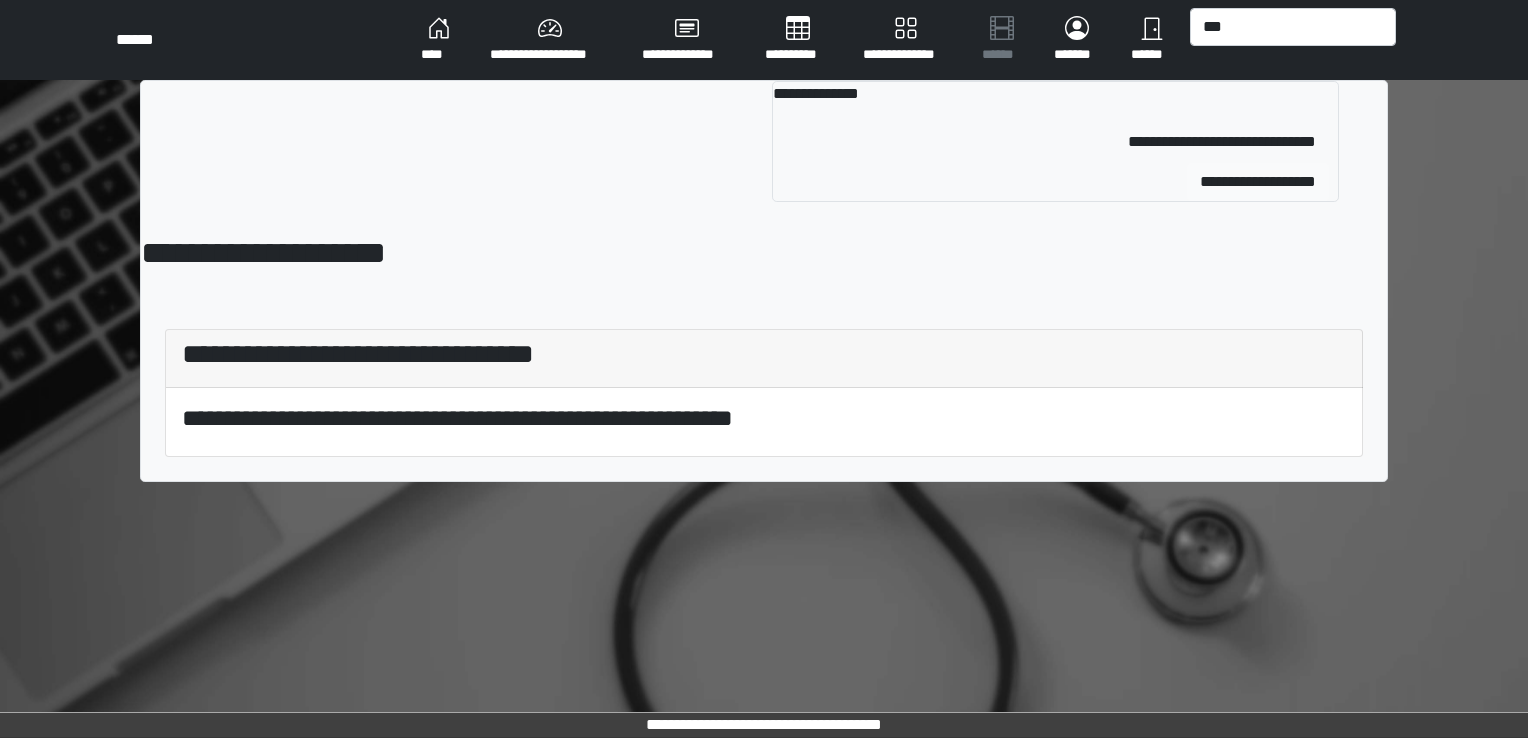 type 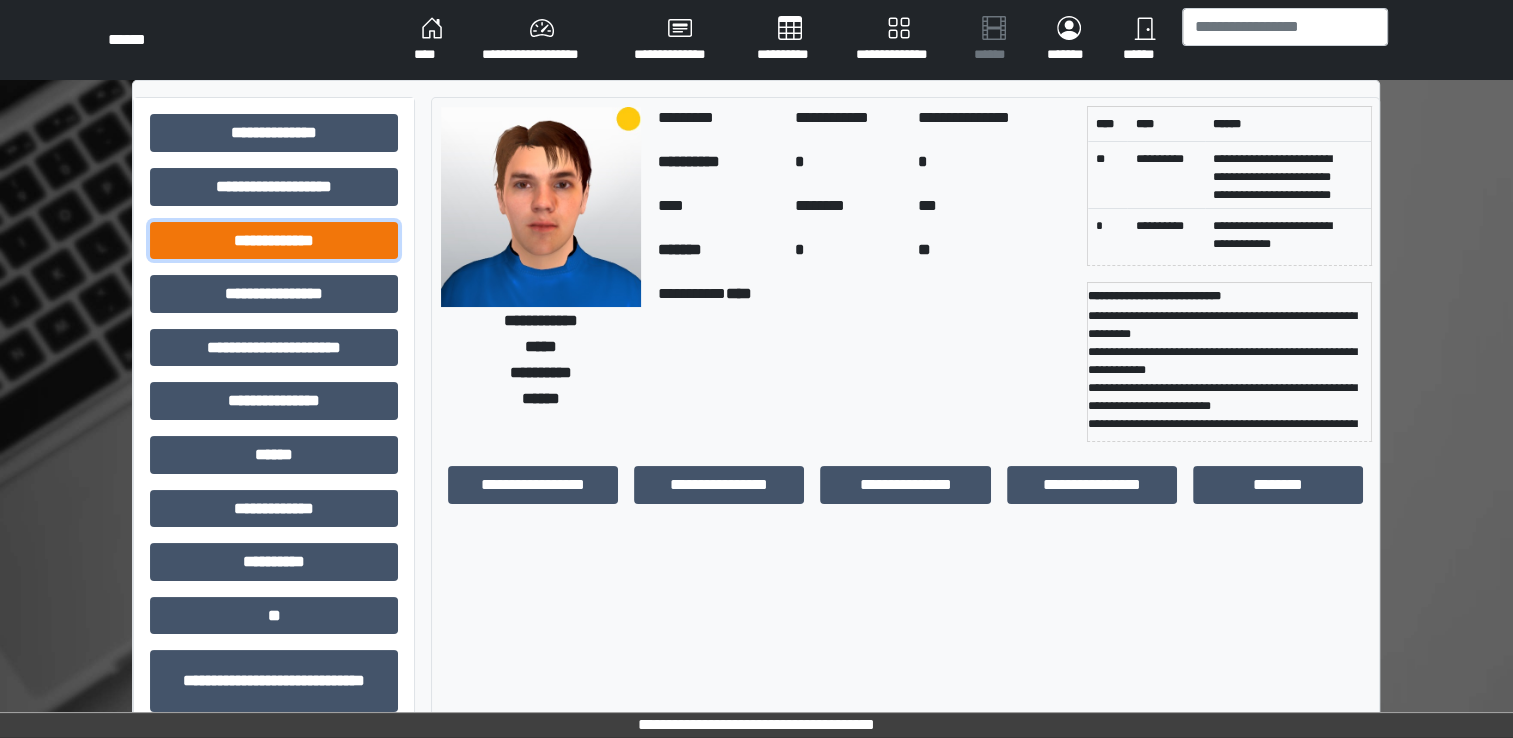 click on "**********" at bounding box center (274, 241) 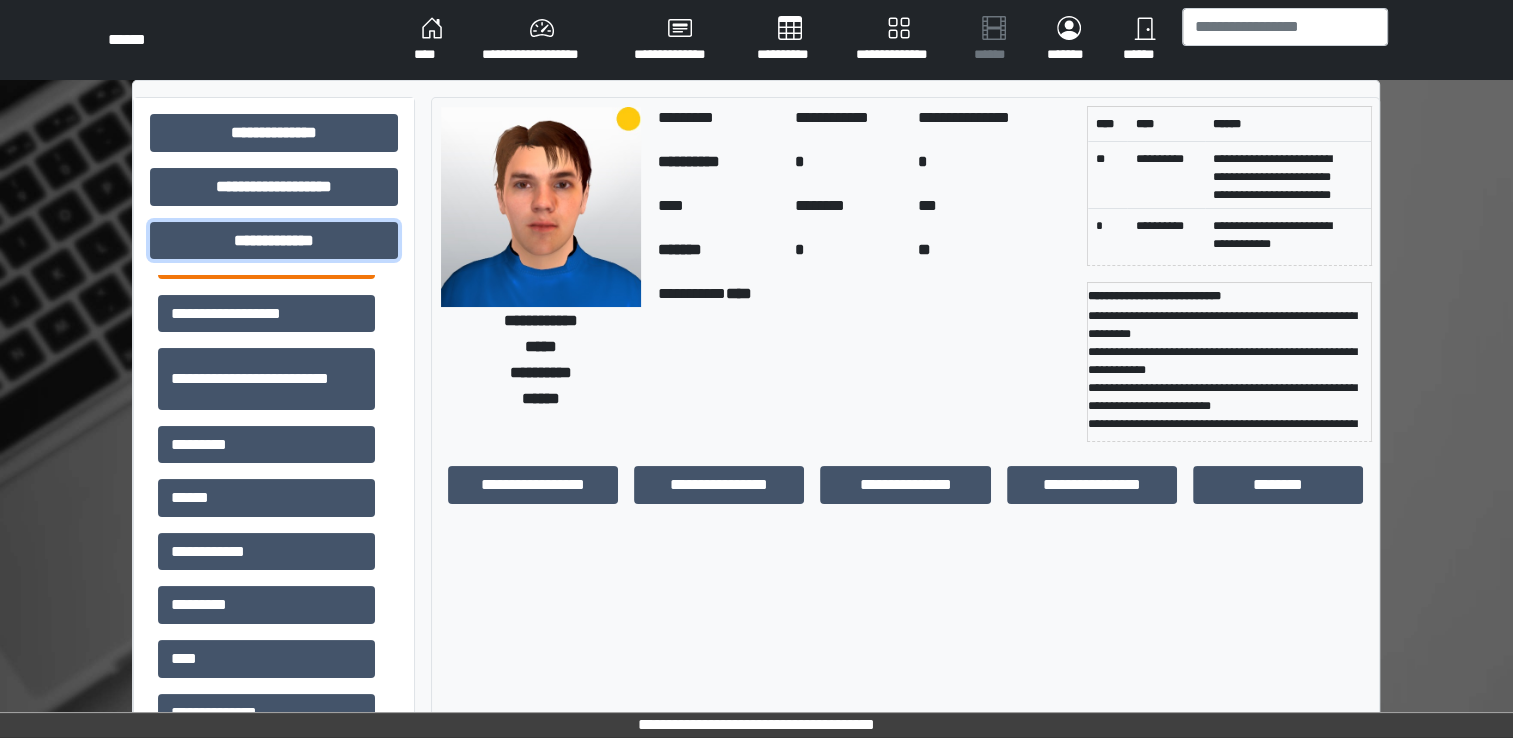 scroll, scrollTop: 500, scrollLeft: 0, axis: vertical 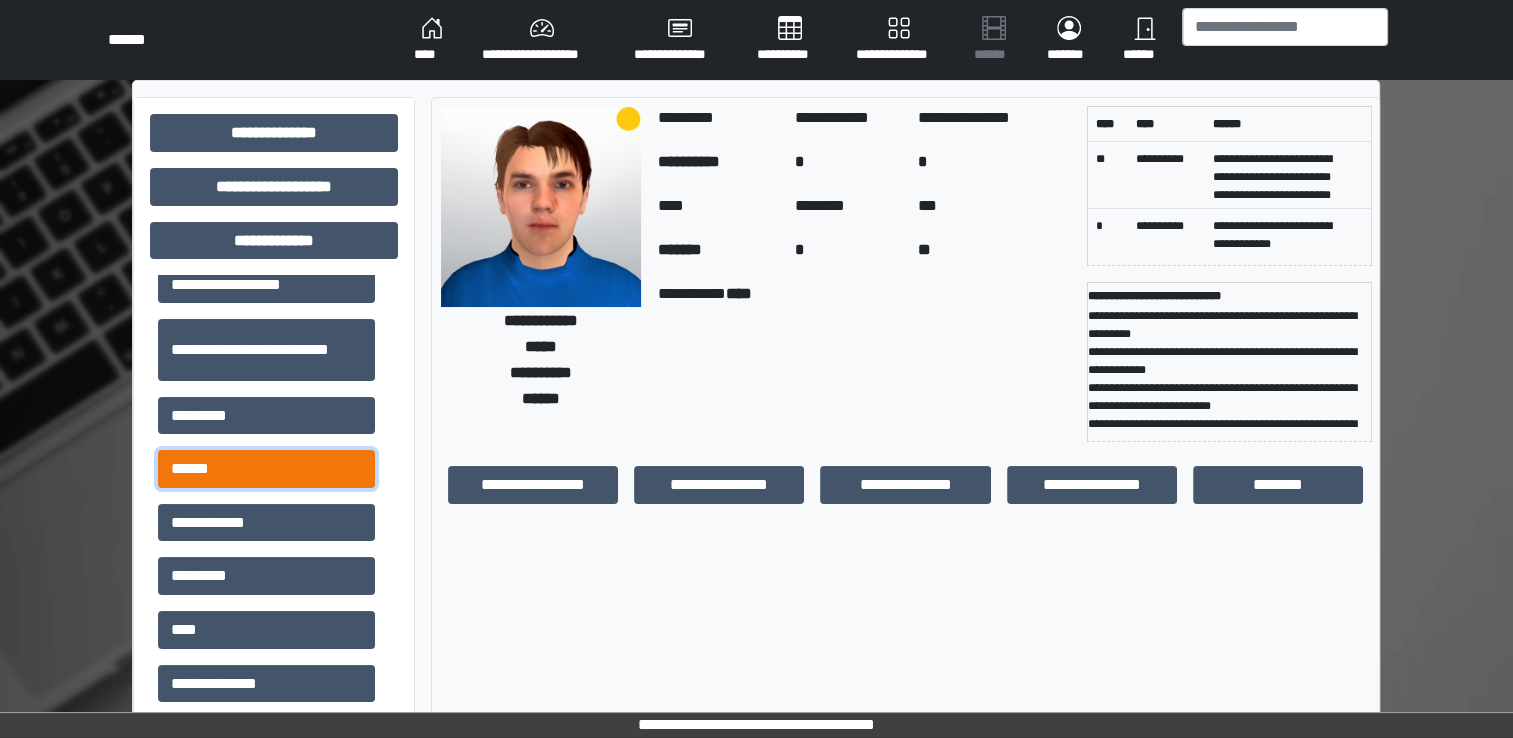 click on "******" at bounding box center (266, 469) 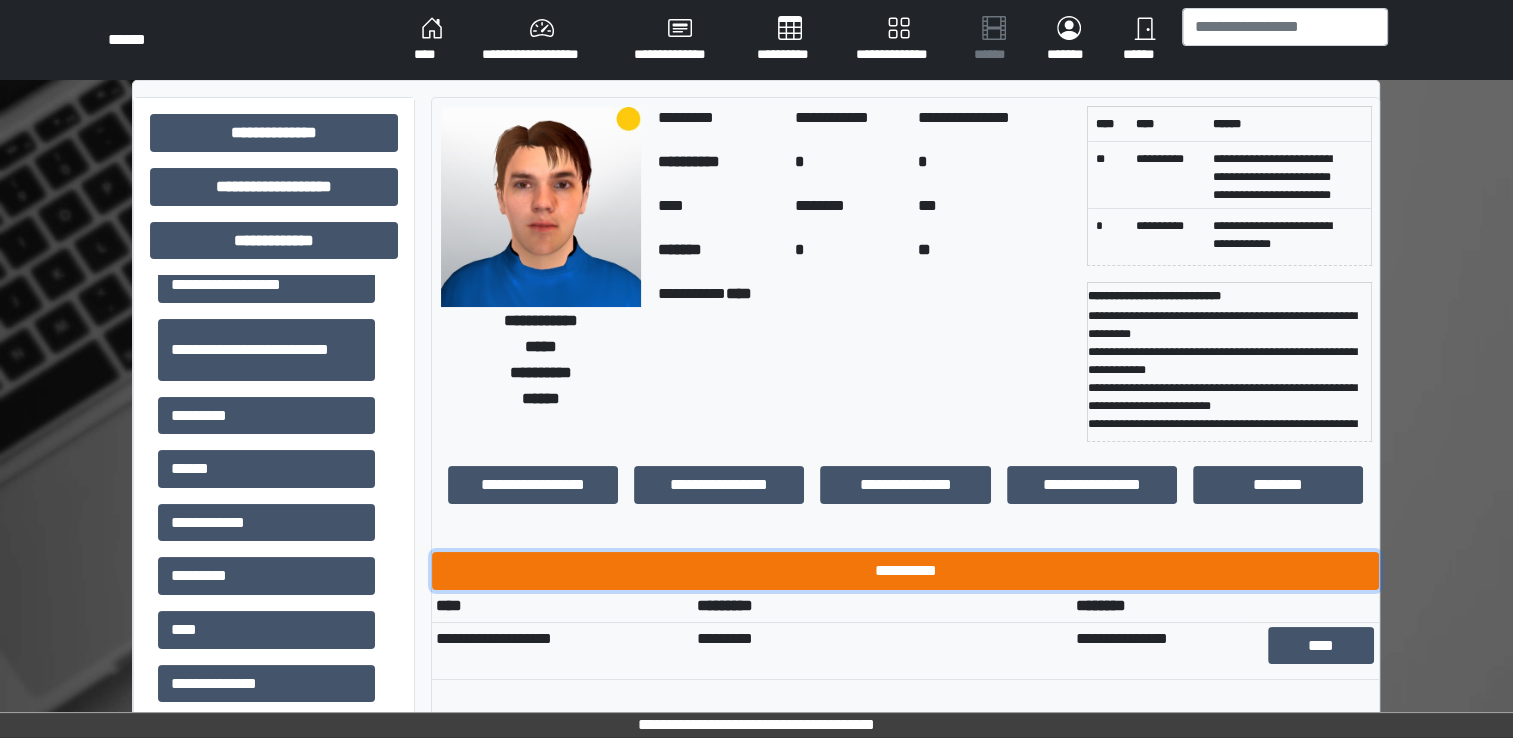 click on "**********" at bounding box center (905, 571) 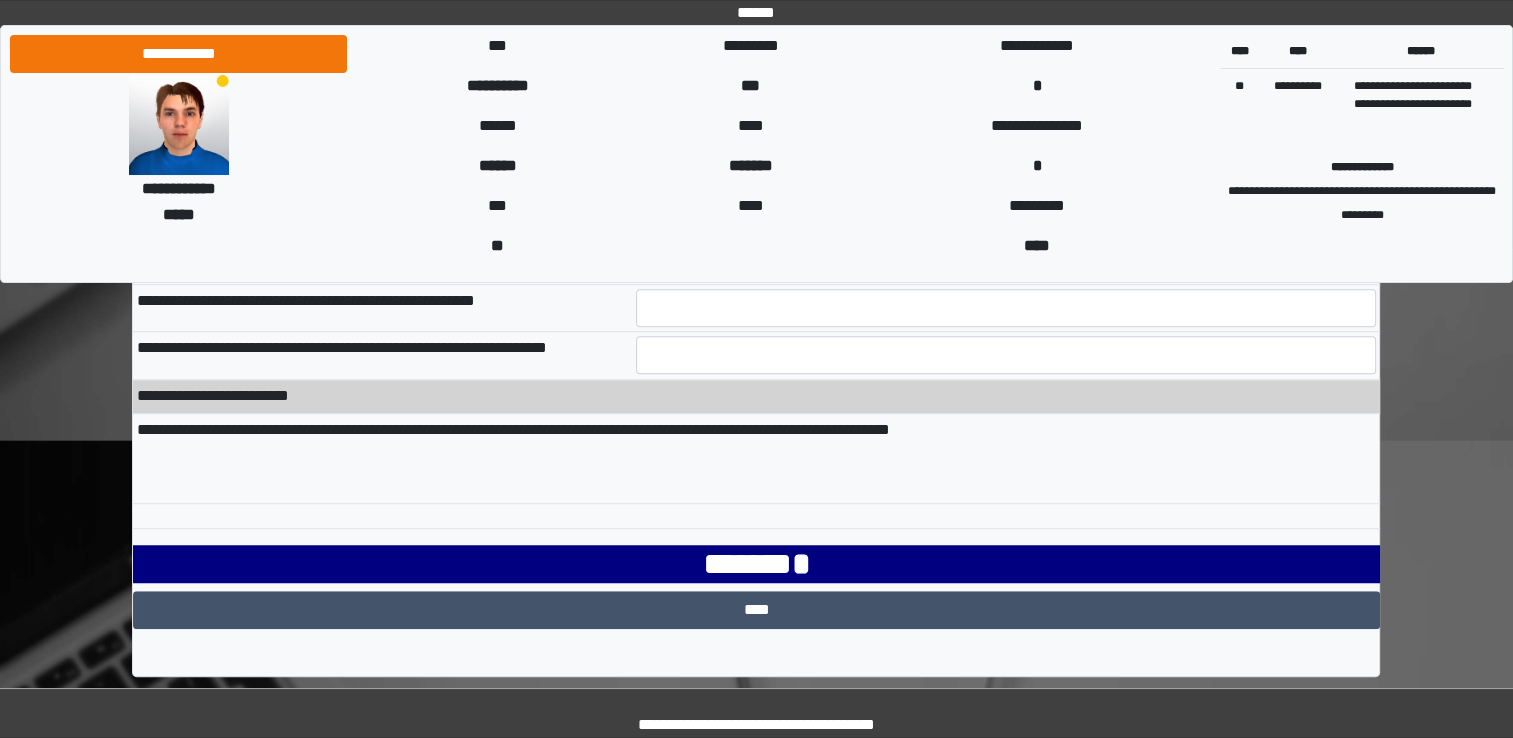 scroll, scrollTop: 1380, scrollLeft: 0, axis: vertical 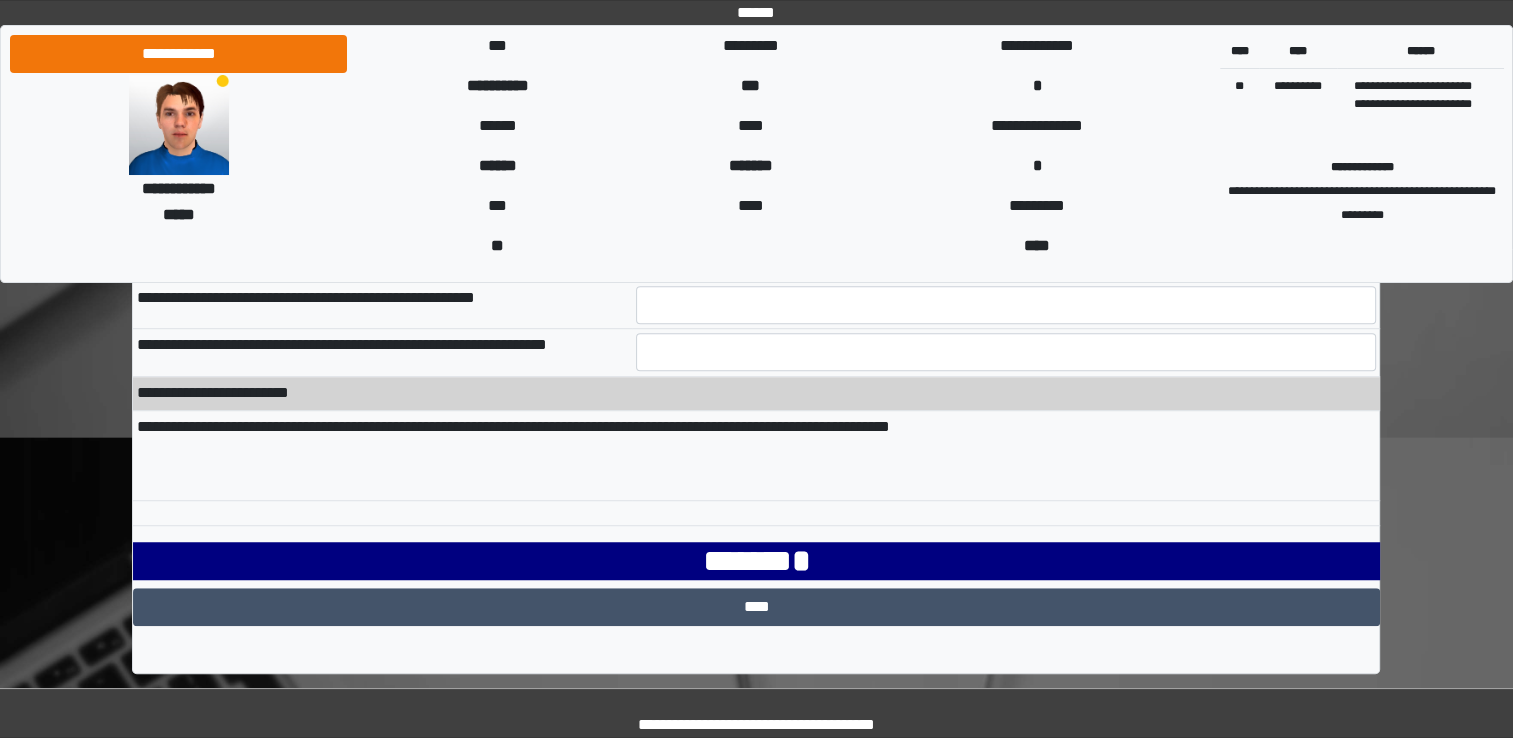click on "**********" at bounding box center (756, -134) 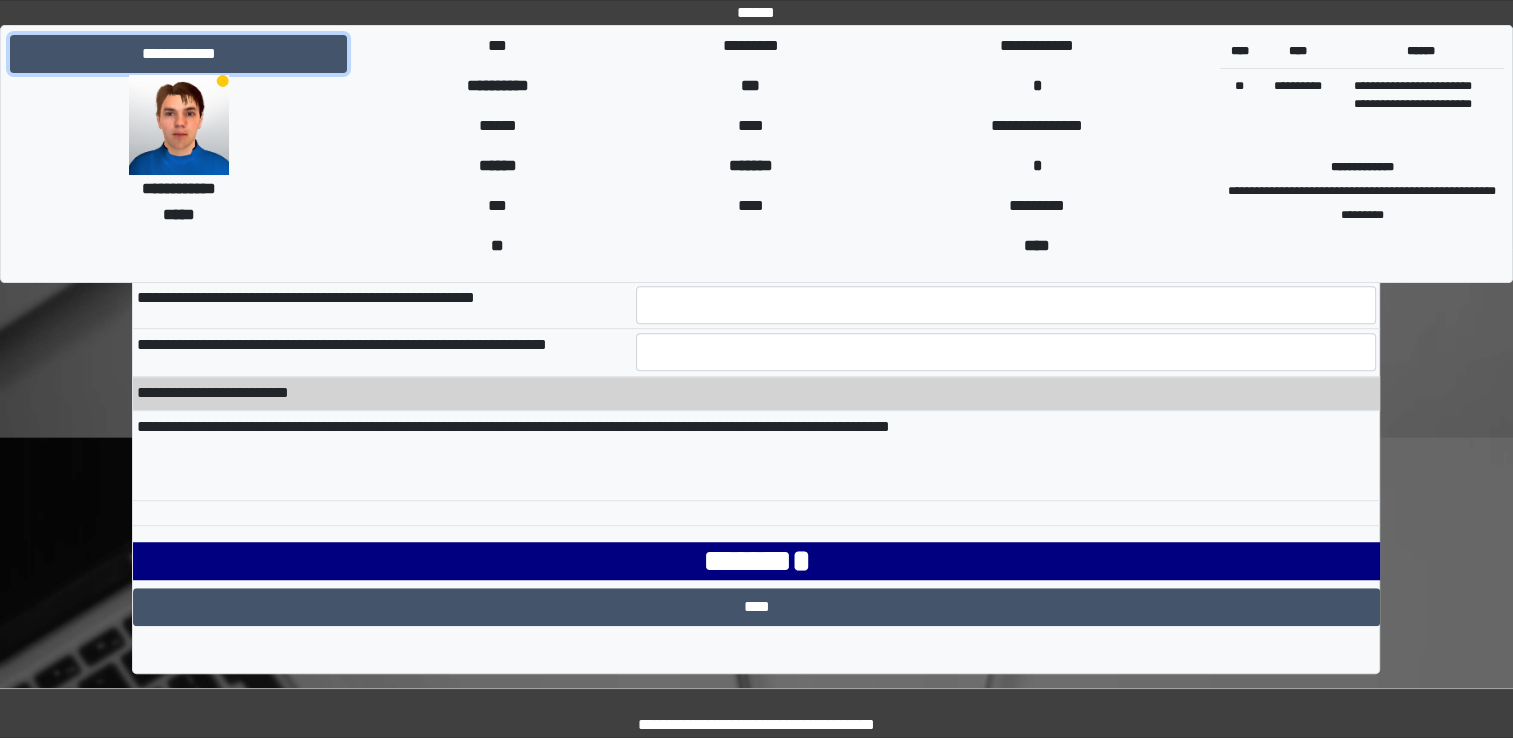 click on "**********" at bounding box center (178, 54) 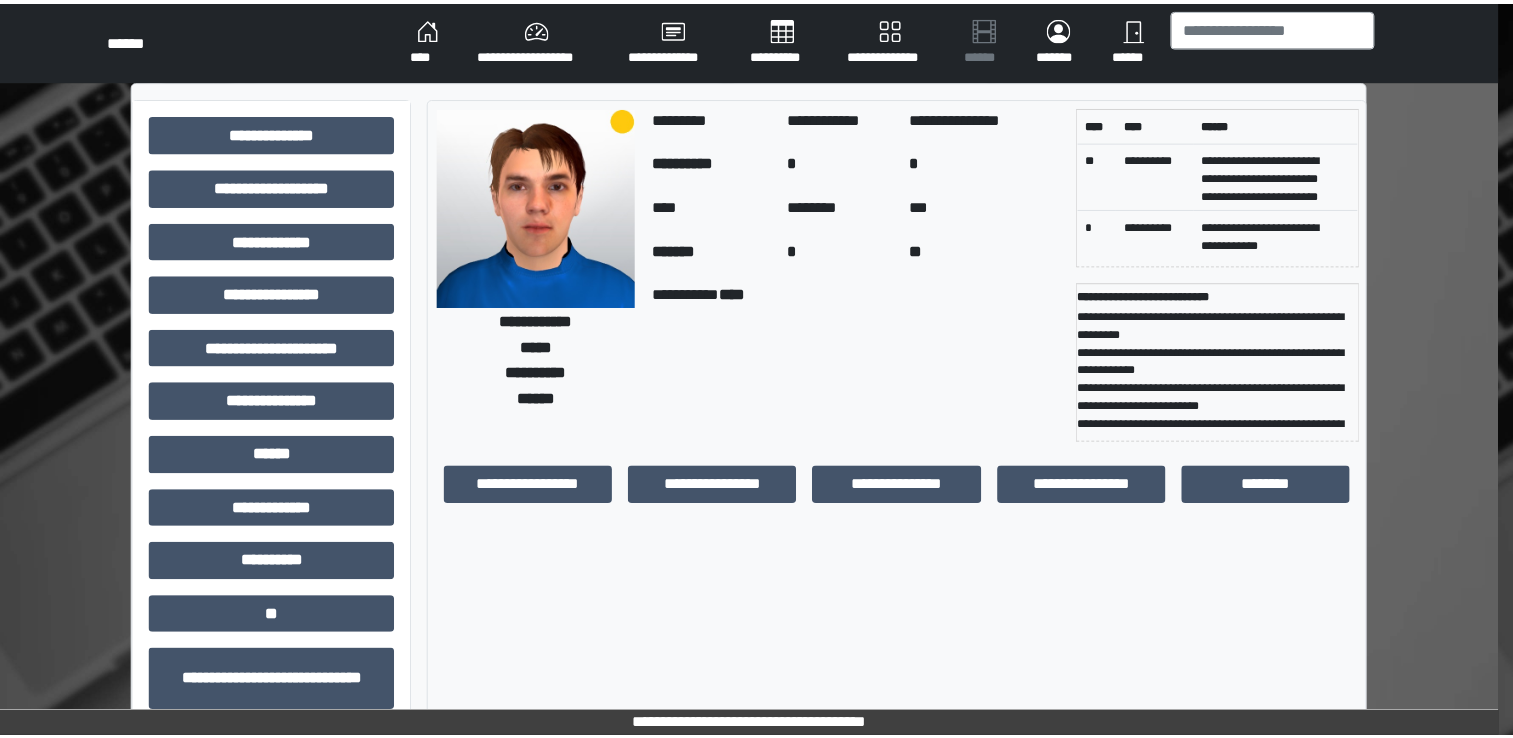 scroll, scrollTop: 0, scrollLeft: 0, axis: both 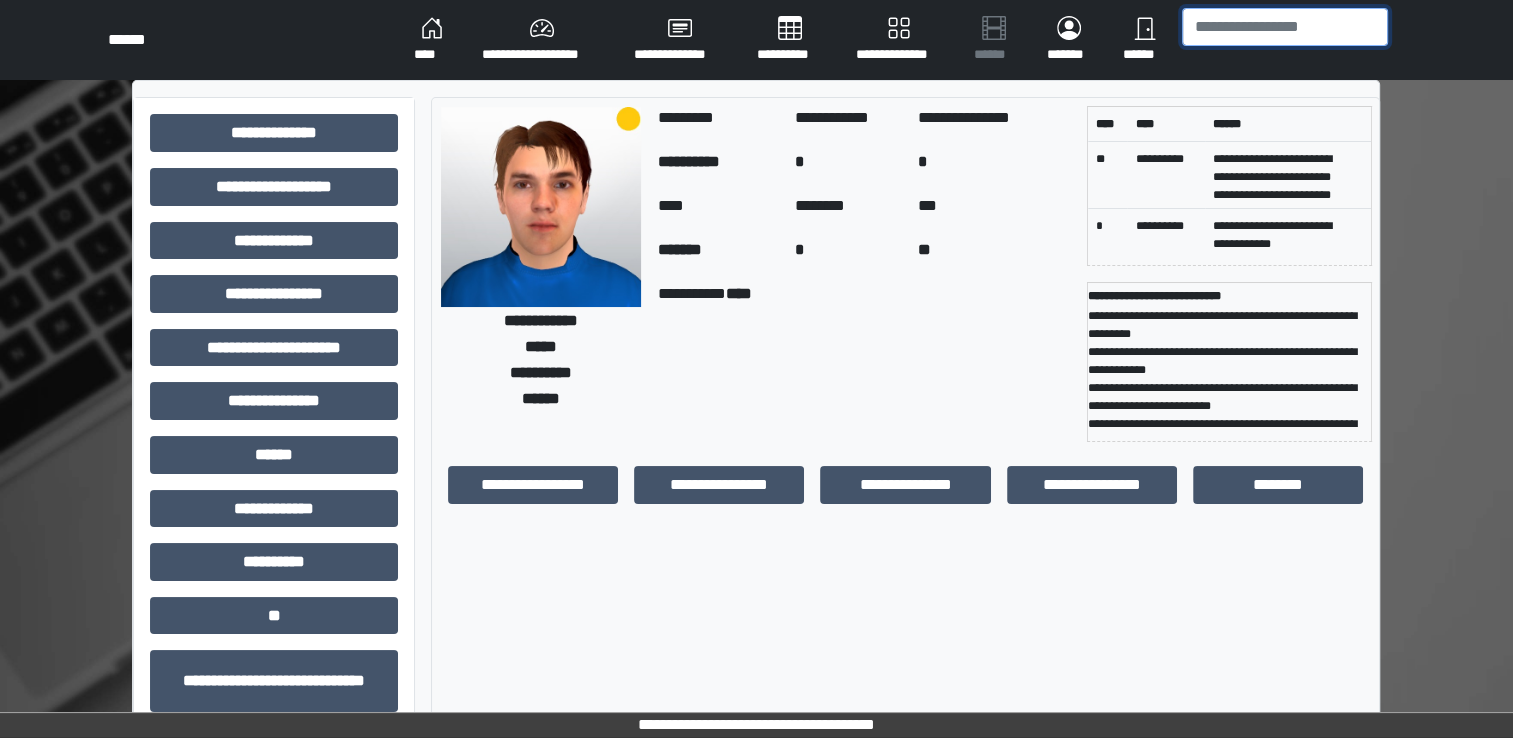 click at bounding box center (1285, 27) 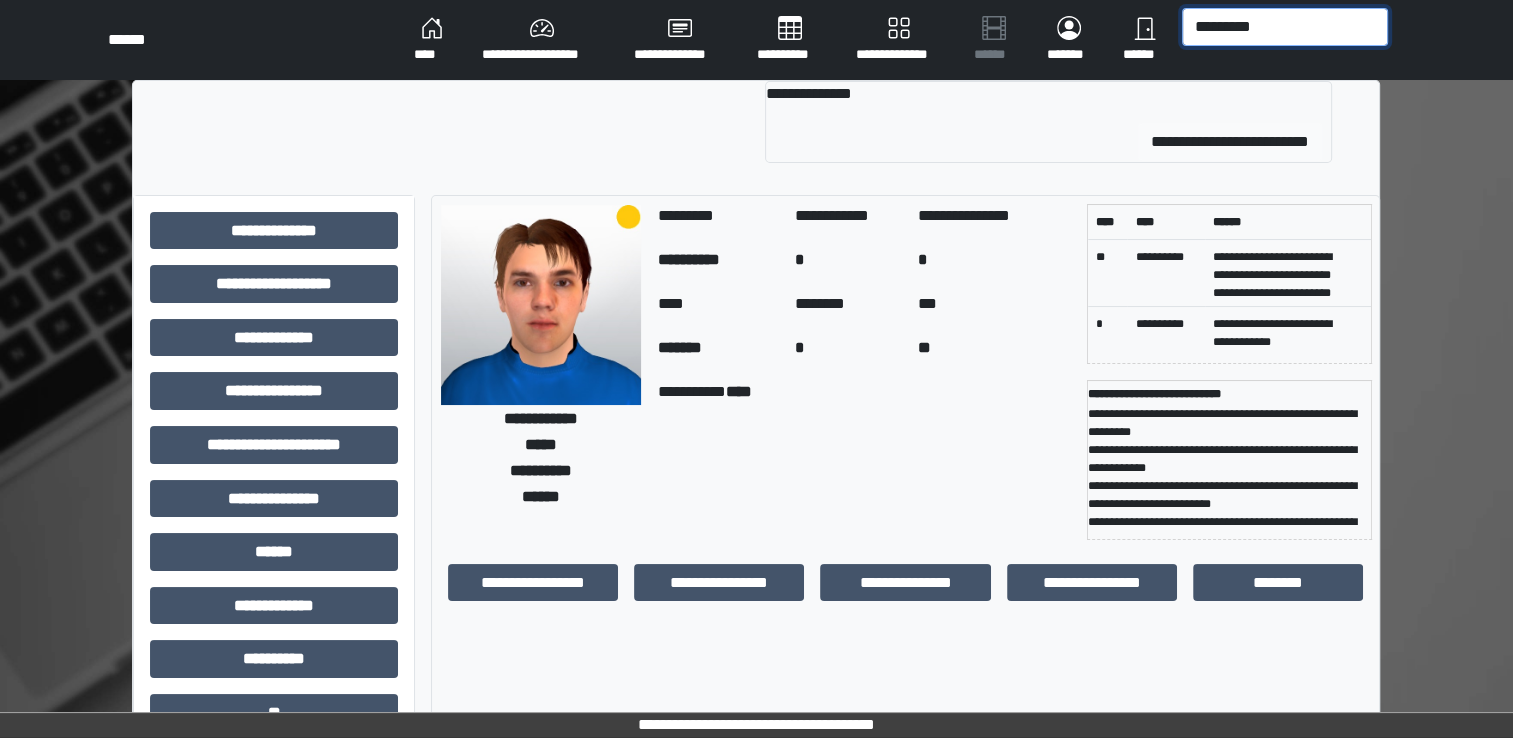 type on "*********" 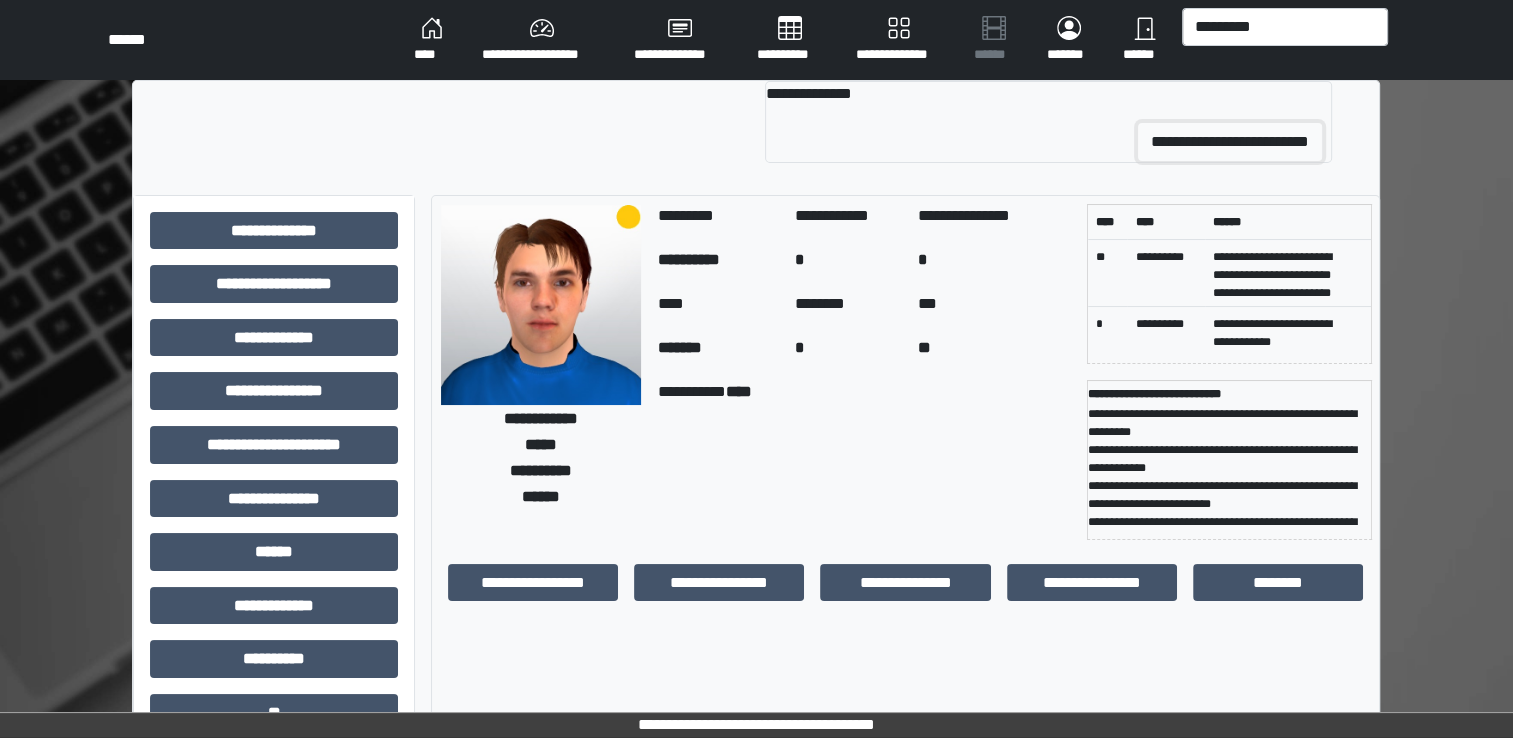 click on "**********" at bounding box center (1230, 142) 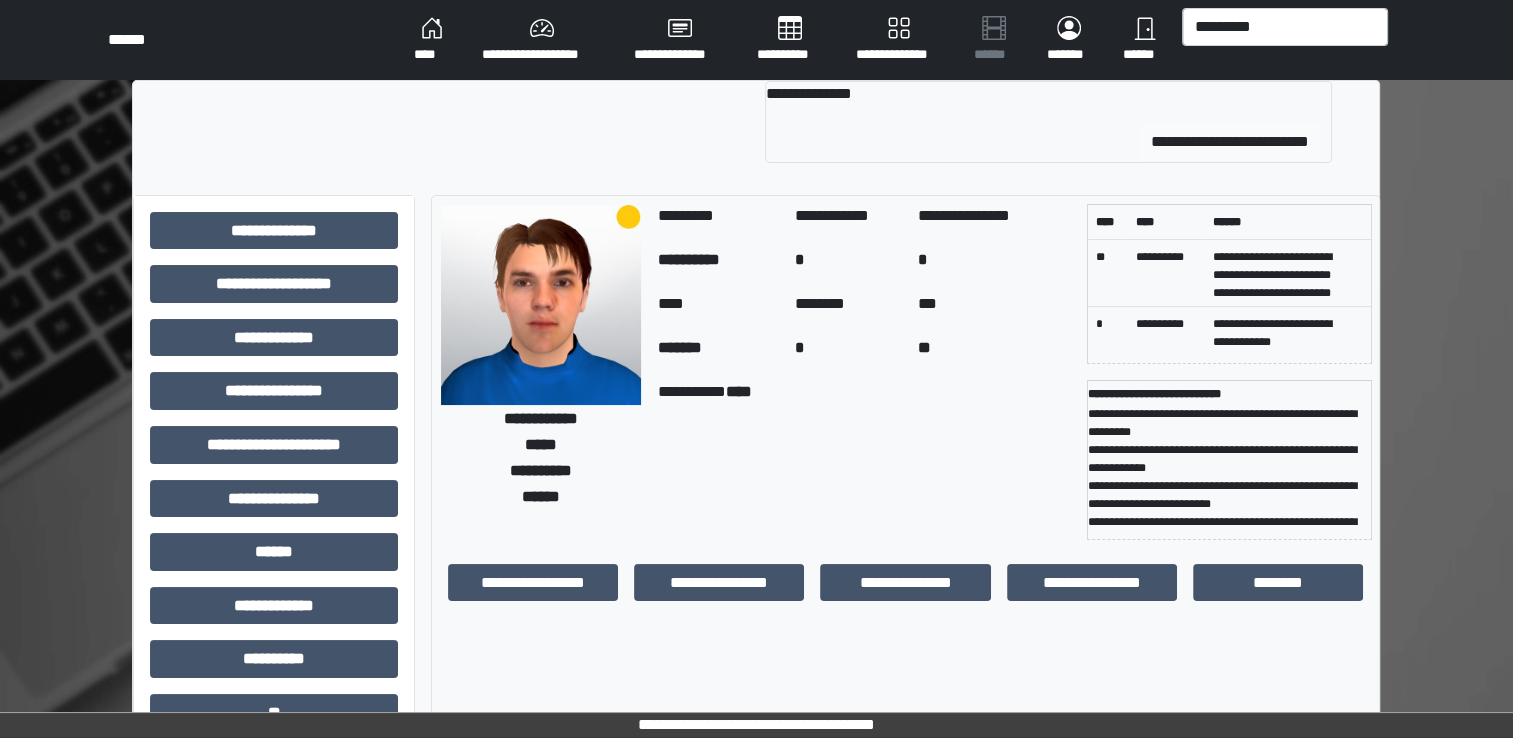 type 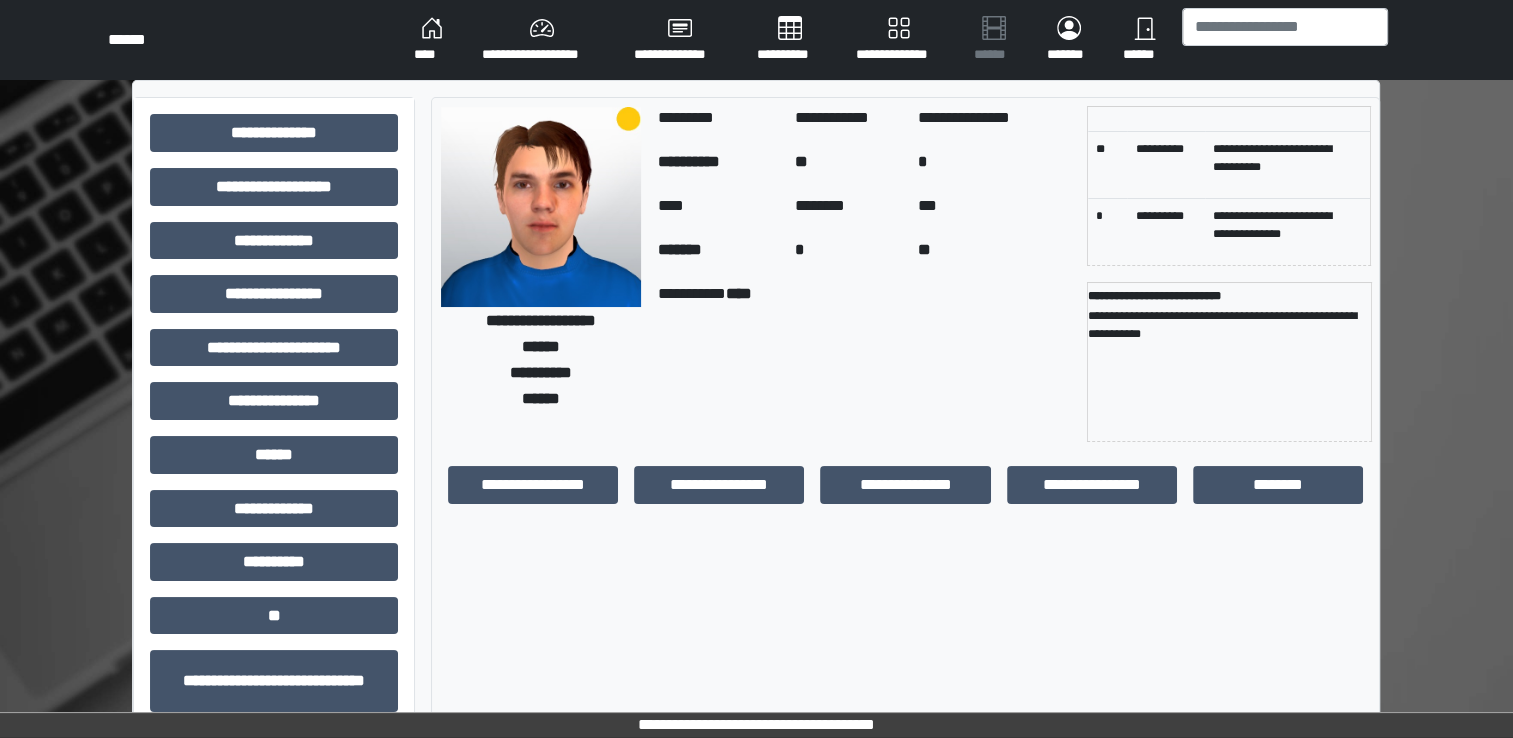 scroll, scrollTop: 292, scrollLeft: 0, axis: vertical 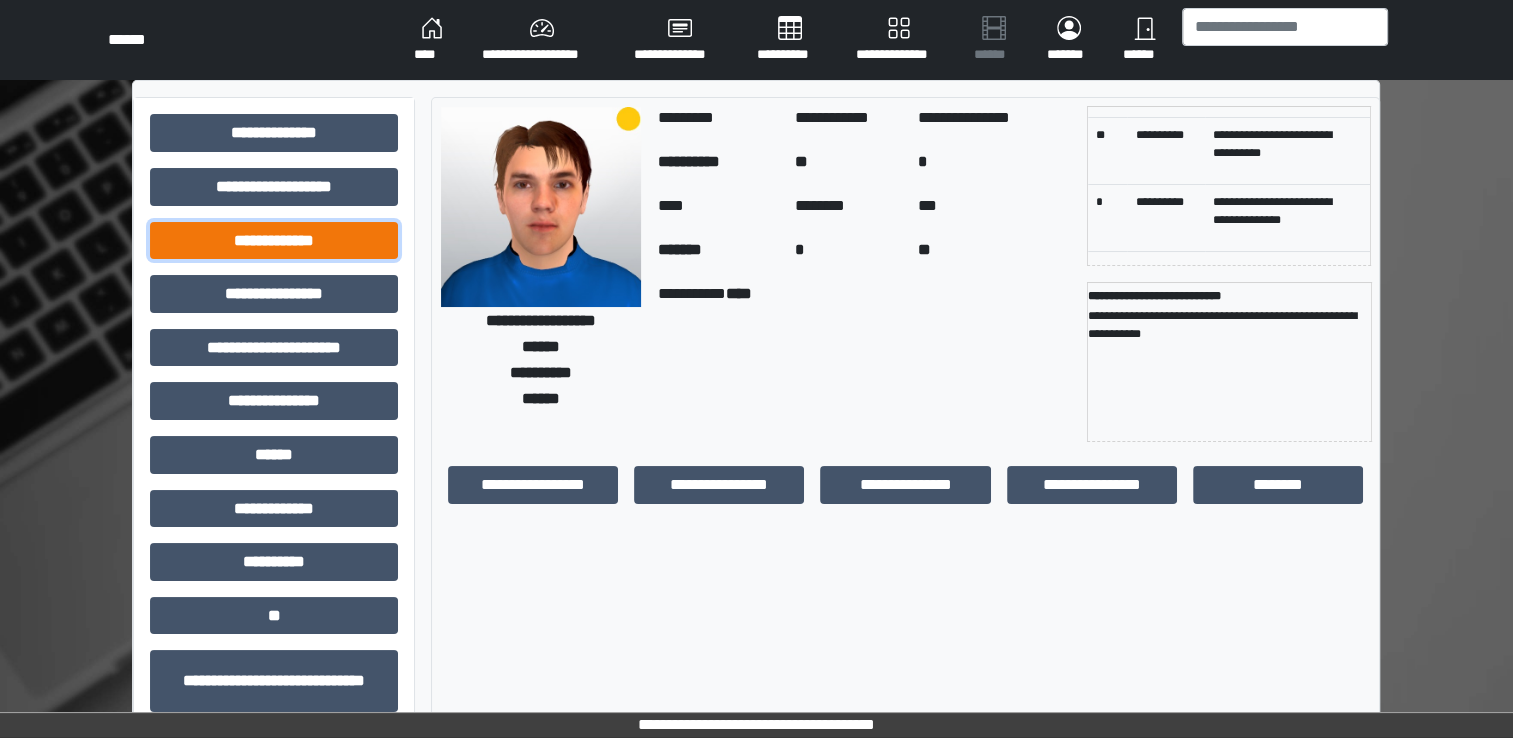 click on "**********" at bounding box center [274, 241] 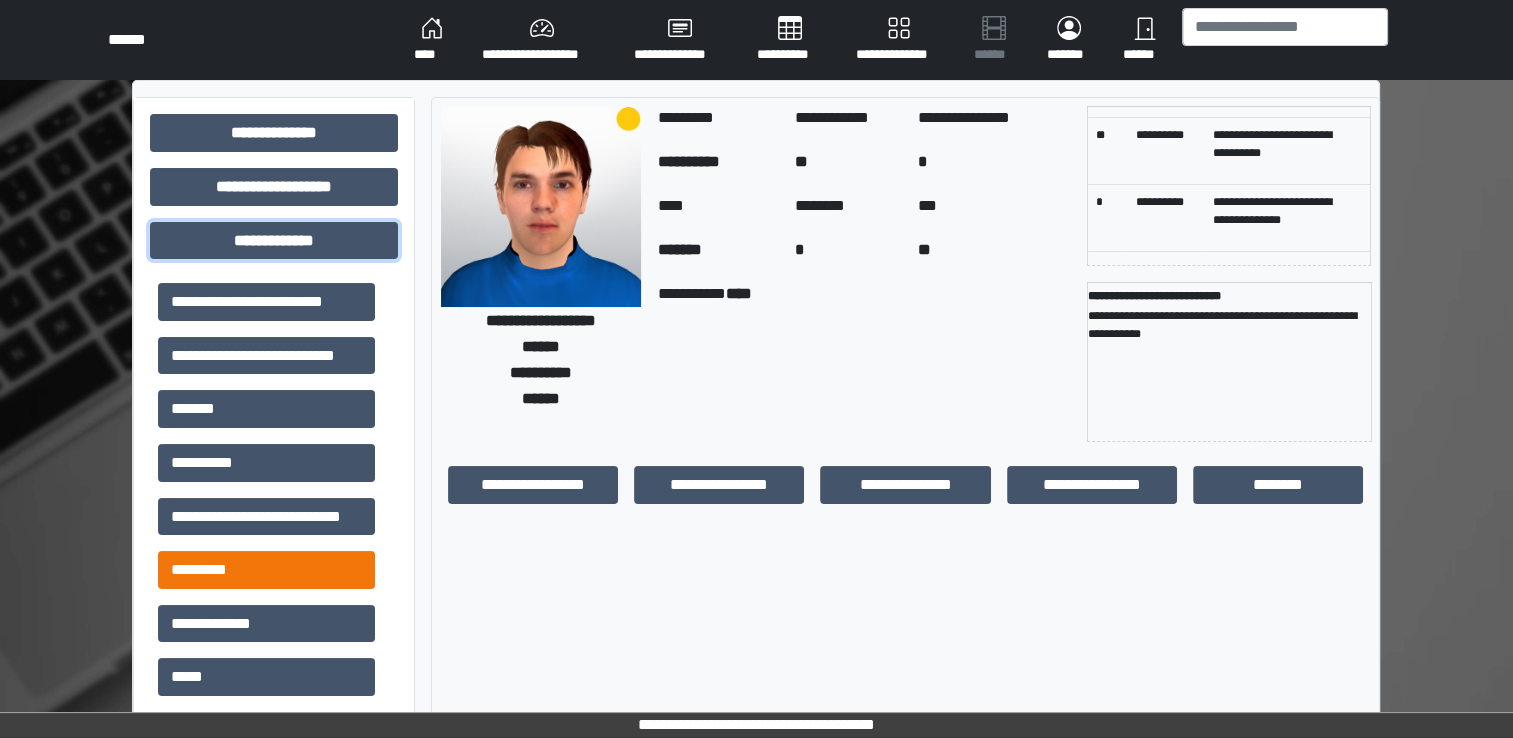 type 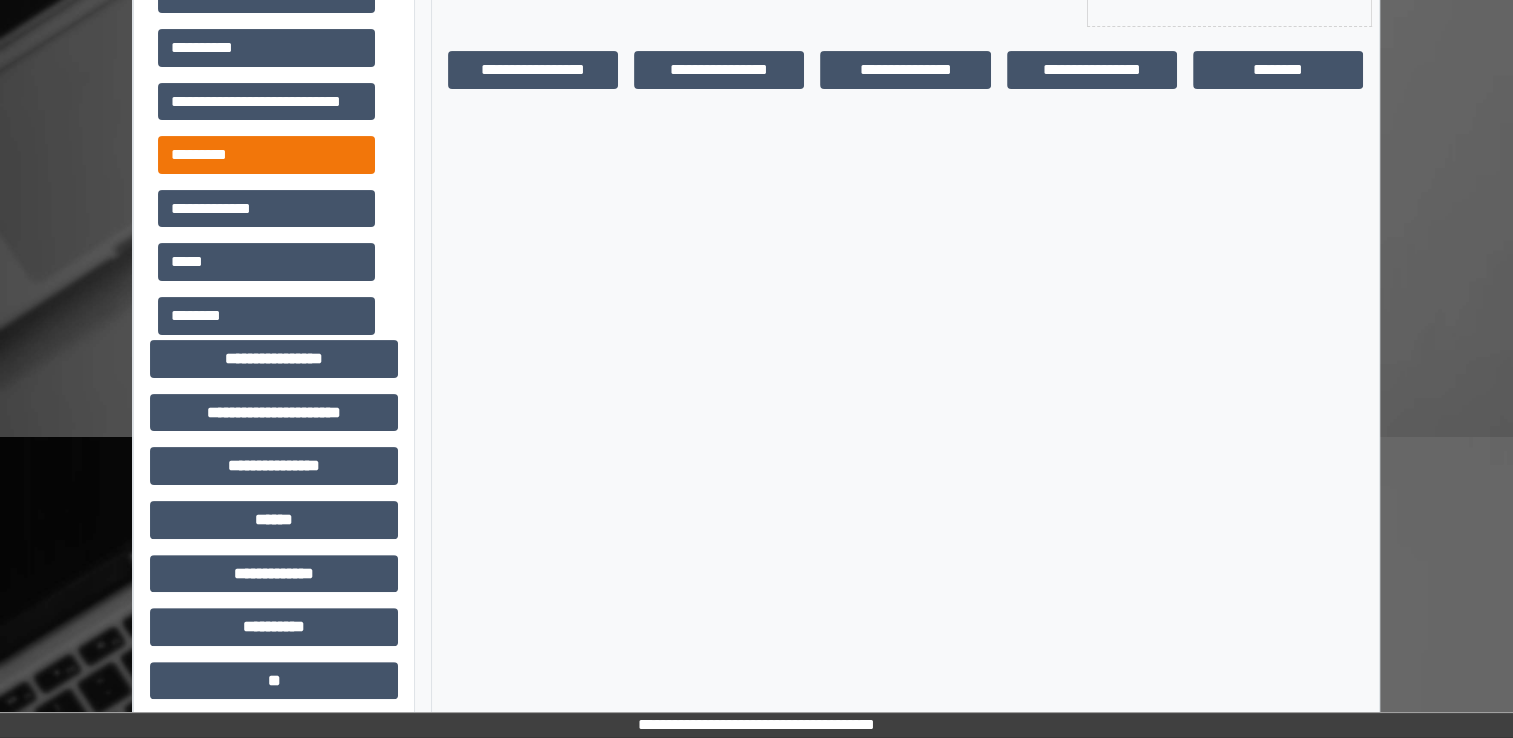 scroll, scrollTop: 440, scrollLeft: 0, axis: vertical 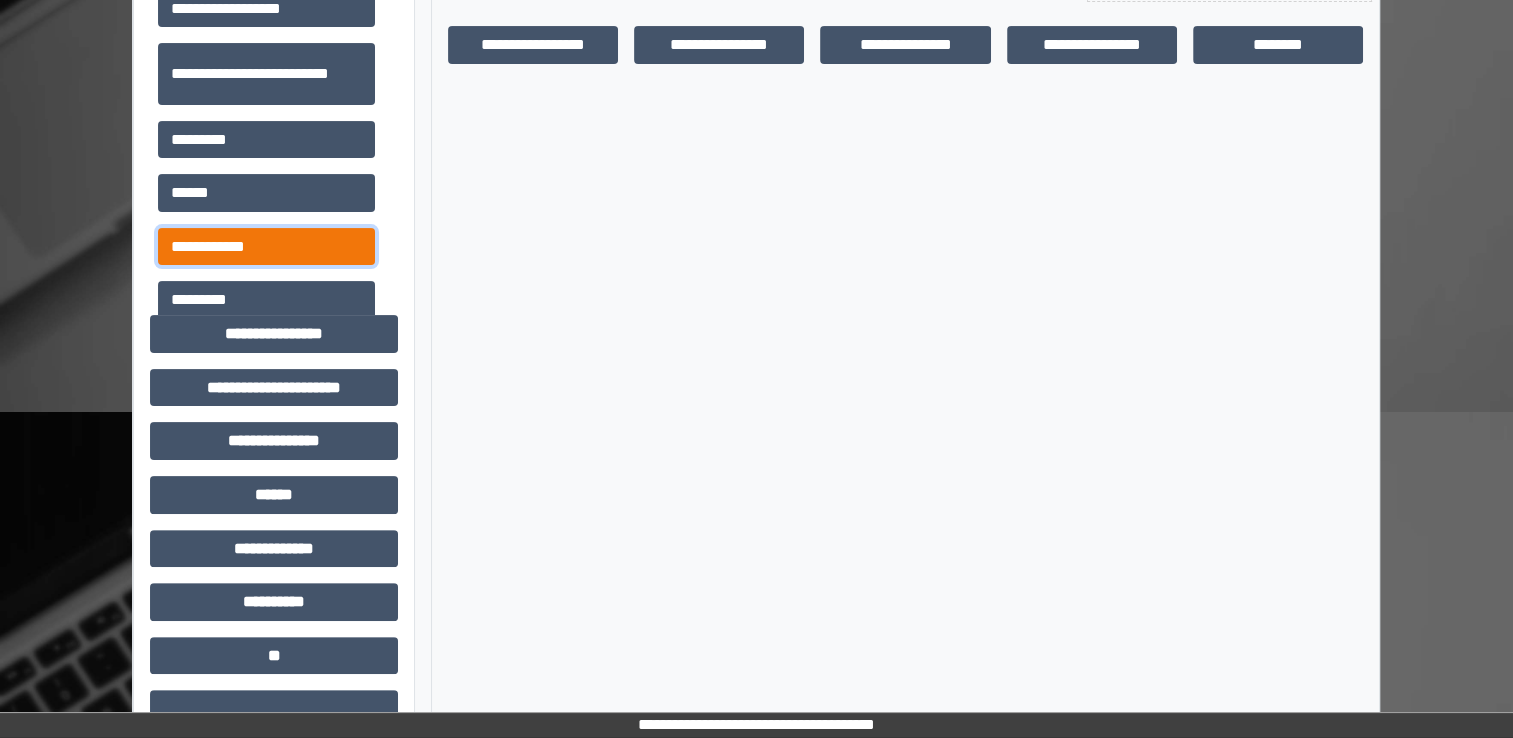 click on "**********" at bounding box center (266, 247) 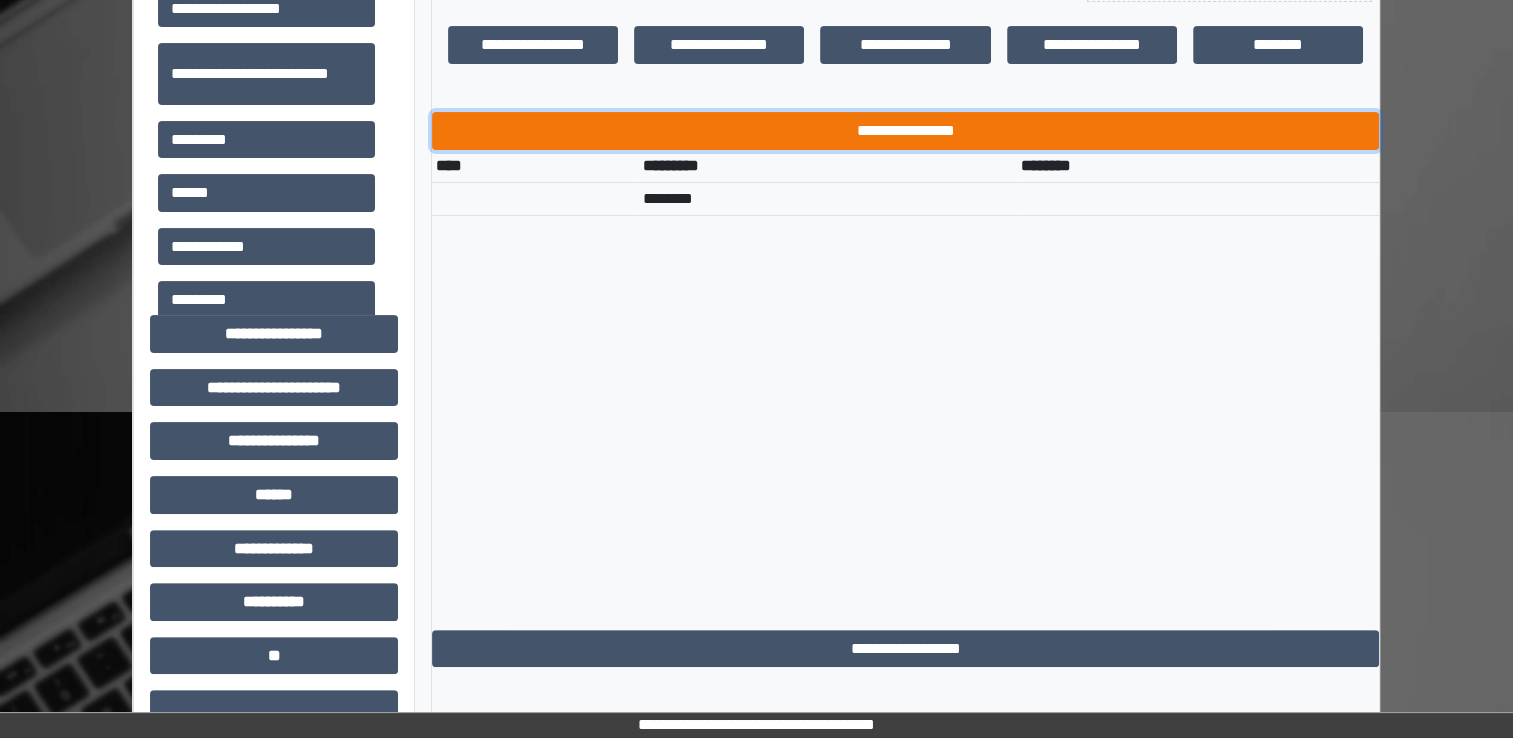 click on "**********" at bounding box center (905, 131) 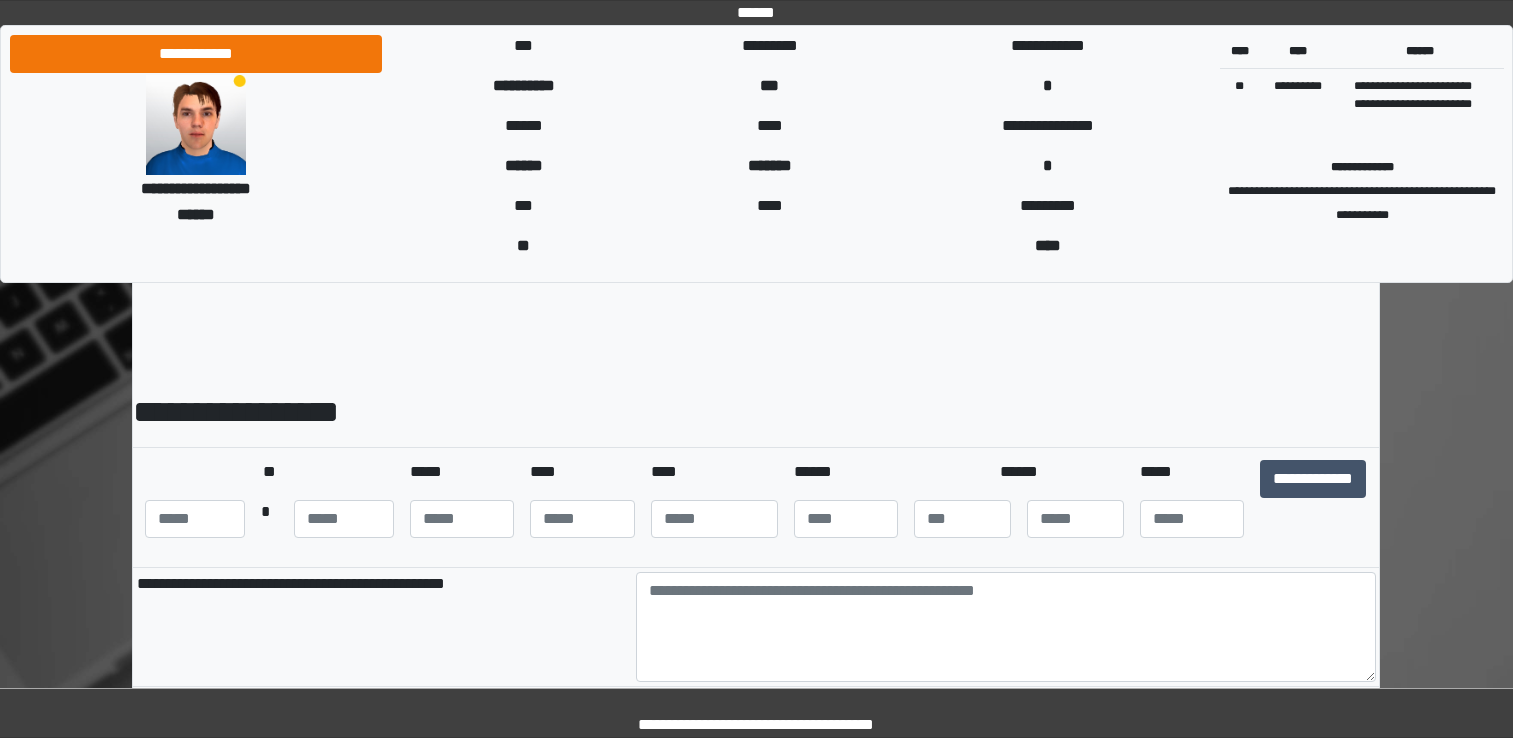 scroll, scrollTop: 0, scrollLeft: 0, axis: both 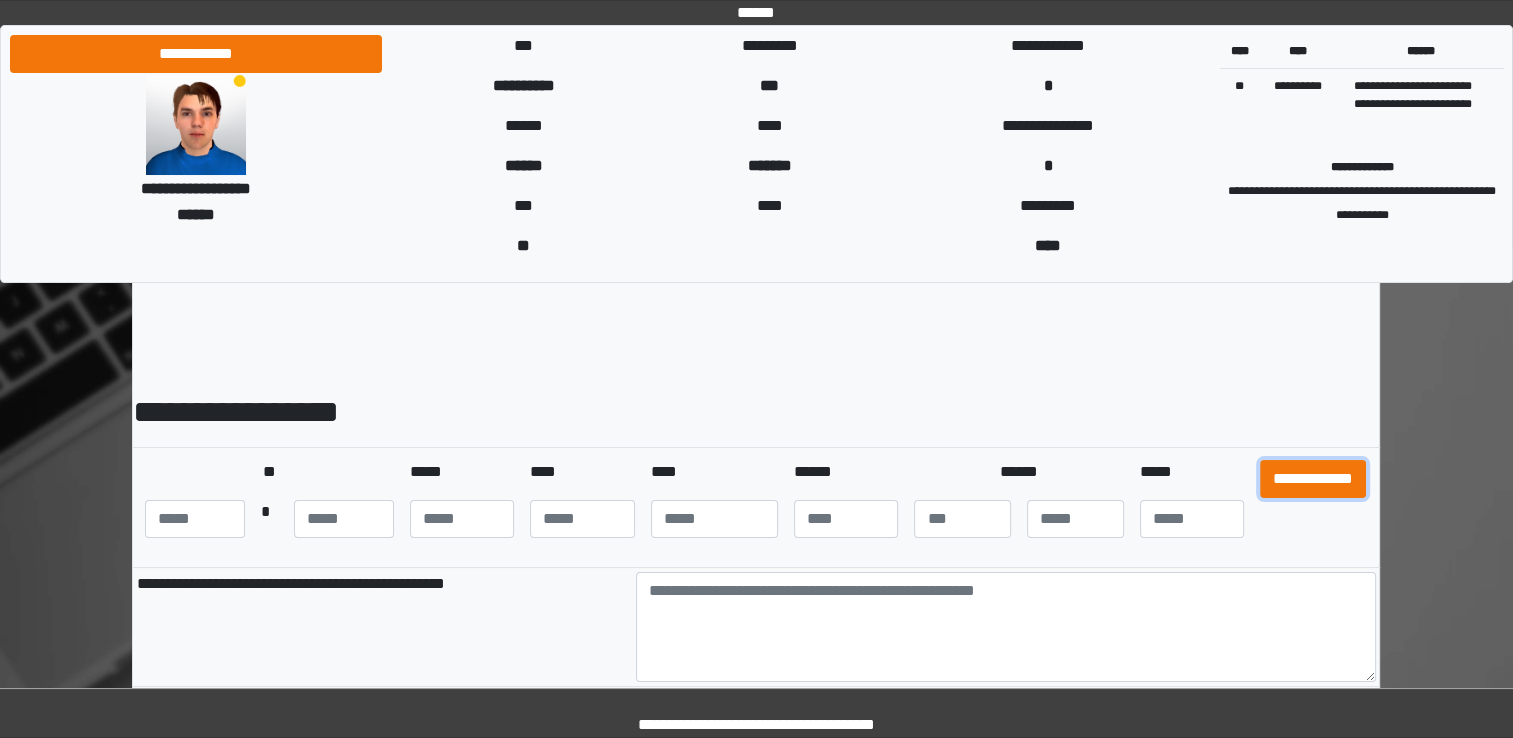 click on "**********" at bounding box center (1313, 479) 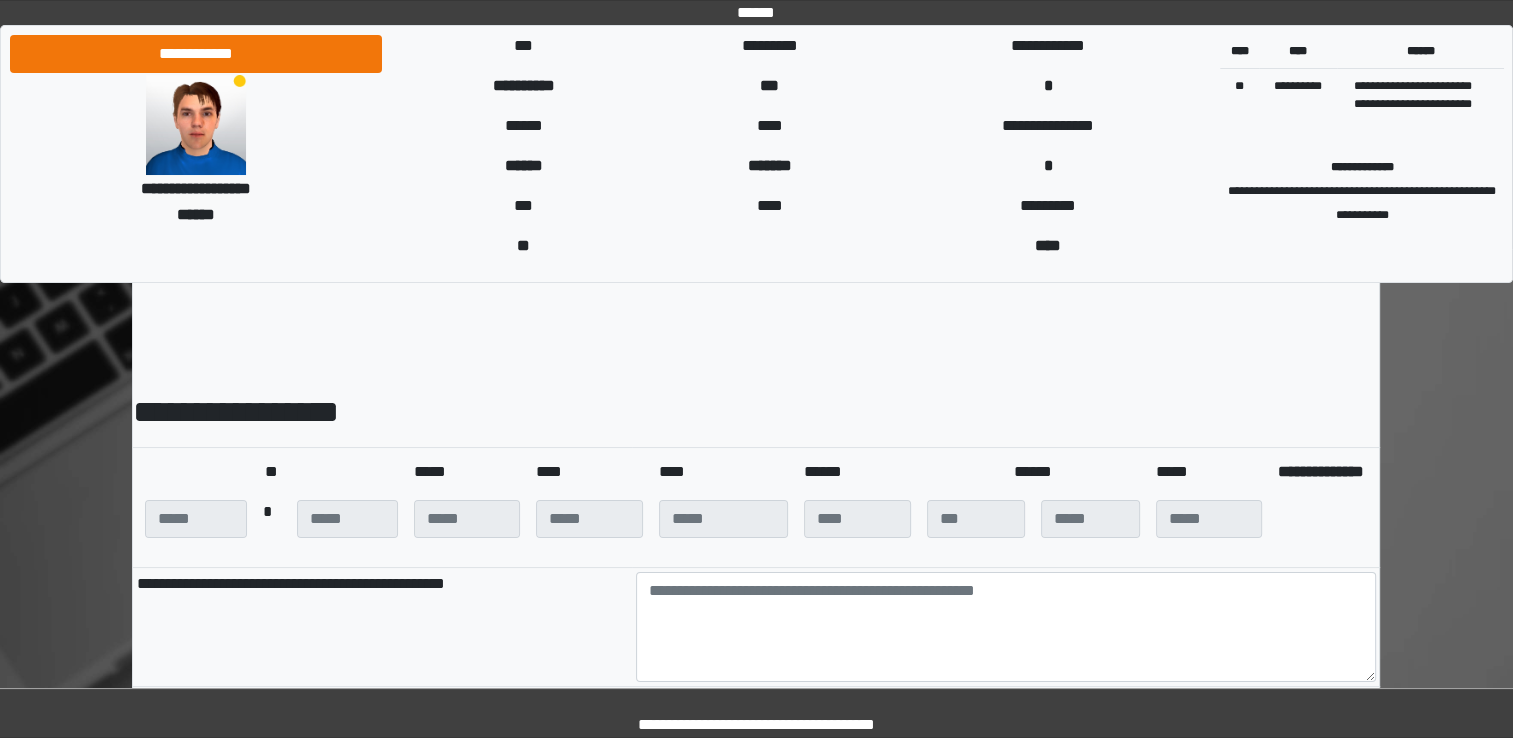 click on "**********" at bounding box center [1323, 499] 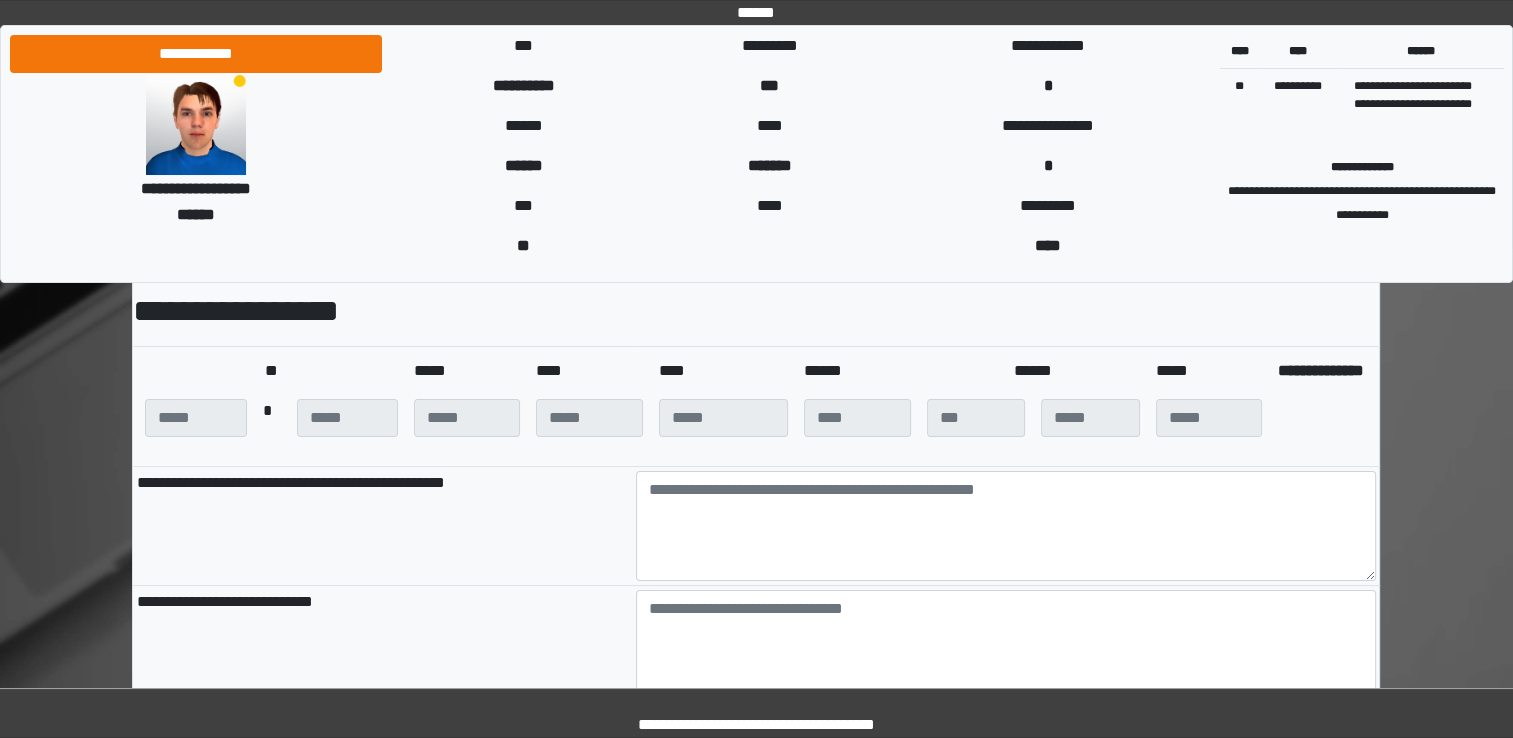 scroll, scrollTop: 120, scrollLeft: 0, axis: vertical 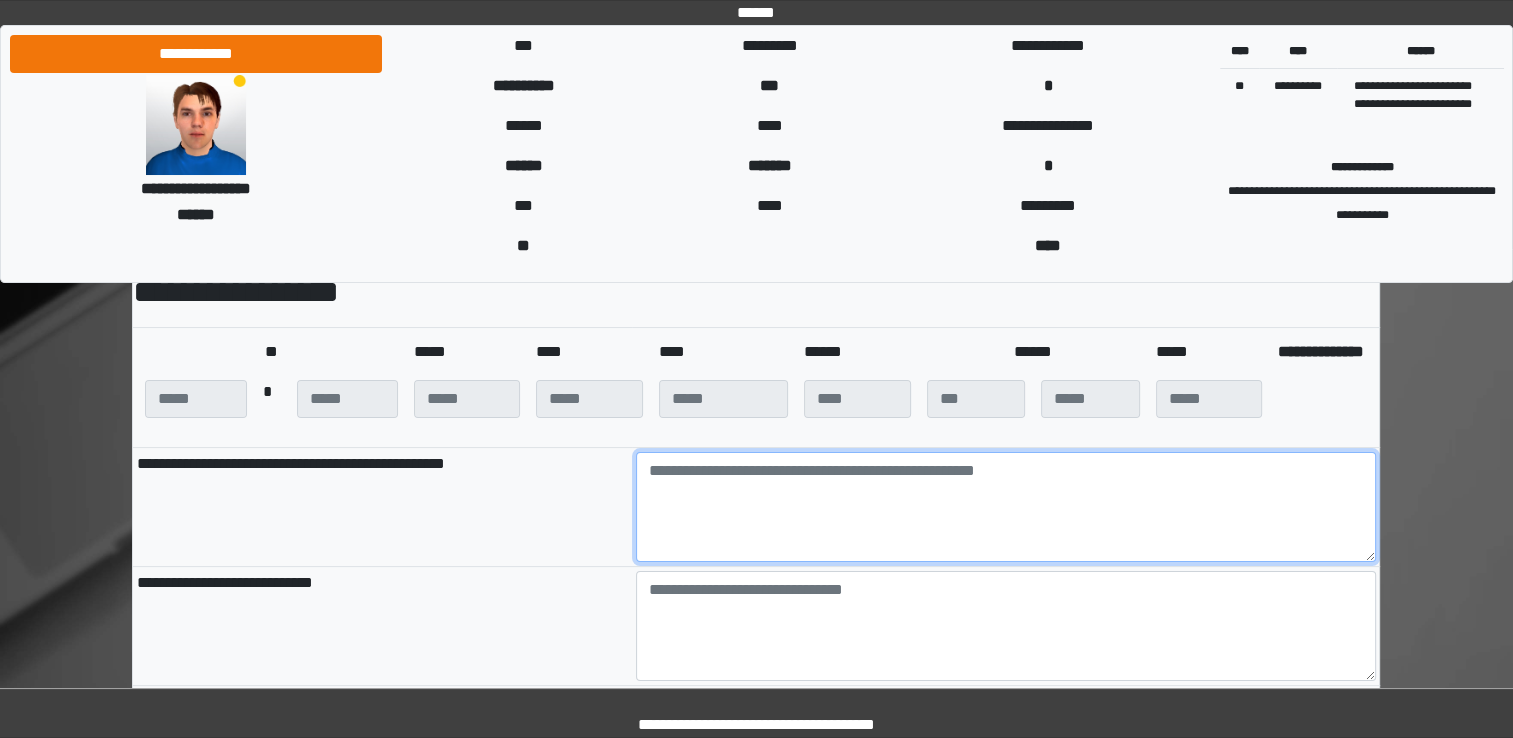 click at bounding box center [1006, 507] 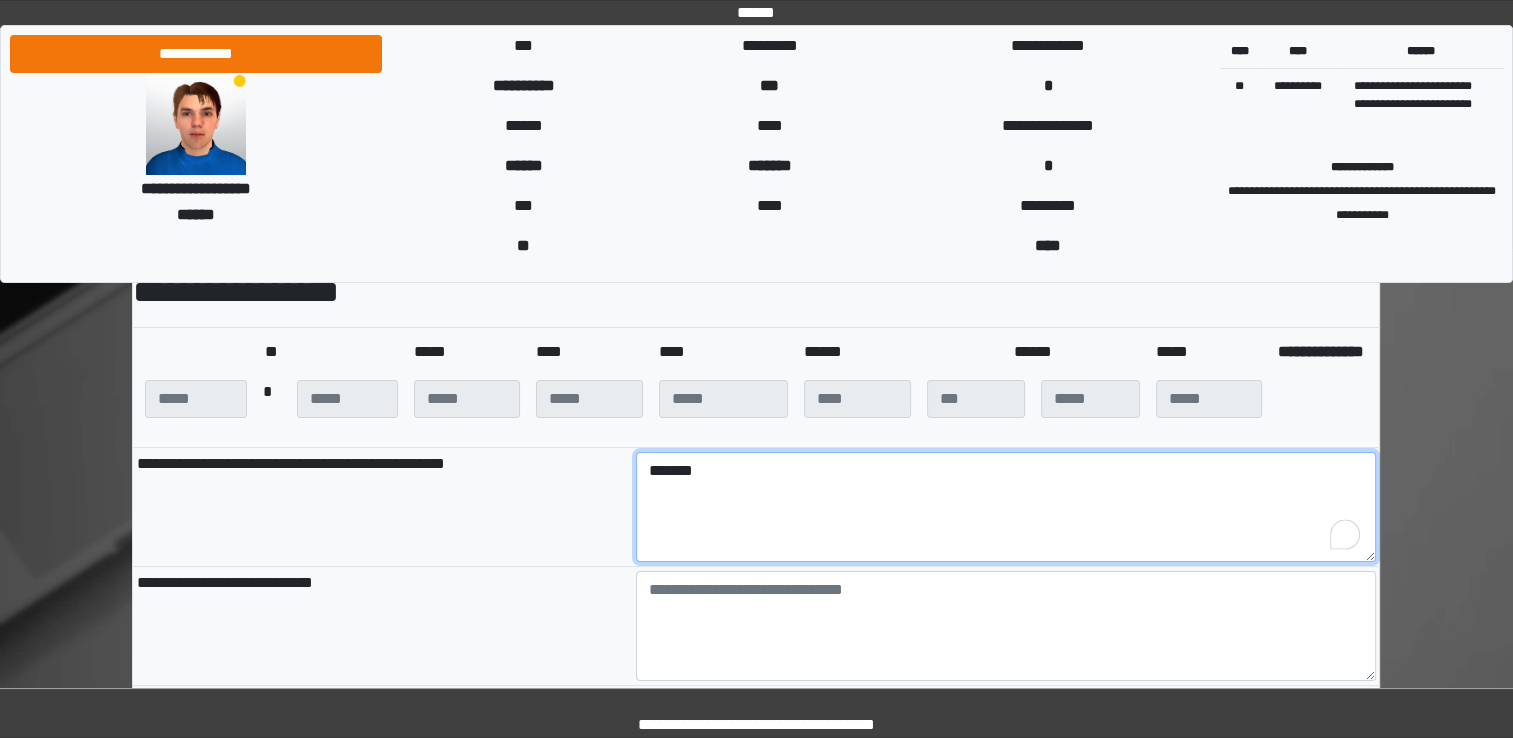 type on "******" 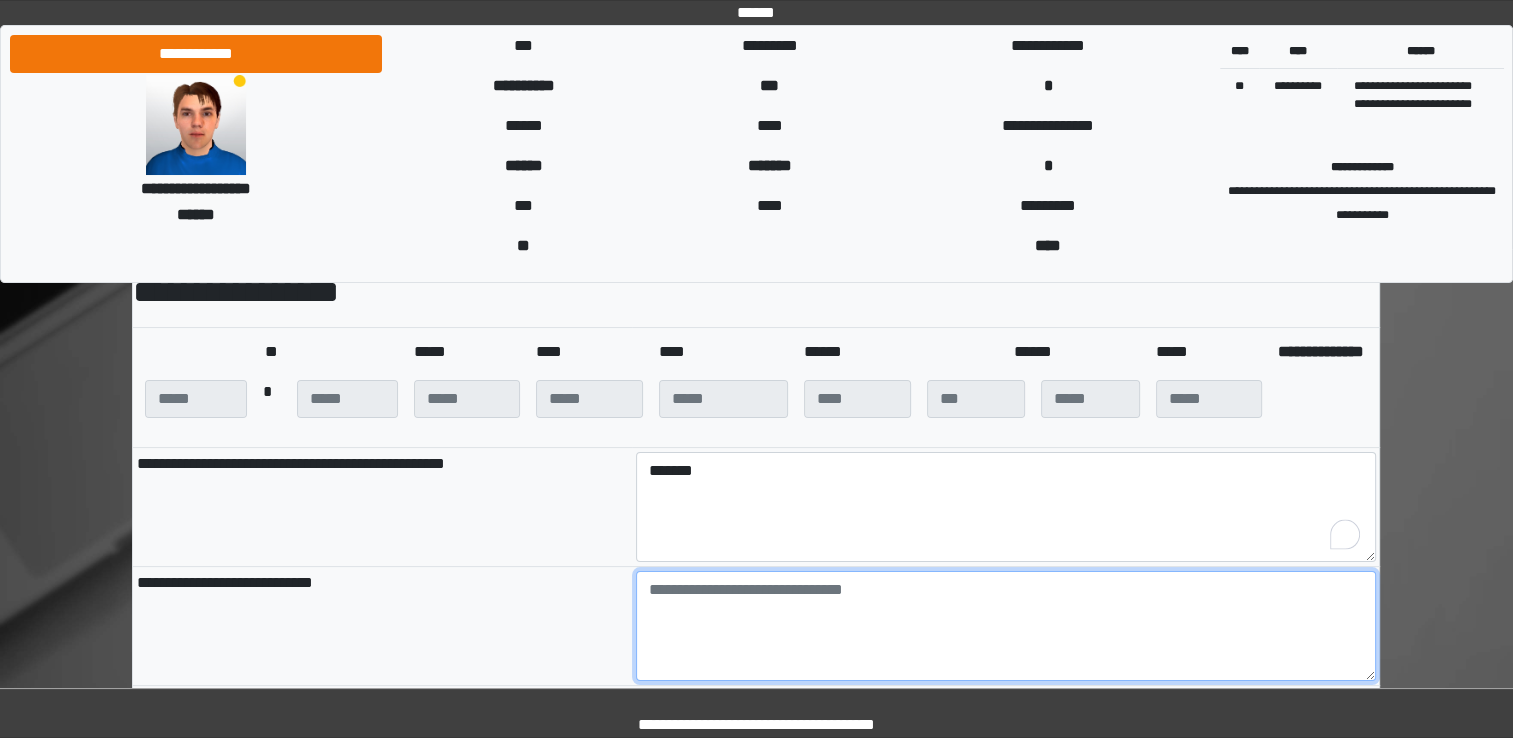 click at bounding box center (1006, 626) 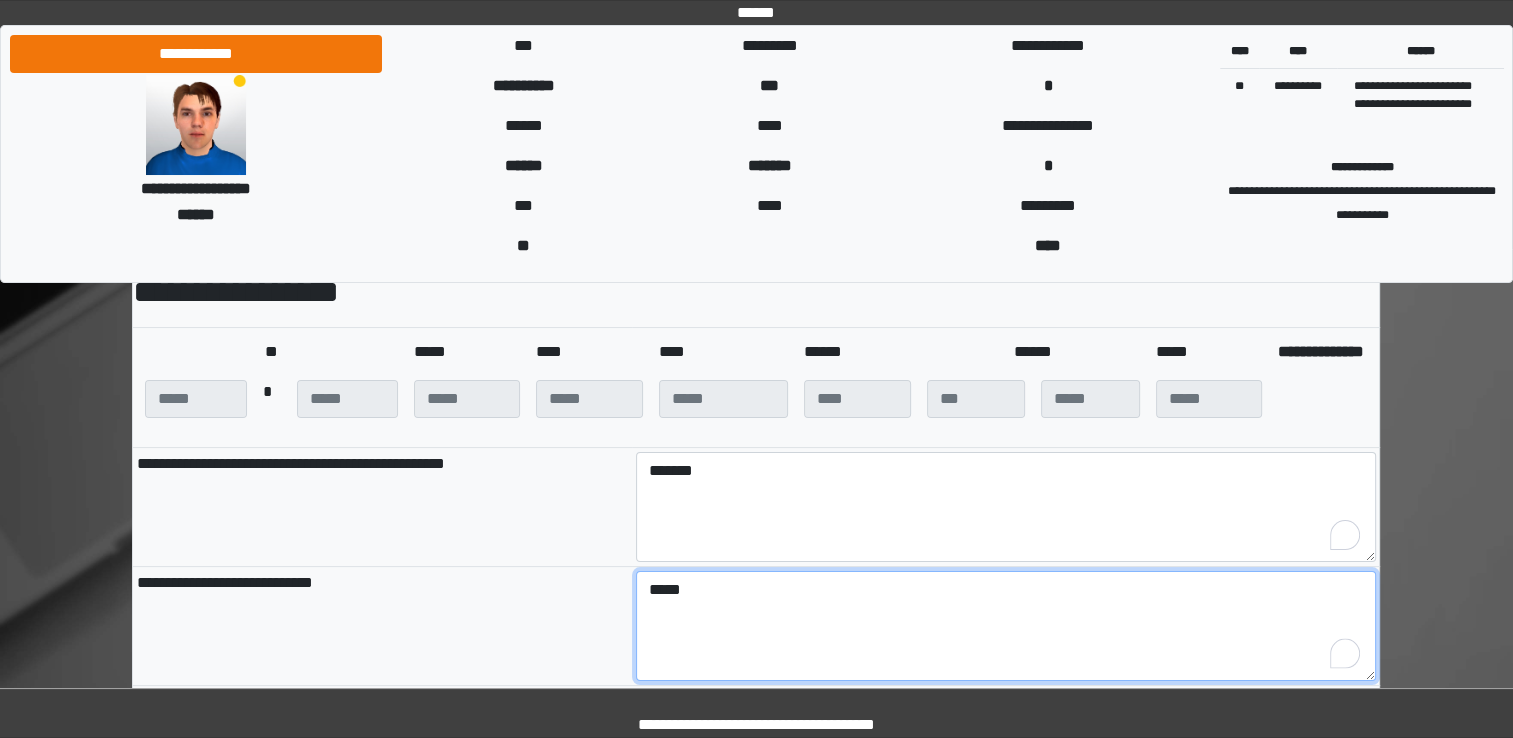 type on "*****" 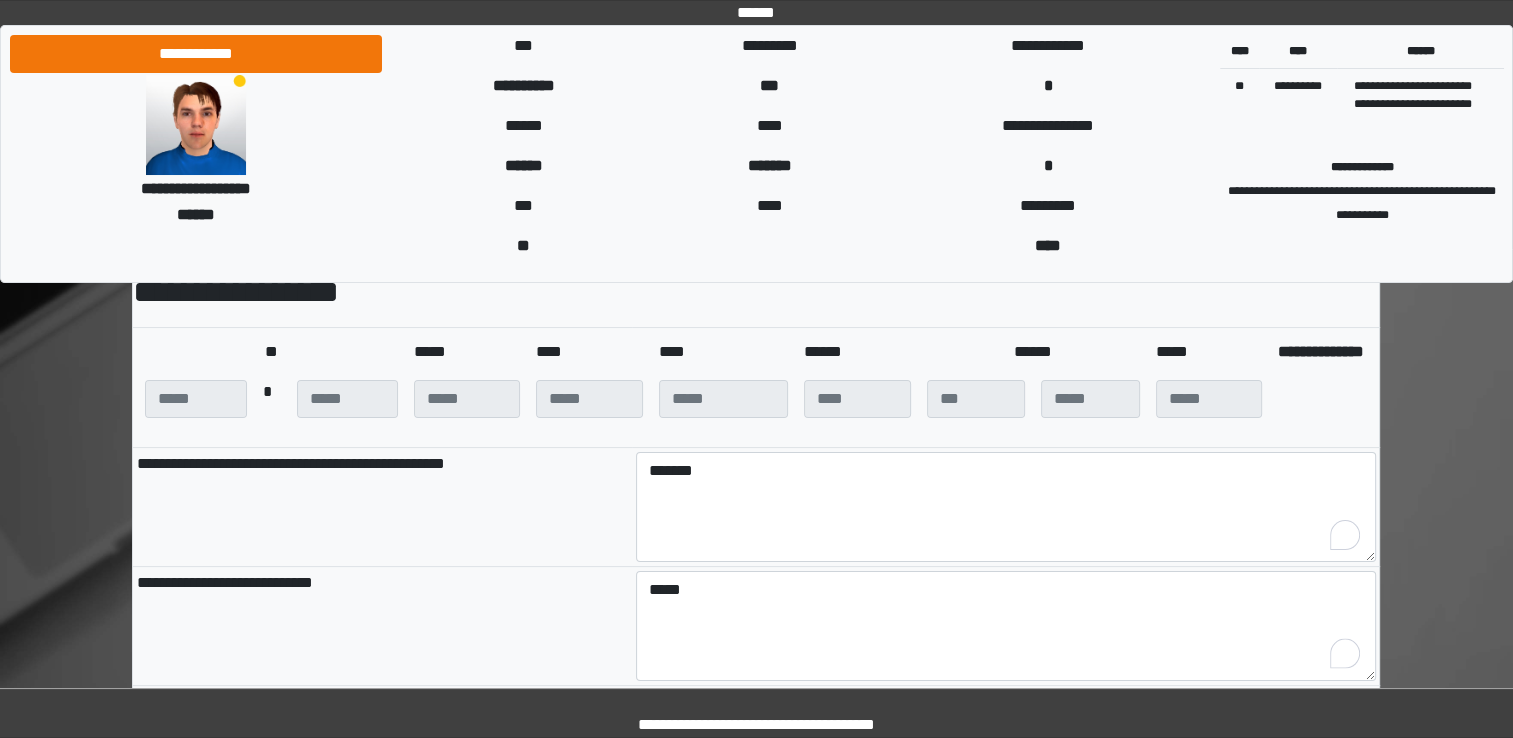 click on "**********" at bounding box center (382, 625) 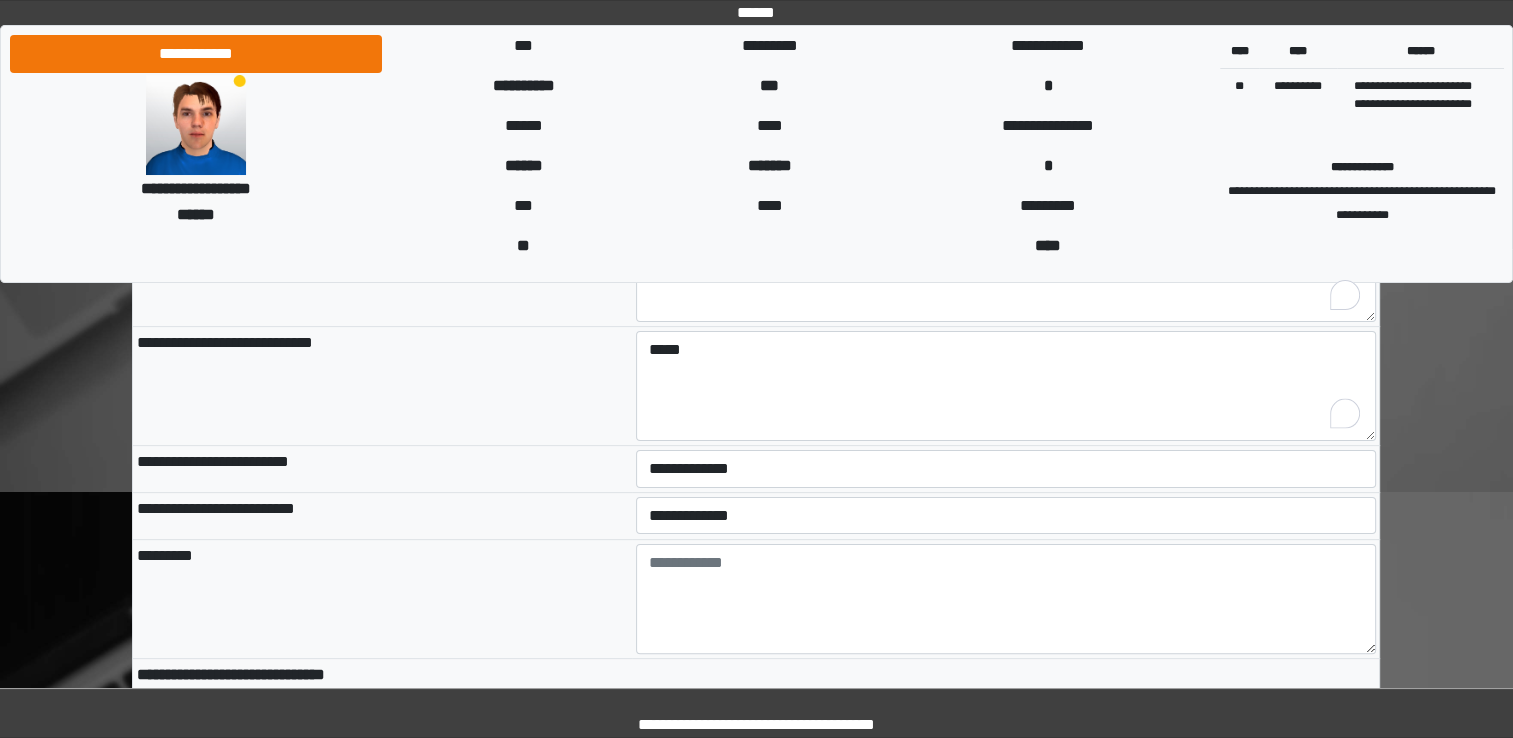 scroll, scrollTop: 400, scrollLeft: 0, axis: vertical 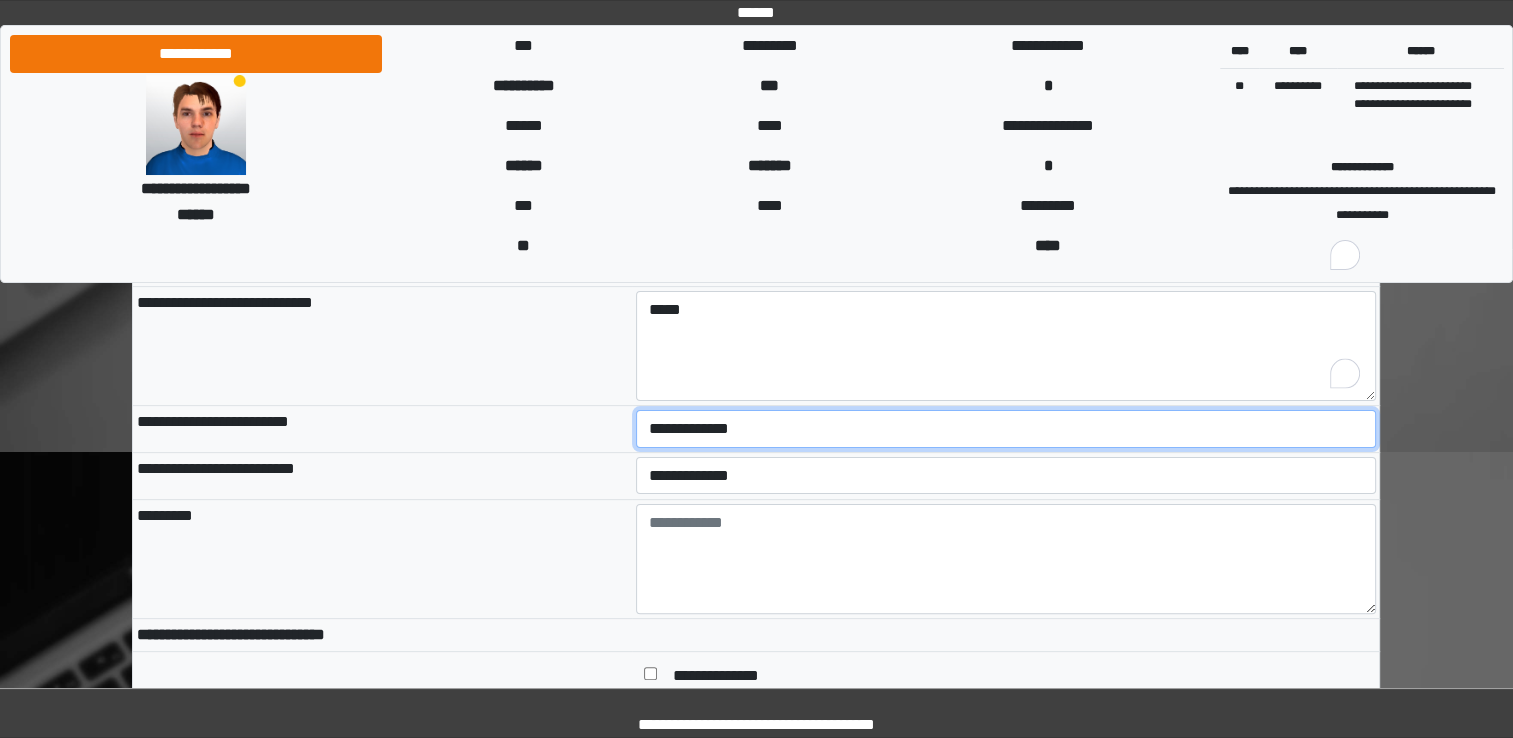 click on "**********" at bounding box center (1006, 429) 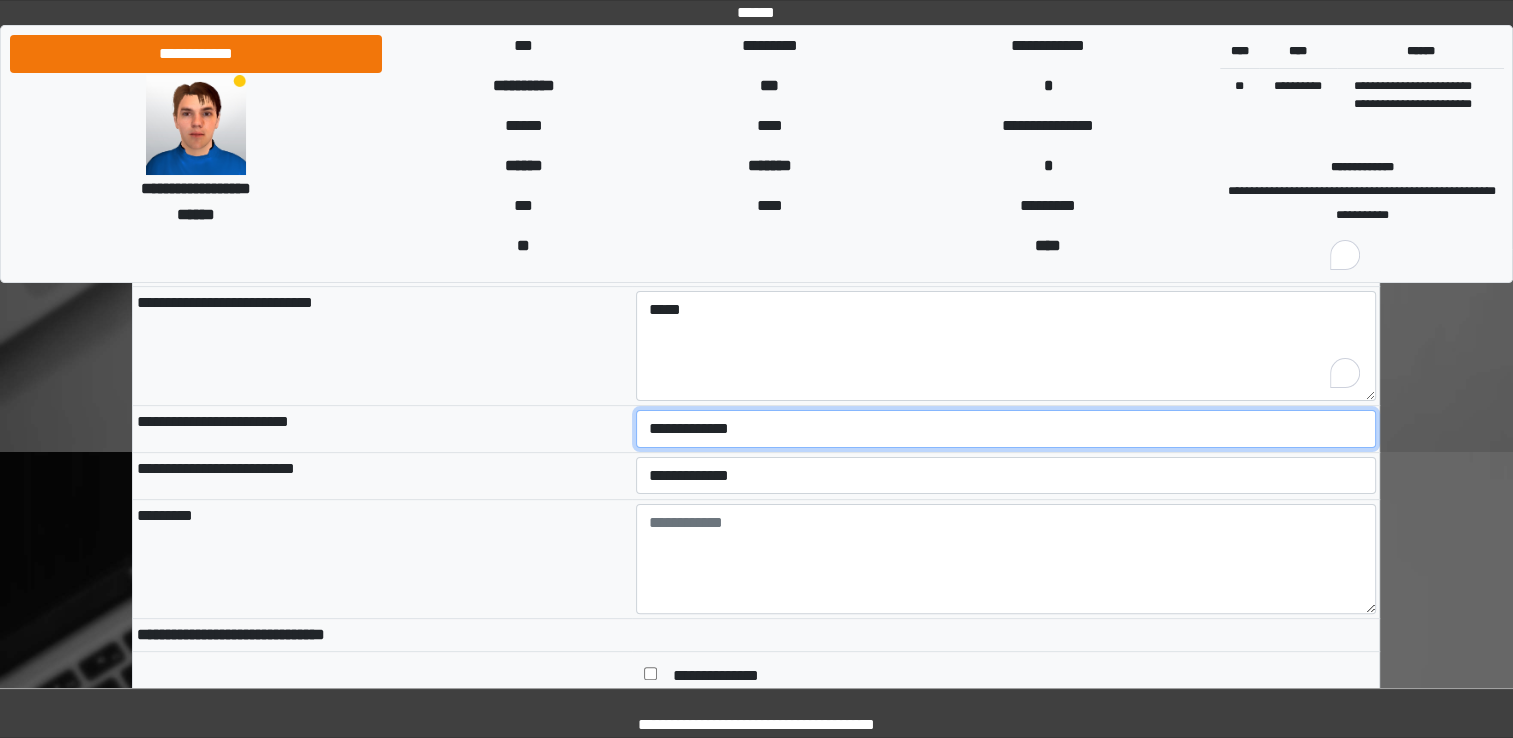 select on "*" 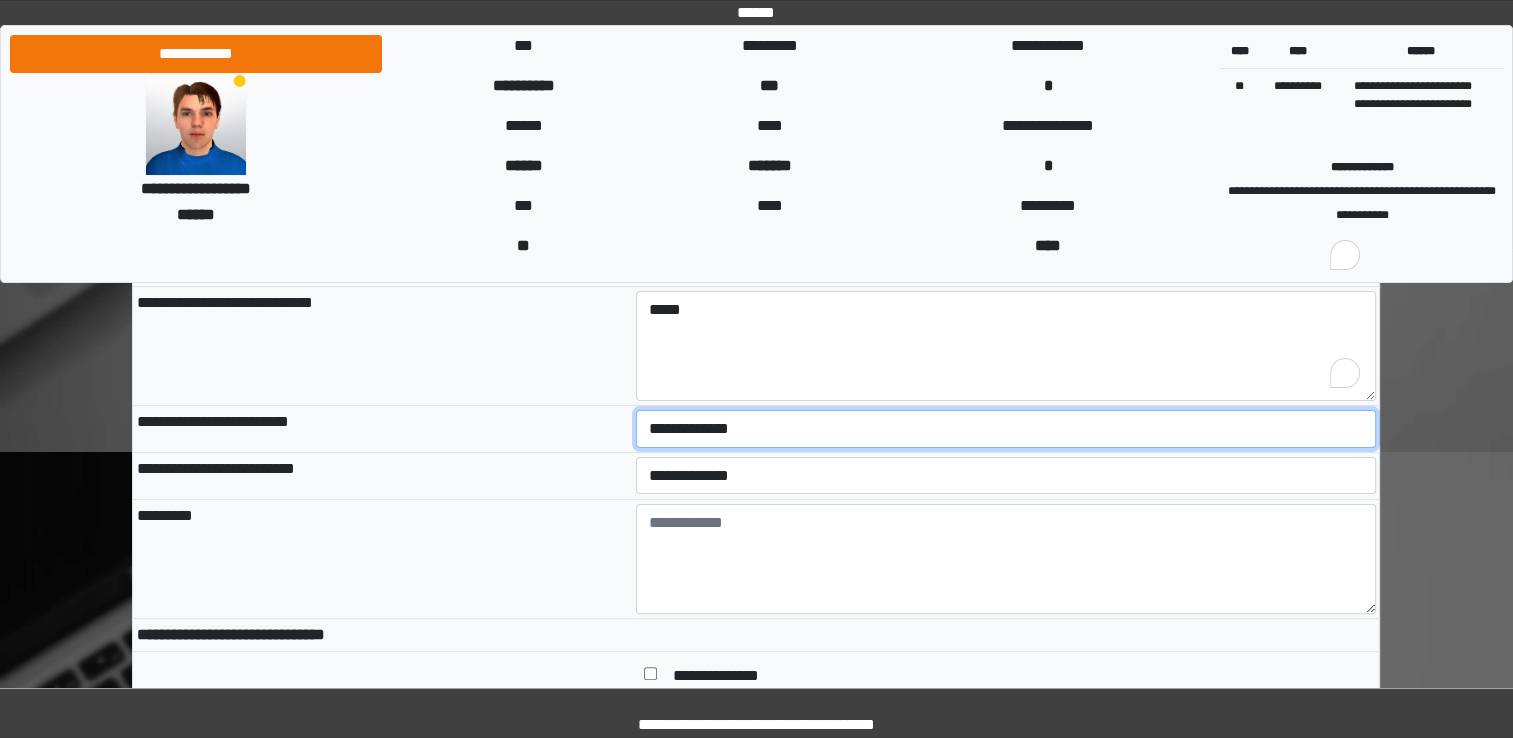 click on "**********" at bounding box center [1006, 429] 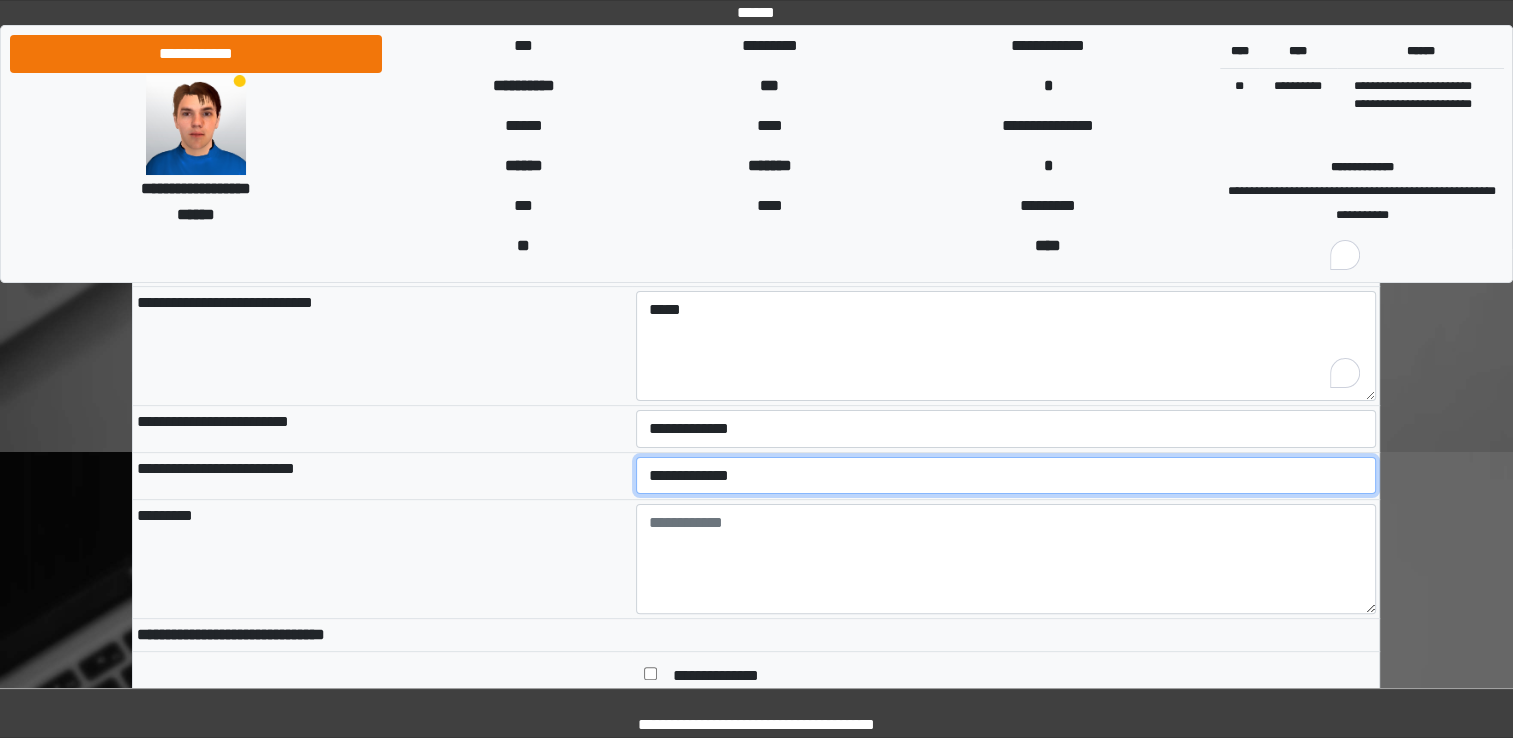 click on "**********" at bounding box center (1006, 476) 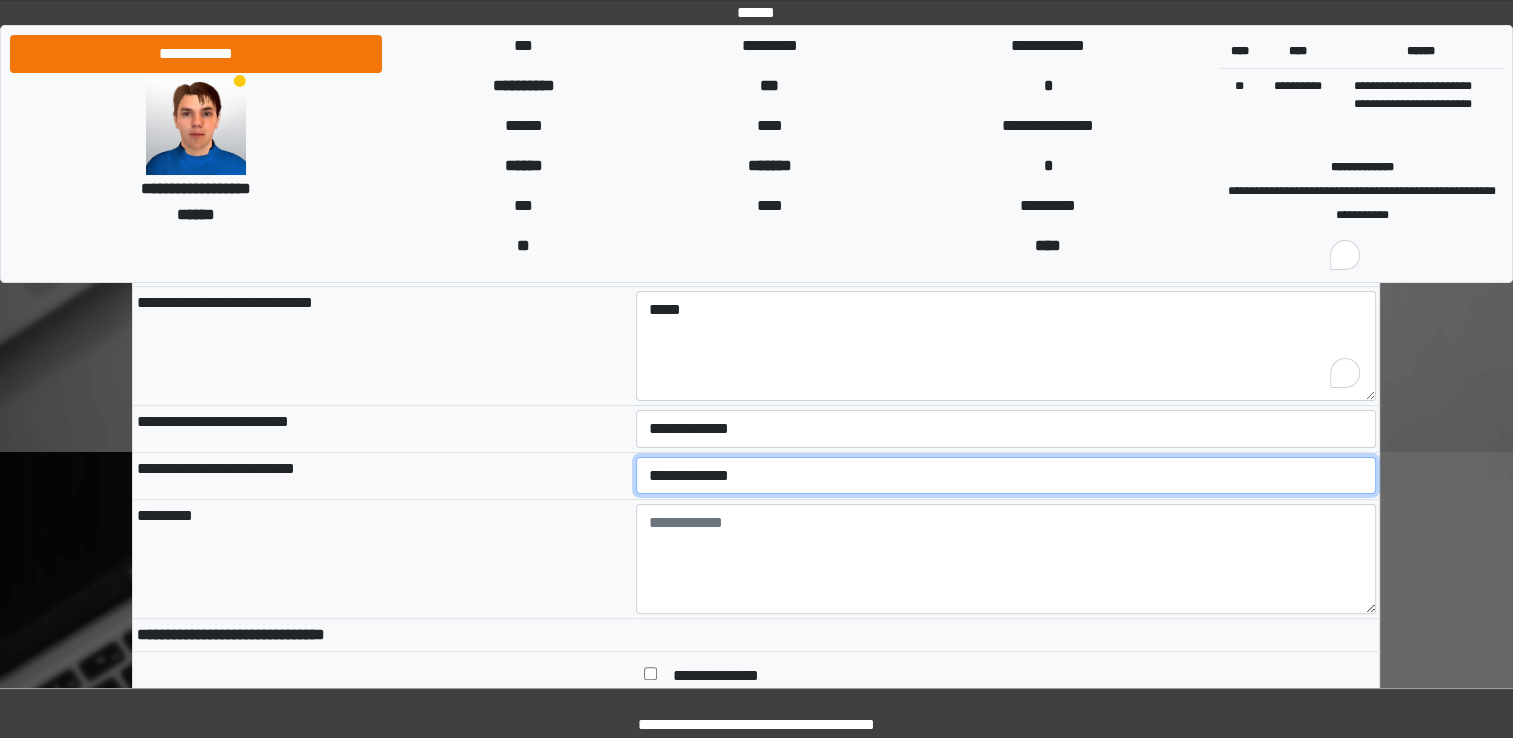 select on "*" 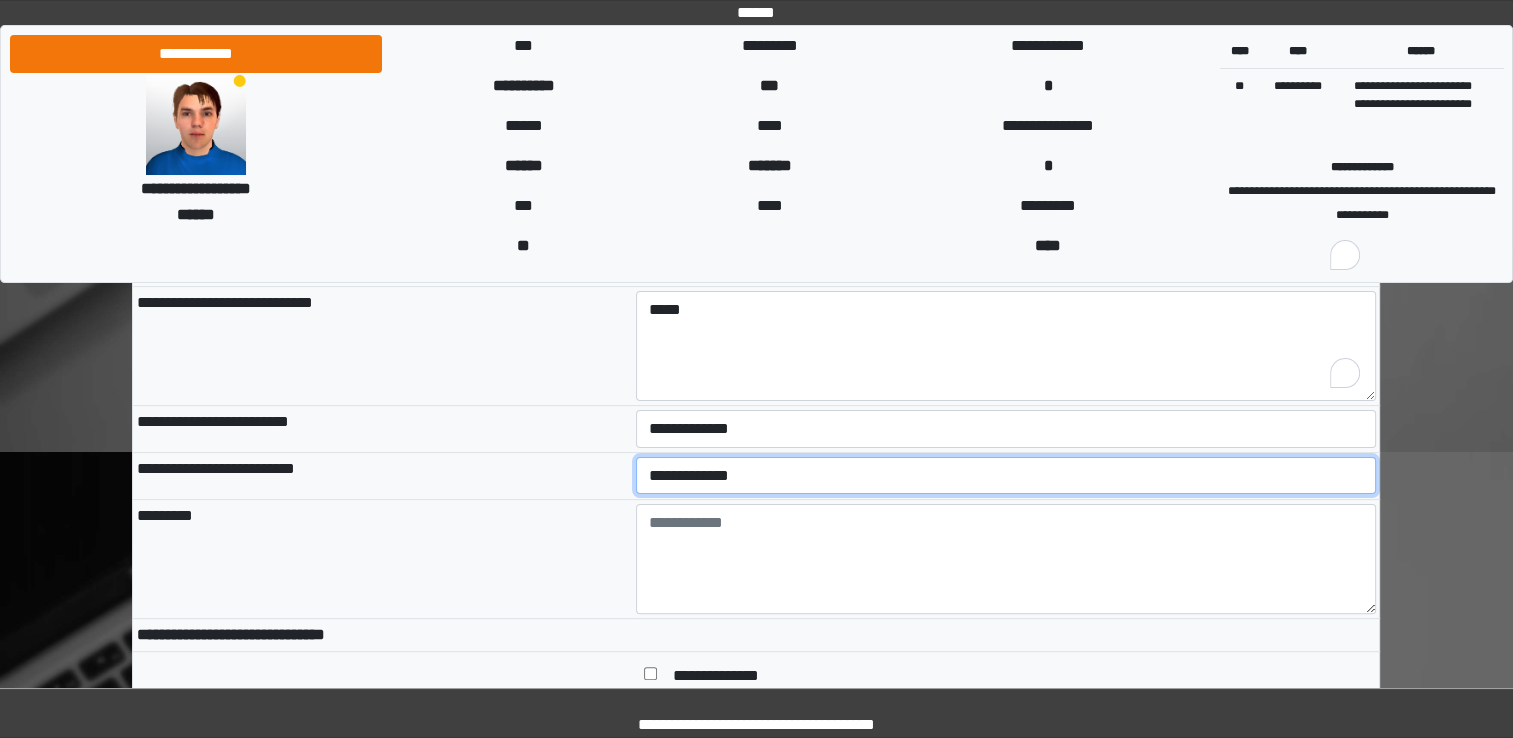 click on "**********" at bounding box center [1006, 476] 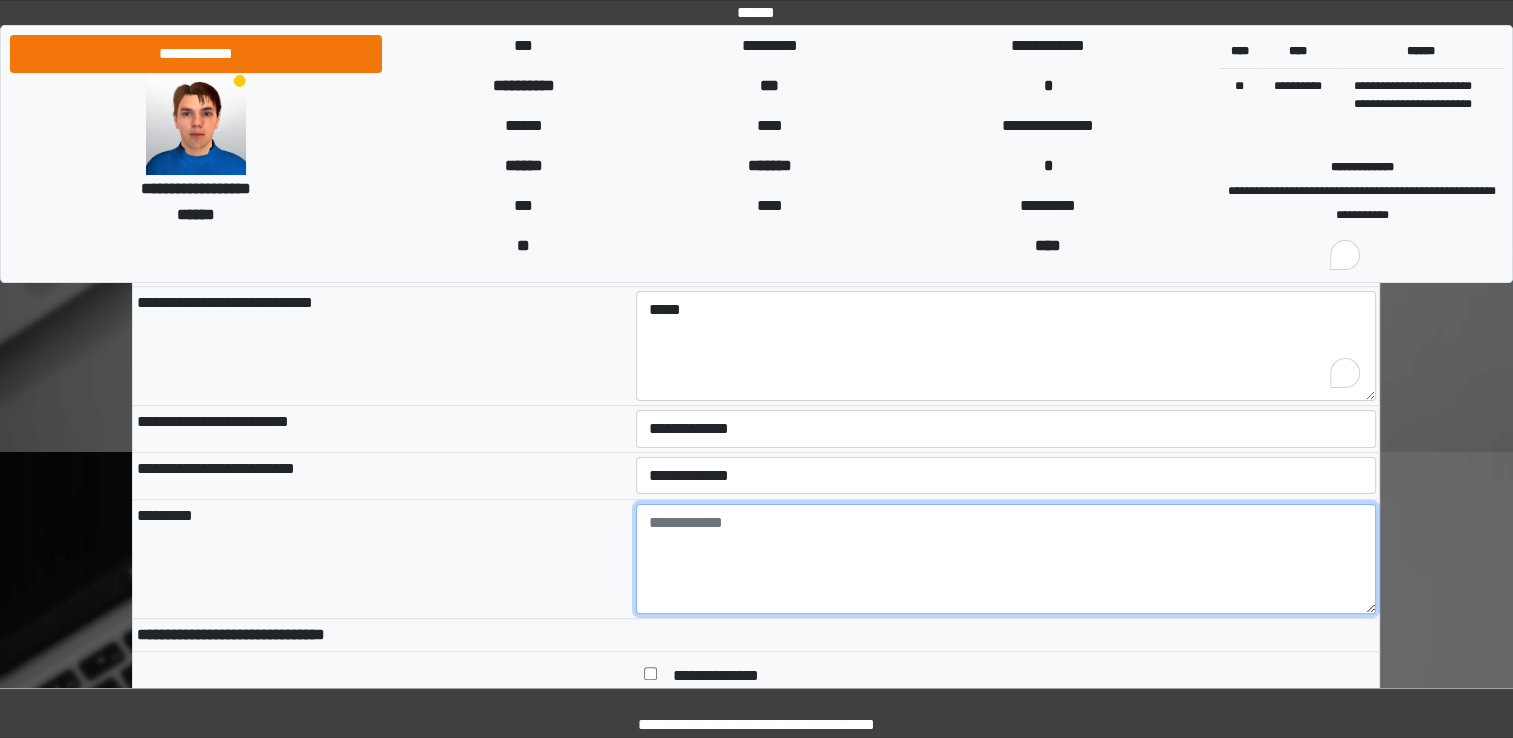 click at bounding box center [1006, 559] 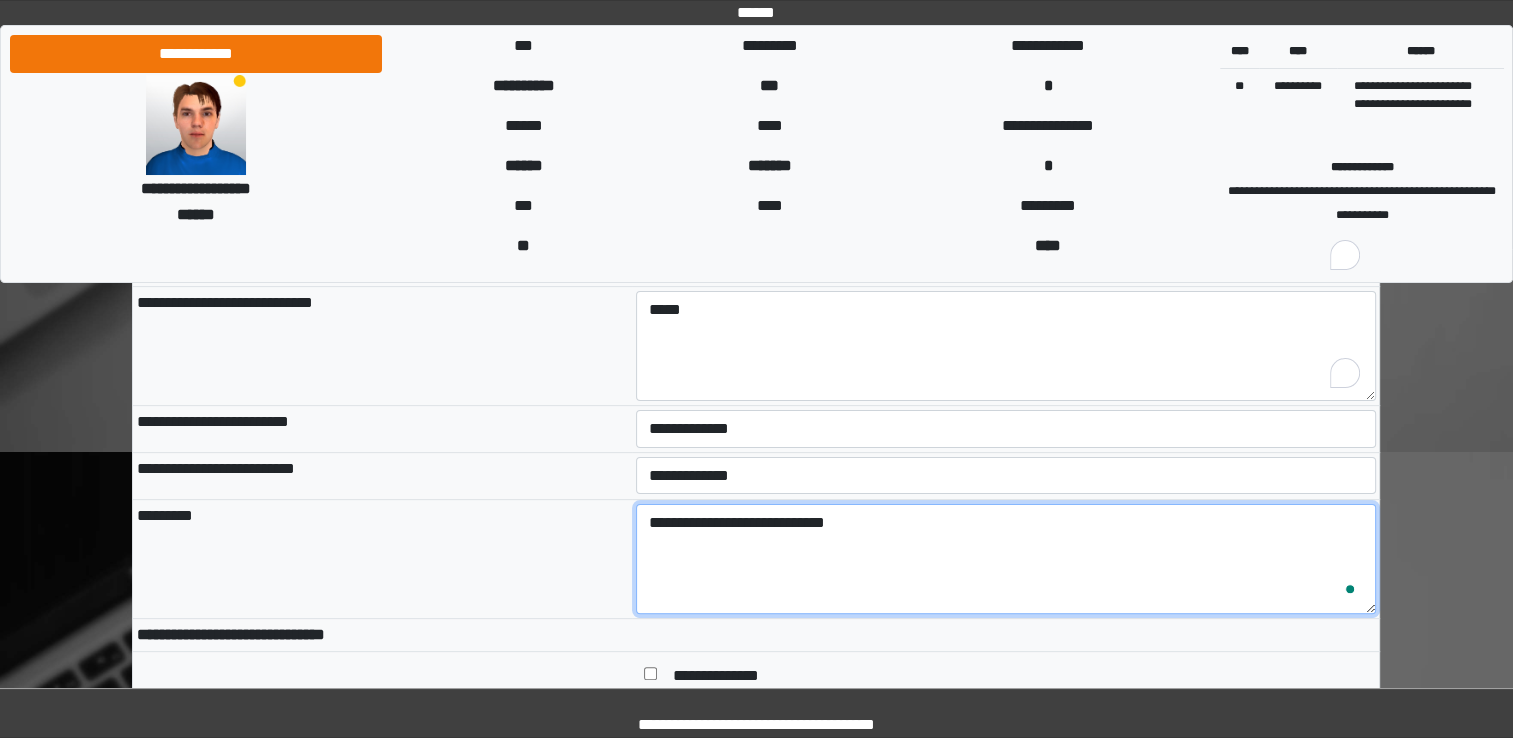 type on "**********" 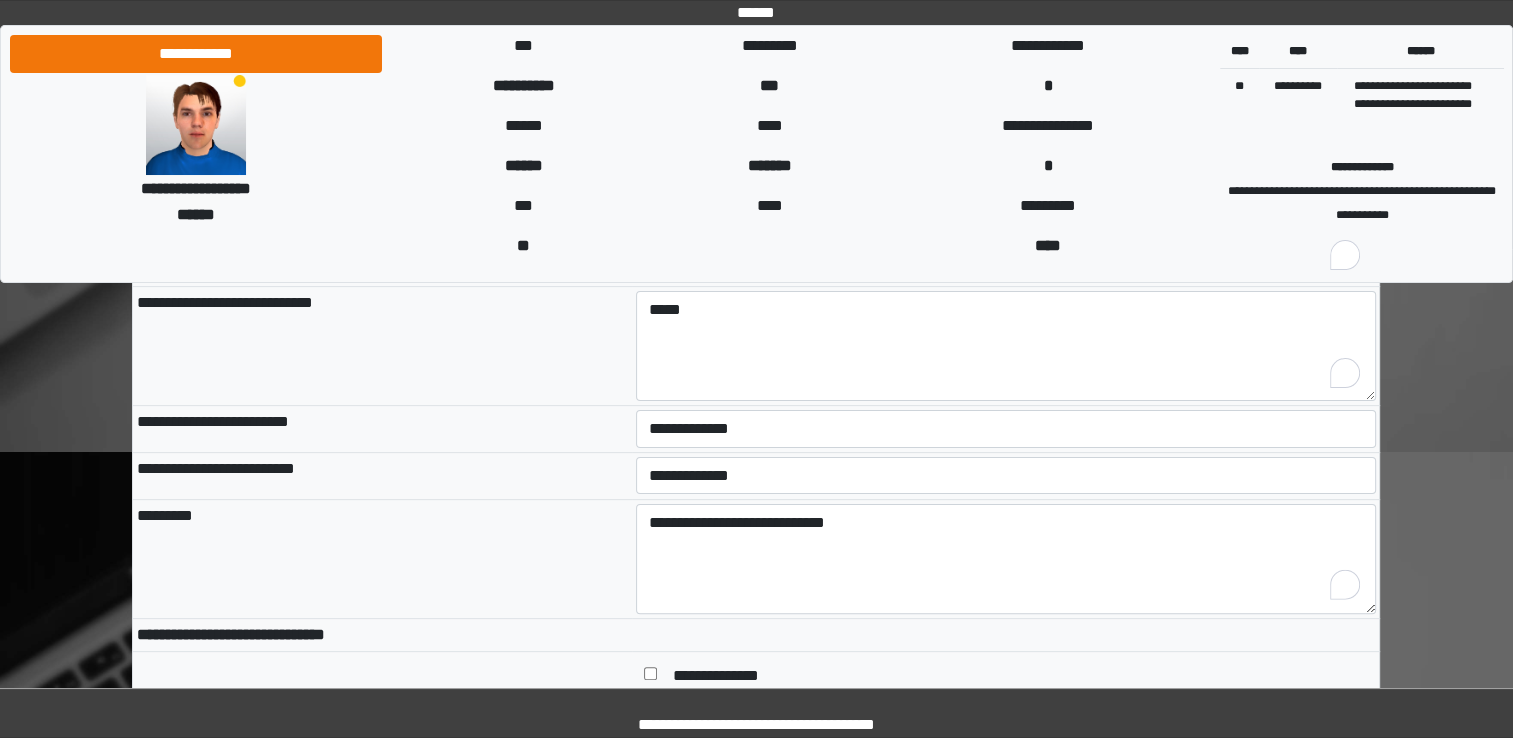 click on "*********" at bounding box center [382, 558] 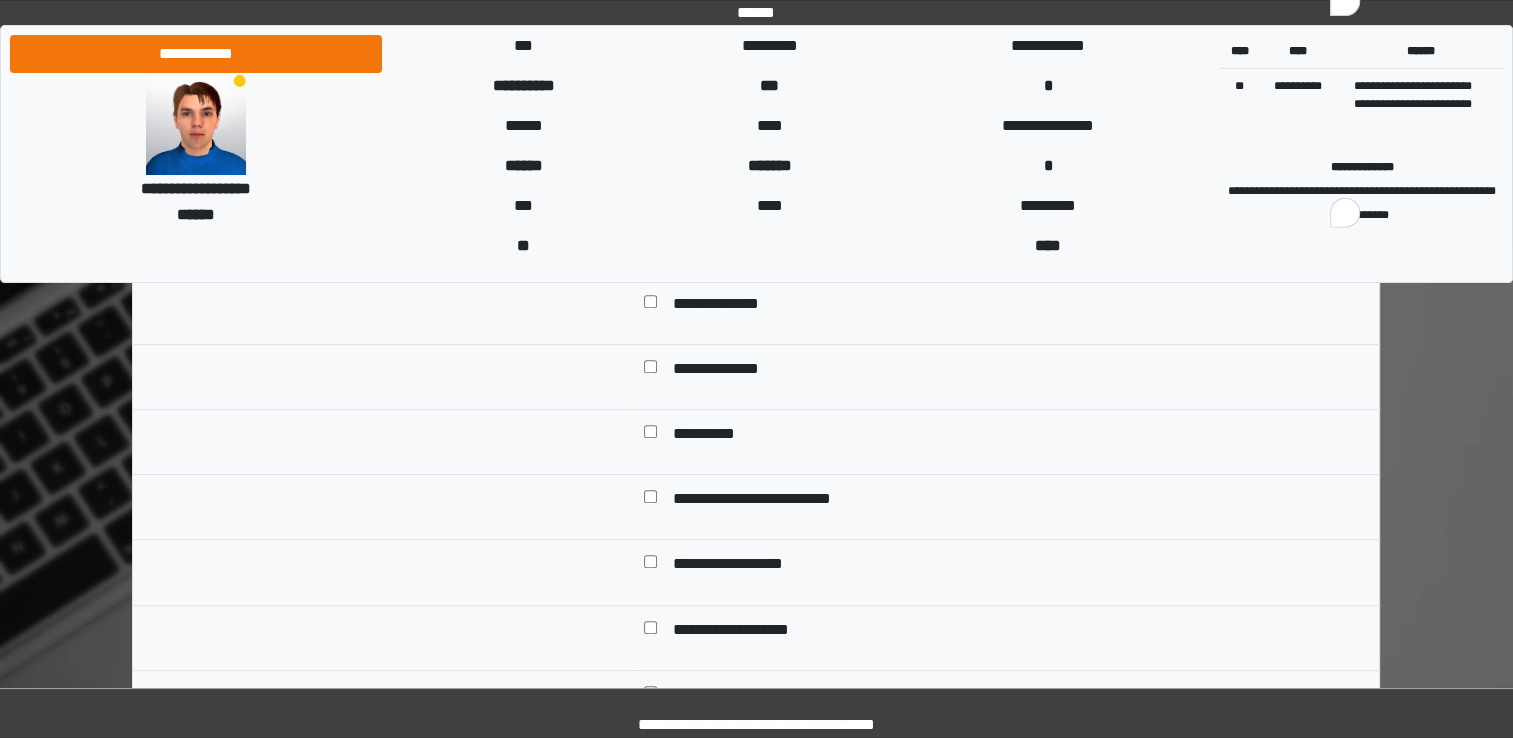 scroll, scrollTop: 800, scrollLeft: 0, axis: vertical 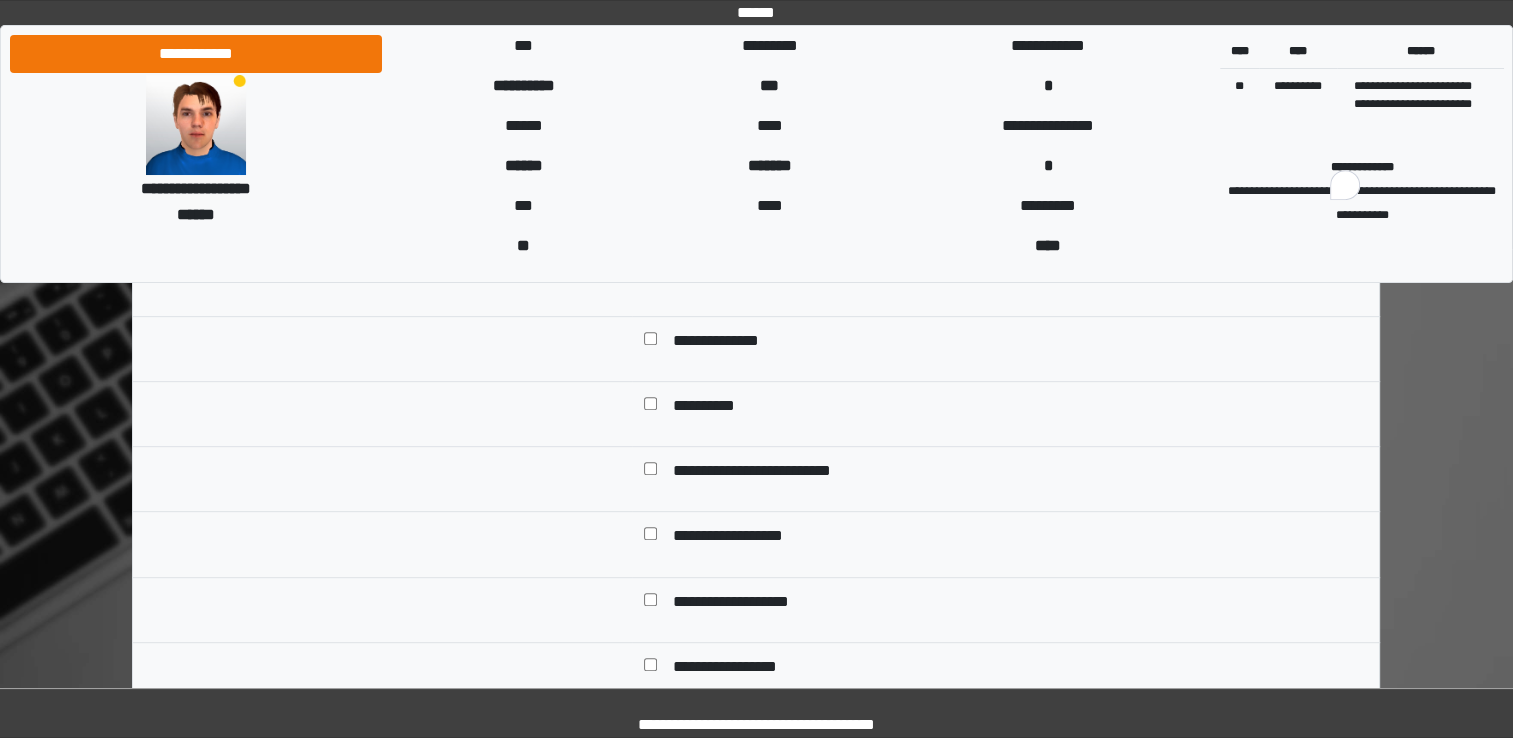 click at bounding box center (382, 609) 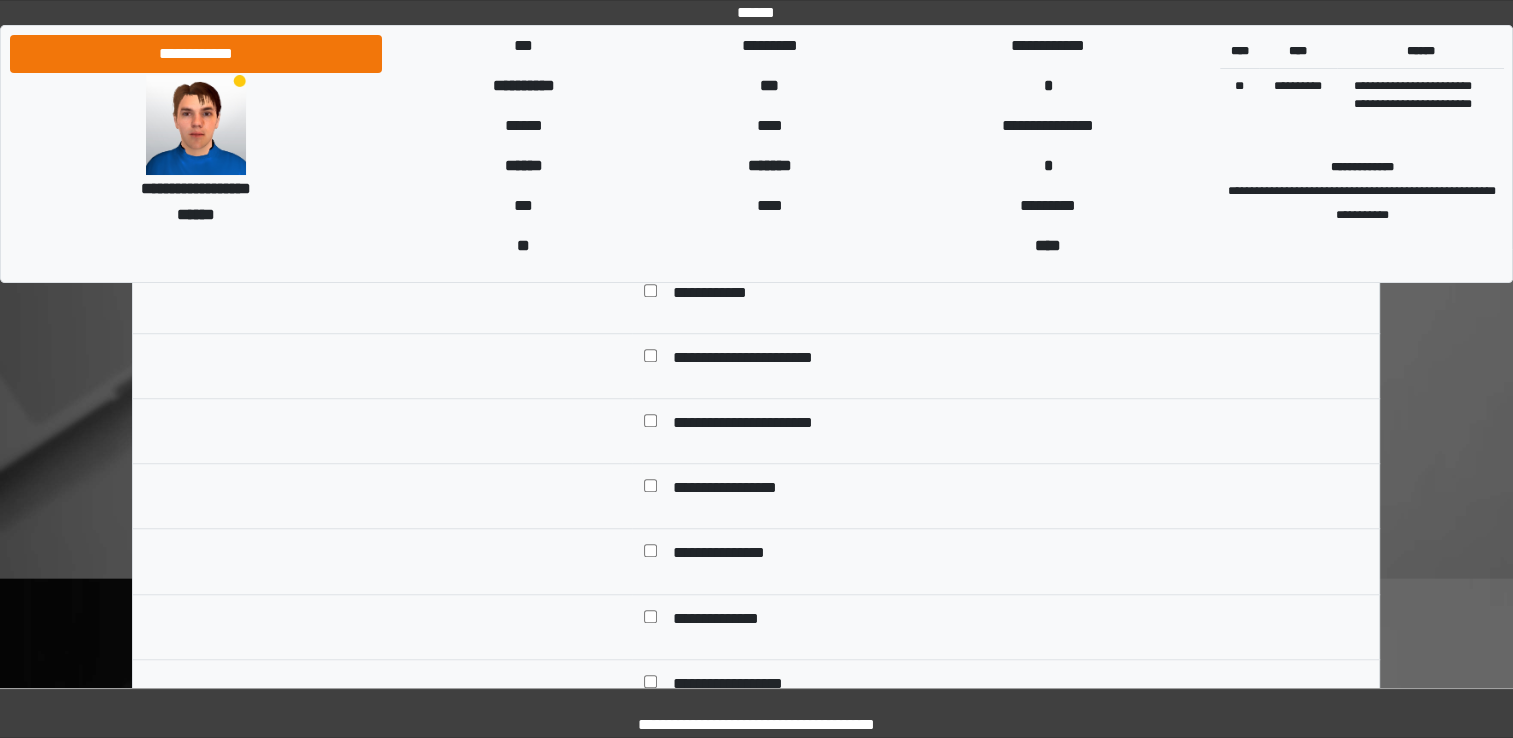 scroll, scrollTop: 1280, scrollLeft: 0, axis: vertical 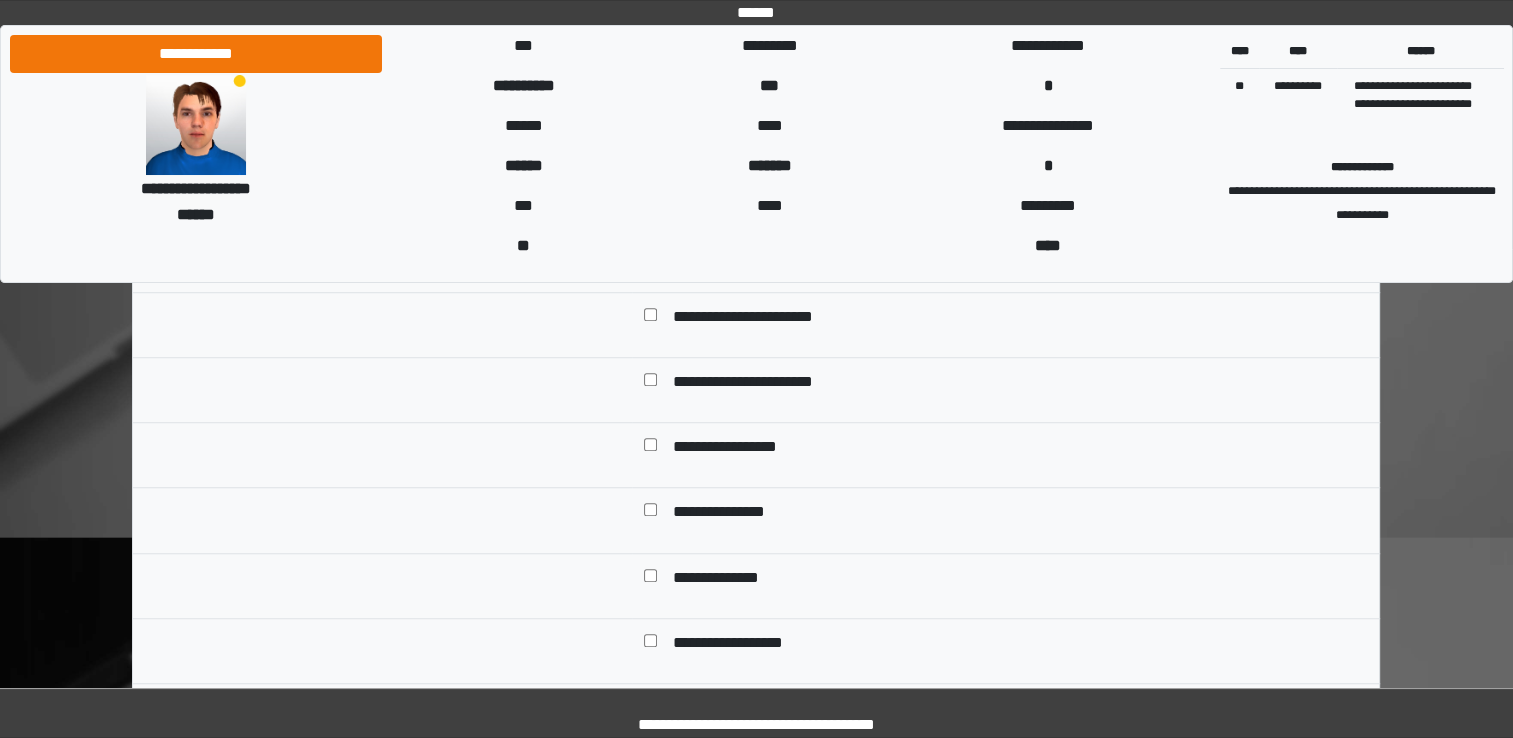 click on "**********" at bounding box center (1020, 512) 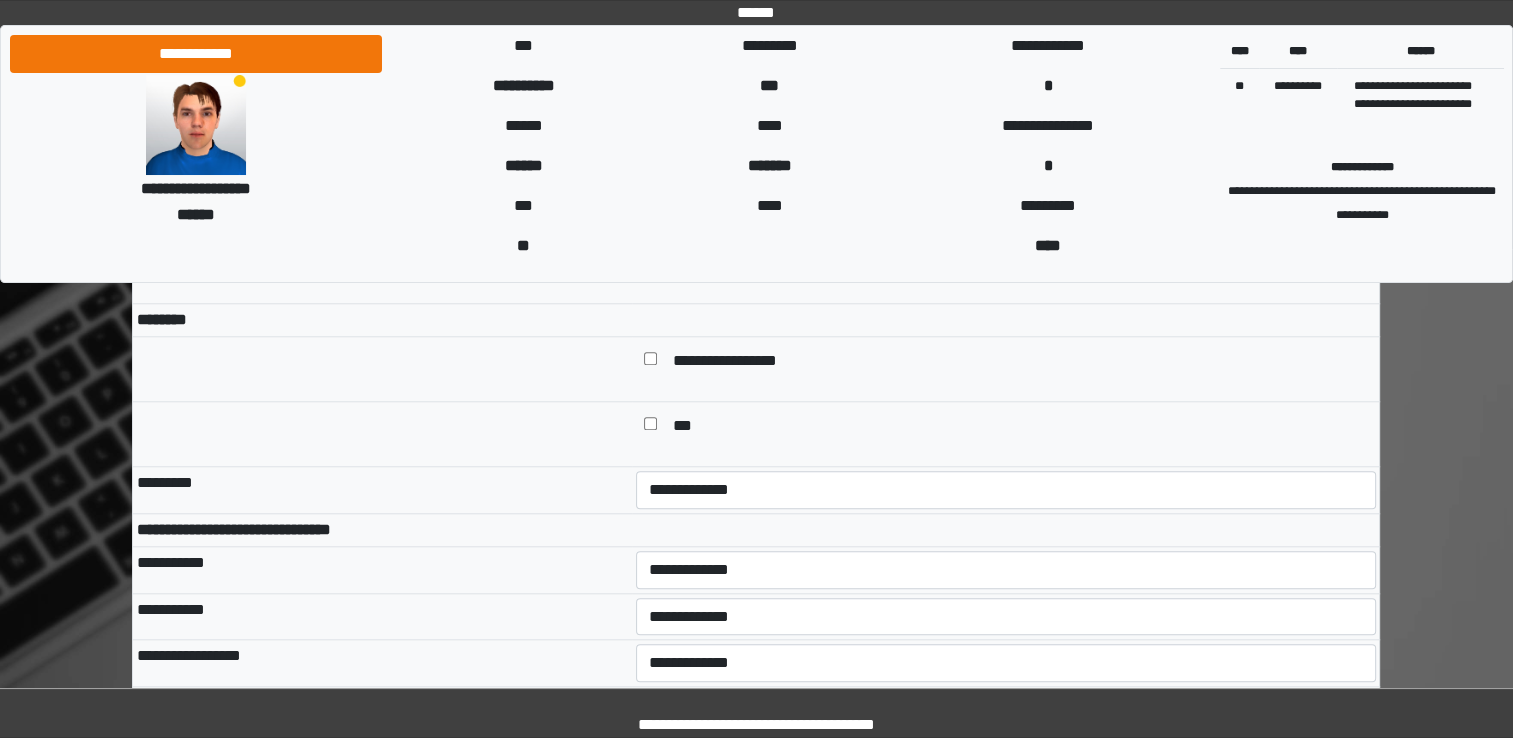 scroll, scrollTop: 1720, scrollLeft: 0, axis: vertical 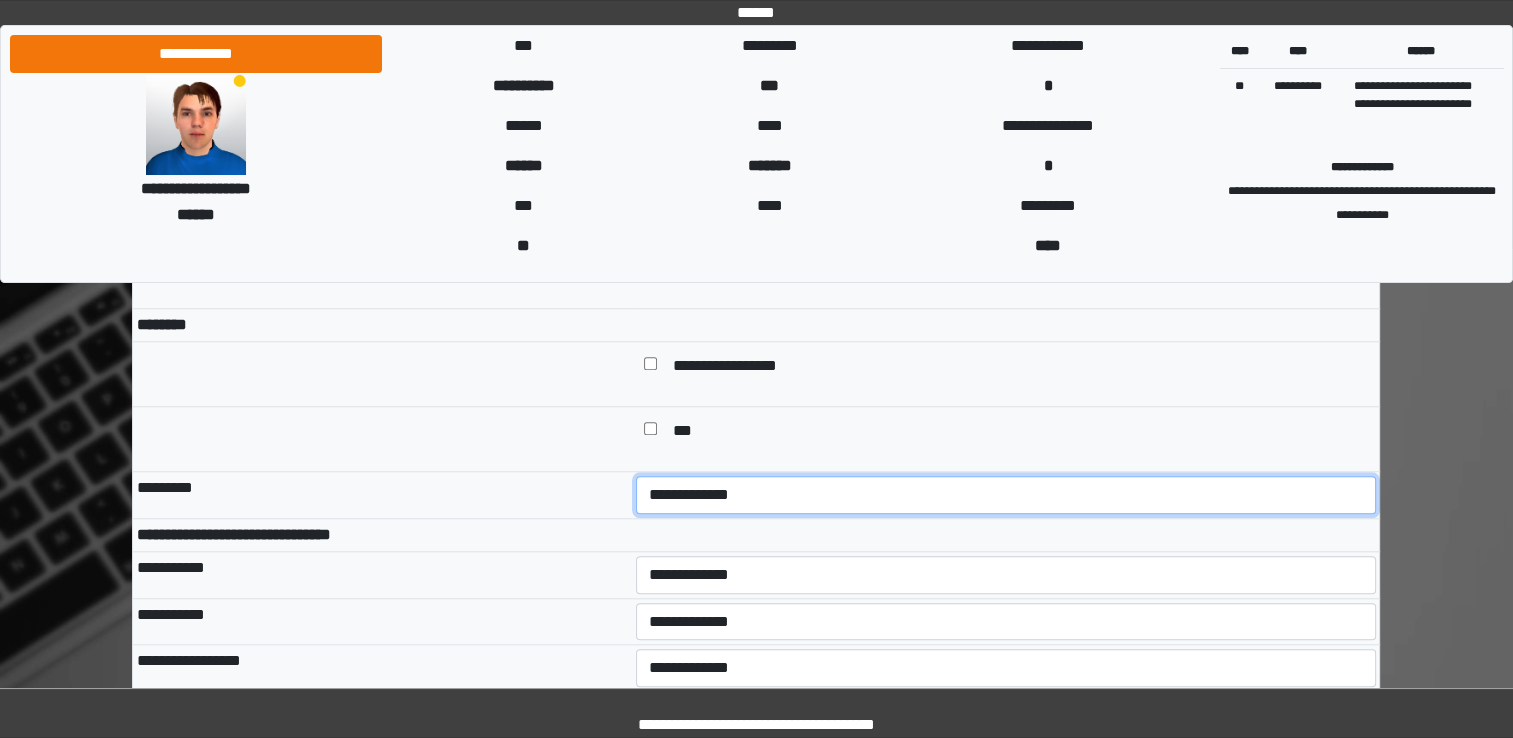 click on "**********" at bounding box center [1006, 495] 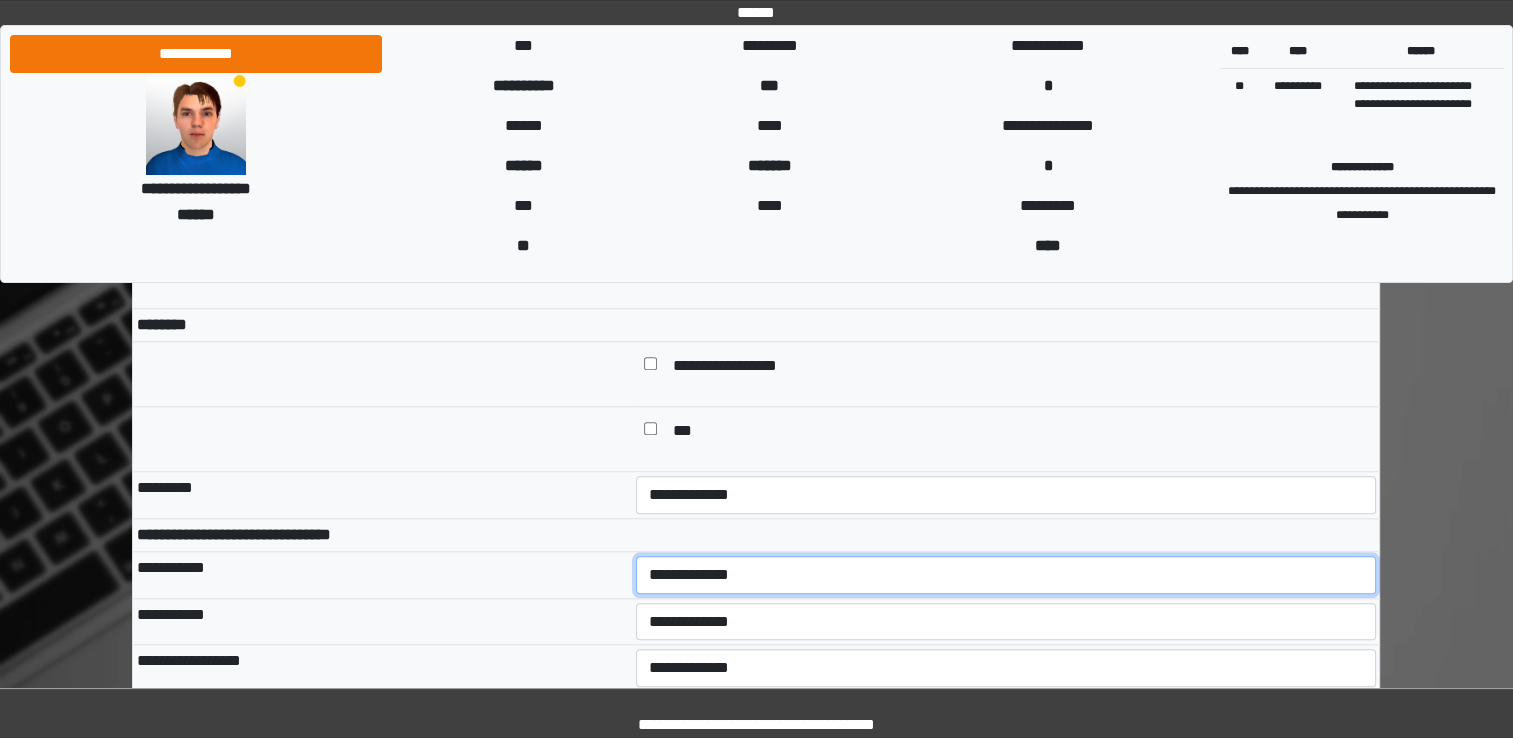 click on "**********" at bounding box center (1006, 575) 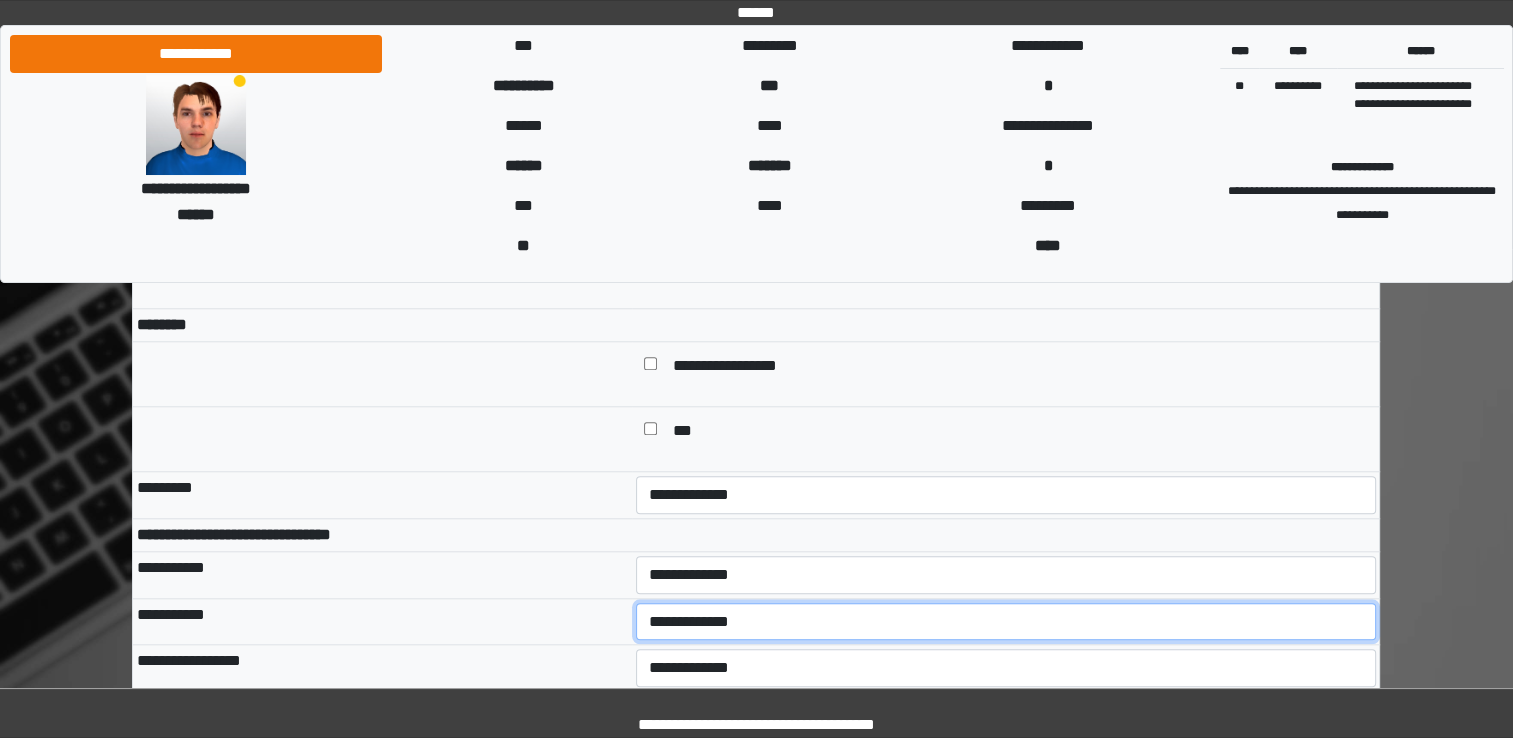 click on "**********" at bounding box center [1006, 622] 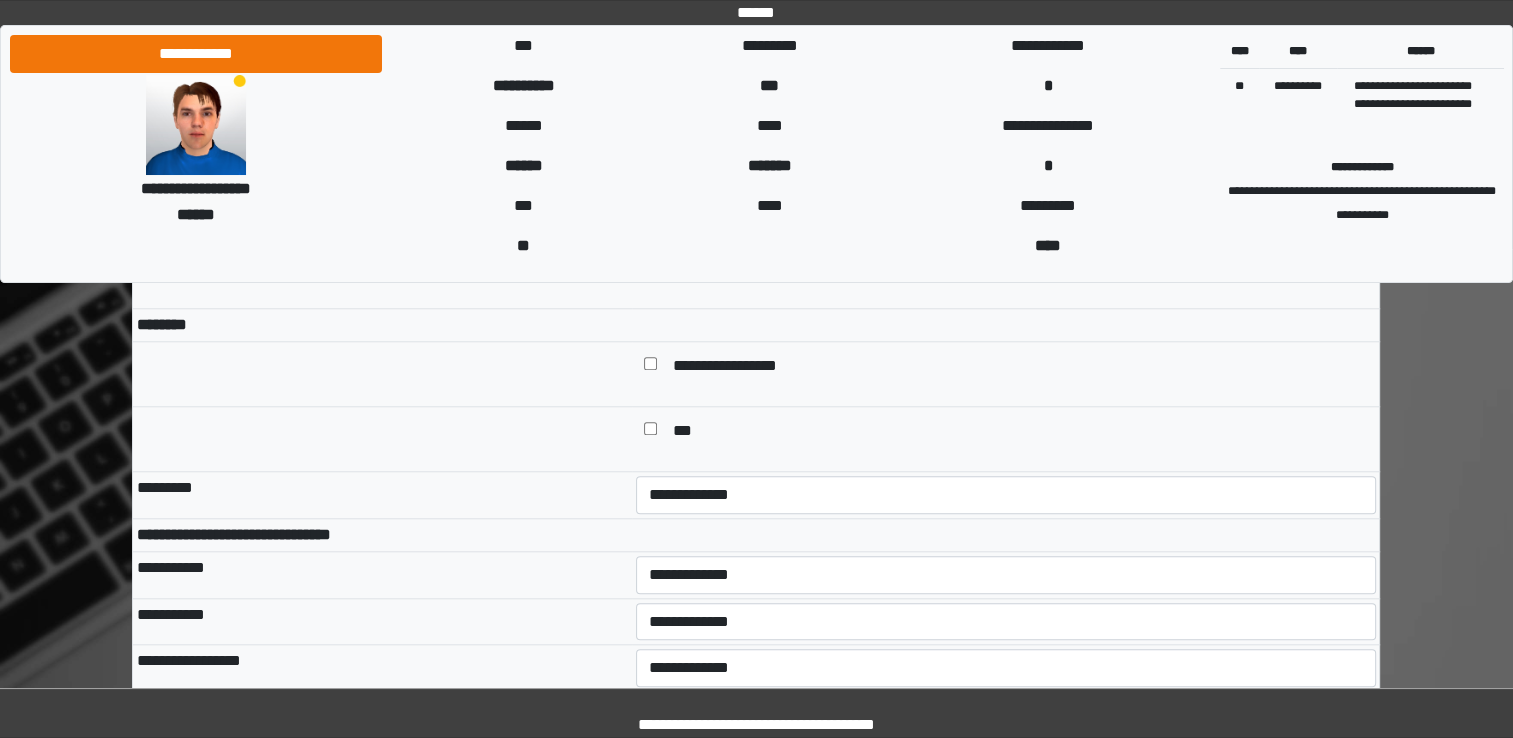 click on "**********" at bounding box center (382, 621) 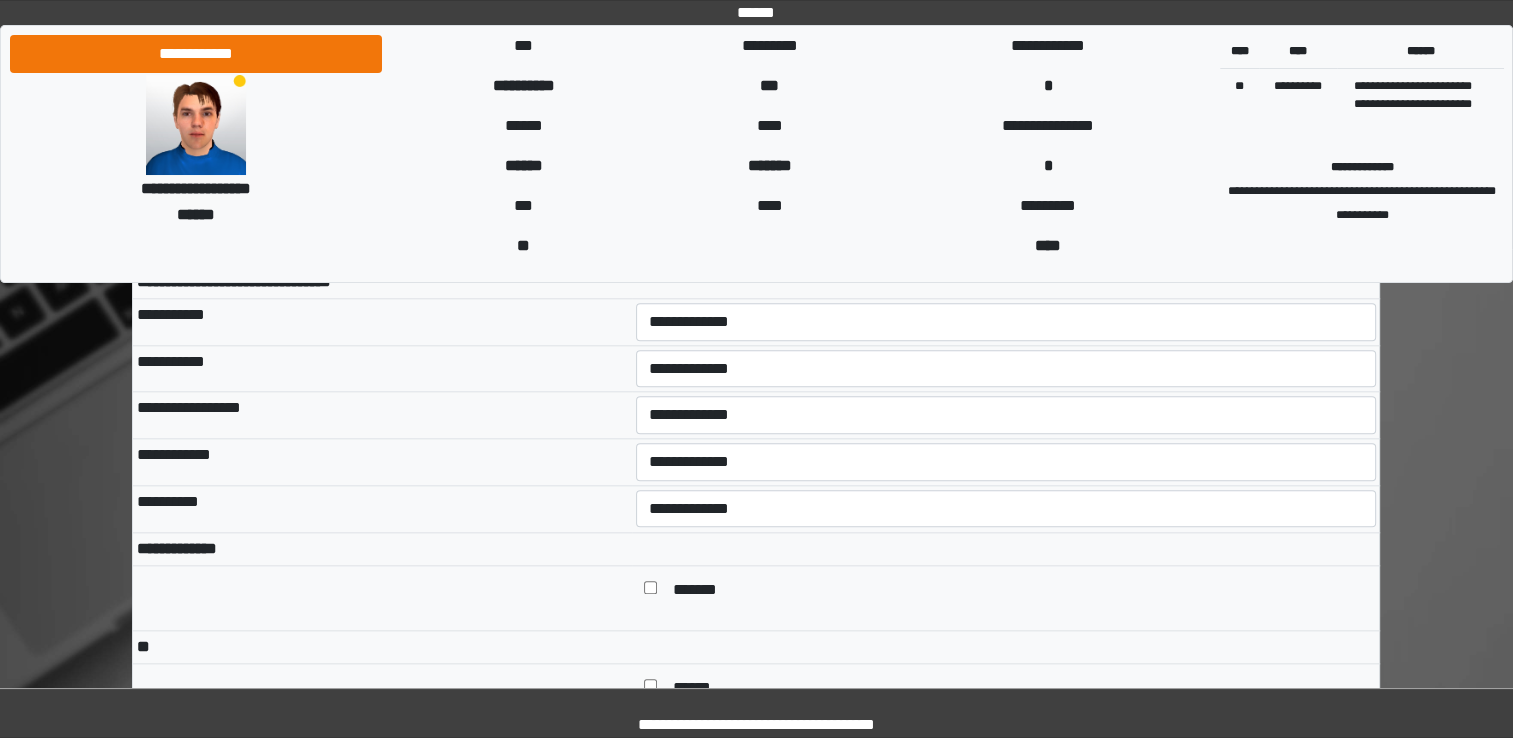 scroll, scrollTop: 2040, scrollLeft: 0, axis: vertical 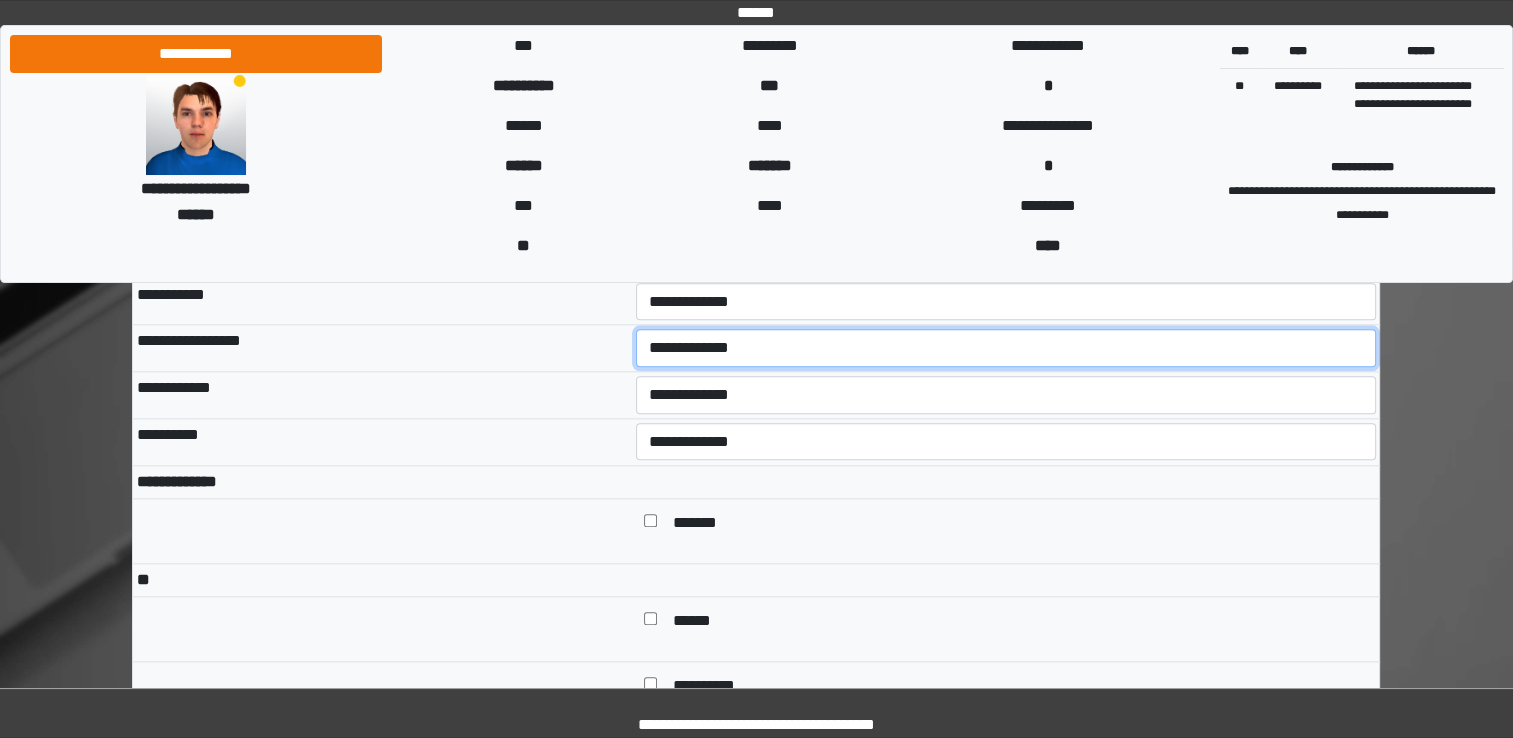 click on "**********" at bounding box center [1006, 348] 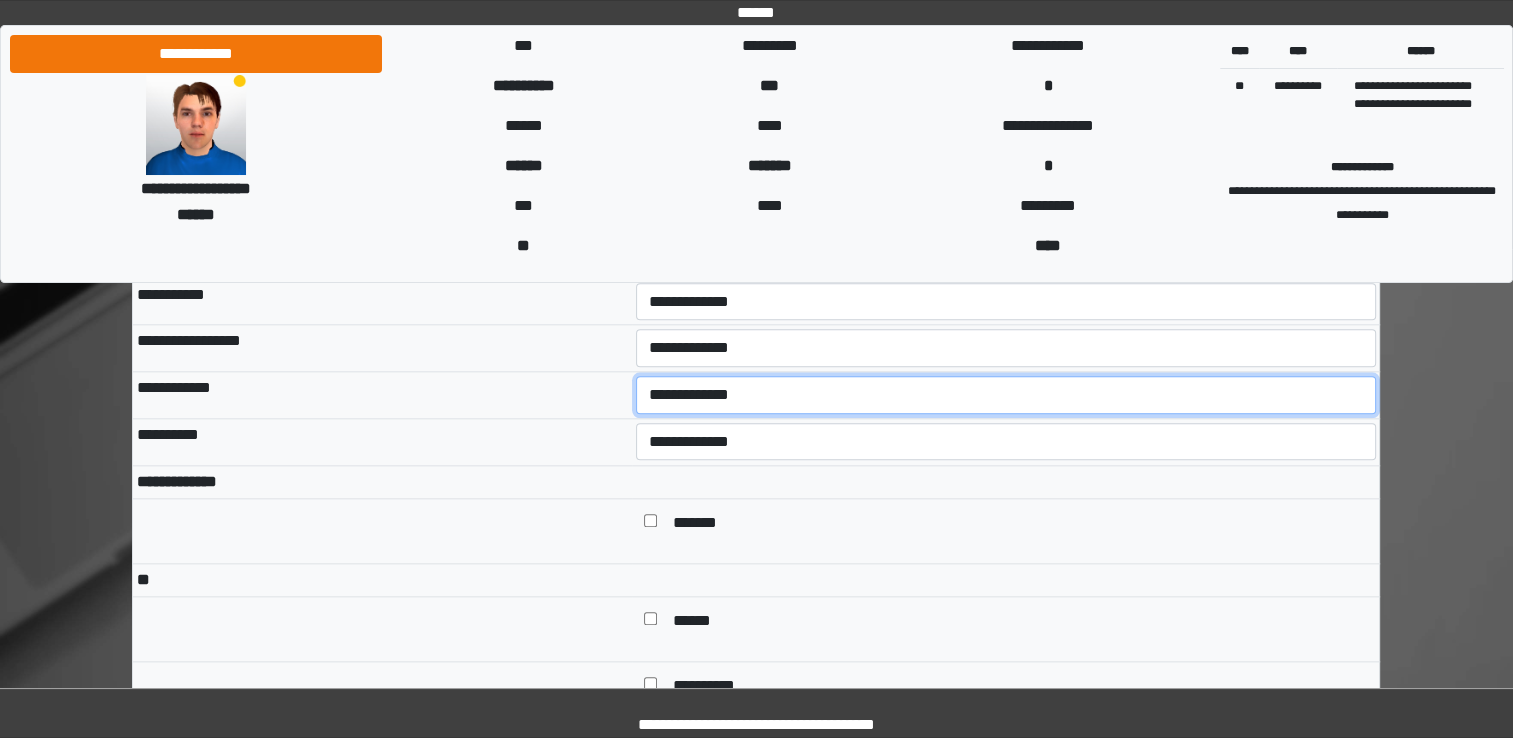 click on "**********" at bounding box center [1006, 395] 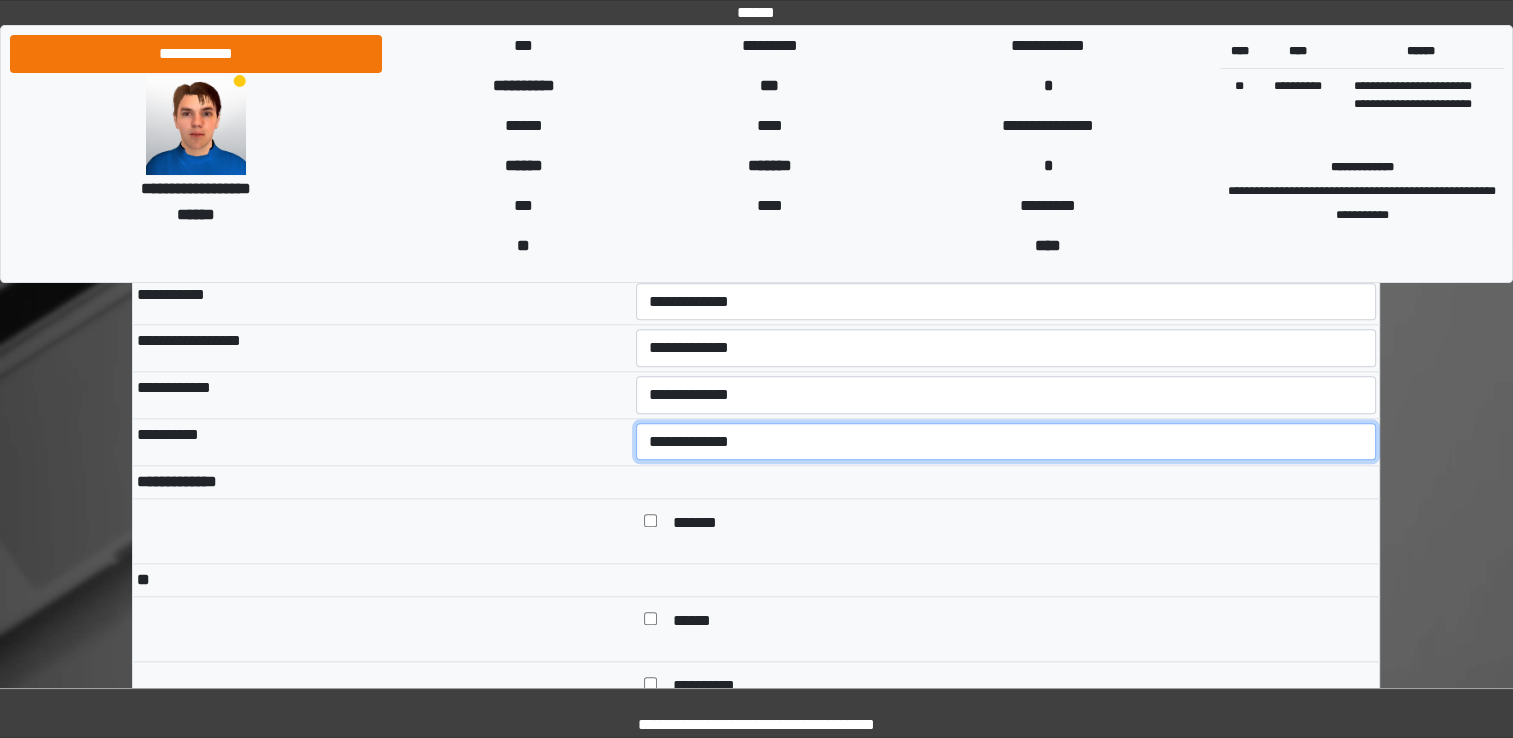 click on "**********" at bounding box center [1006, 442] 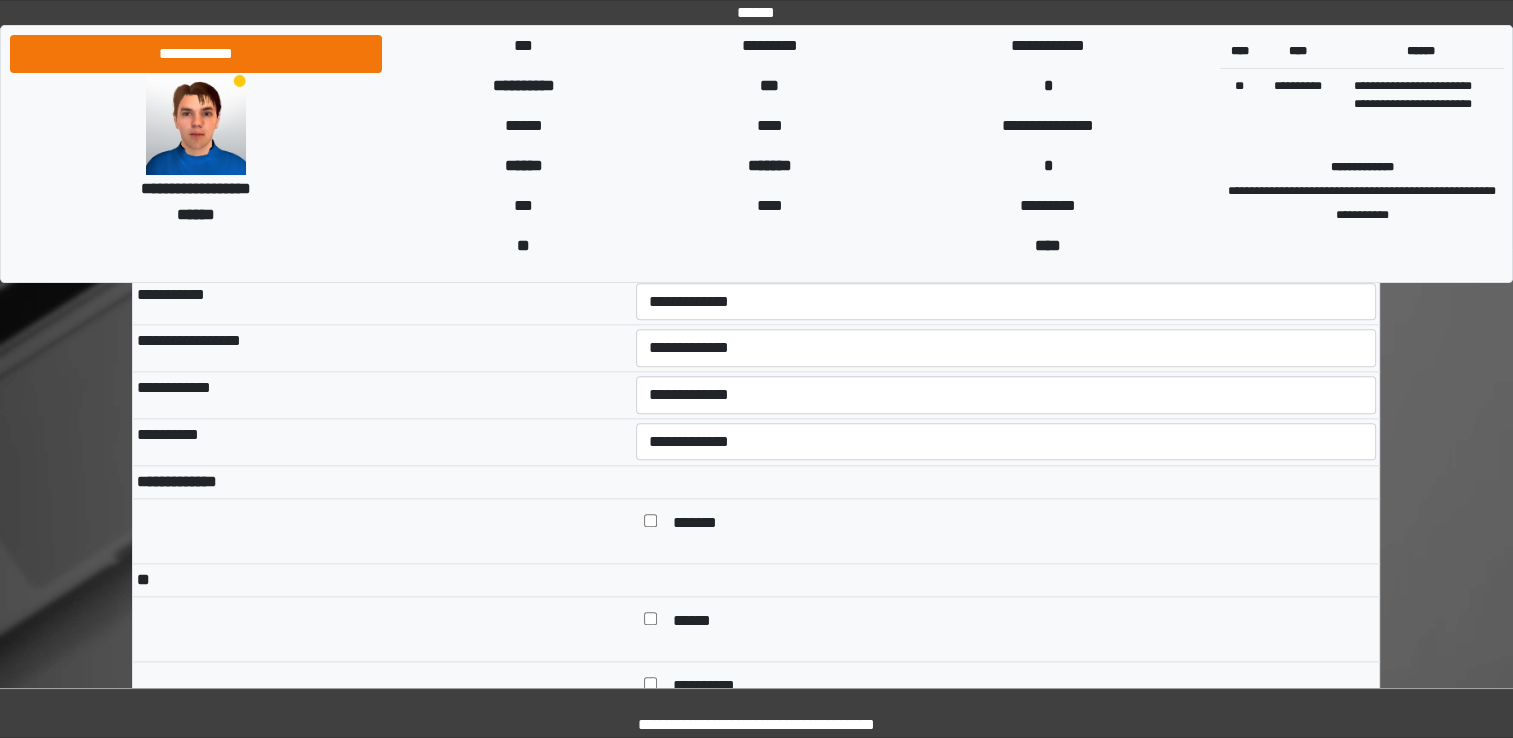 click at bounding box center [382, 530] 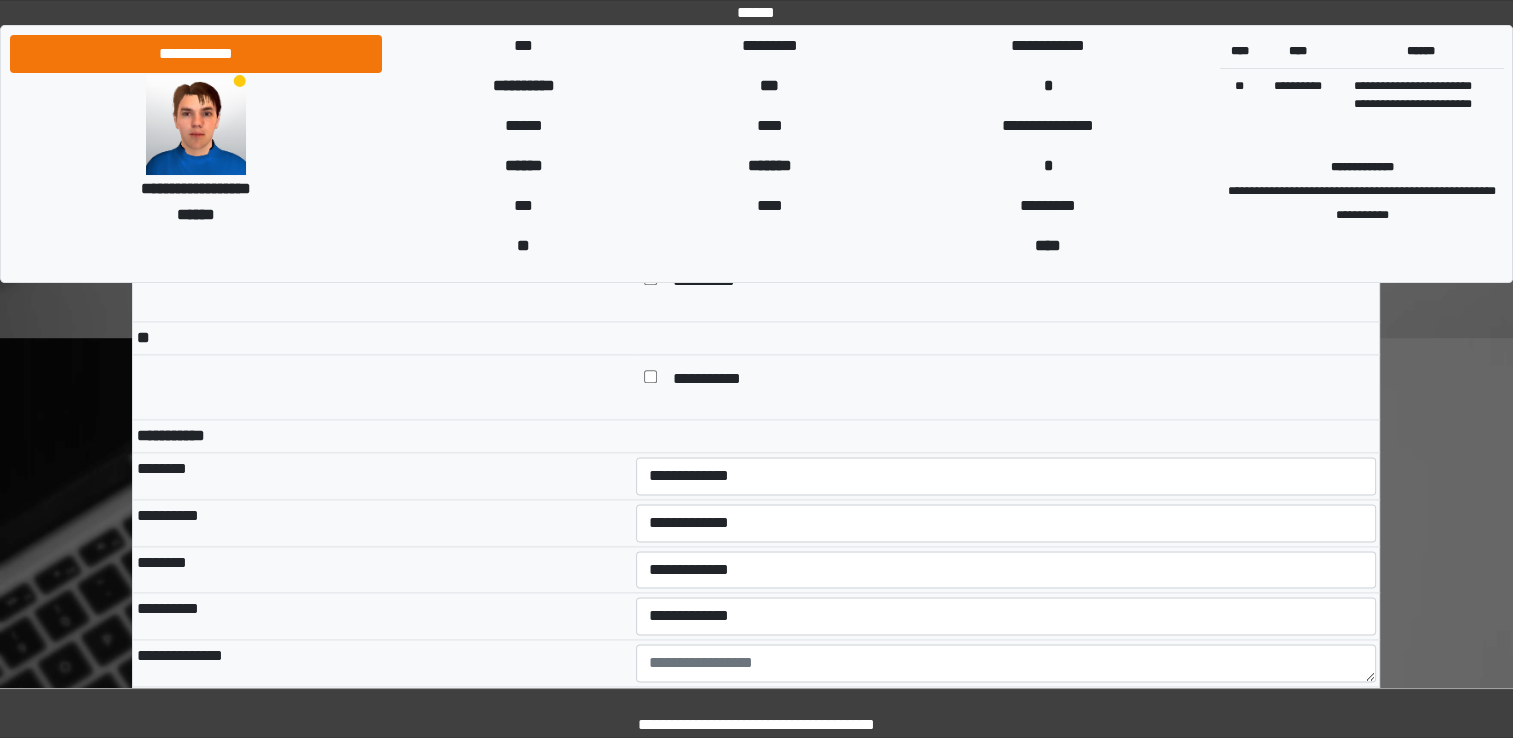 scroll, scrollTop: 2440, scrollLeft: 0, axis: vertical 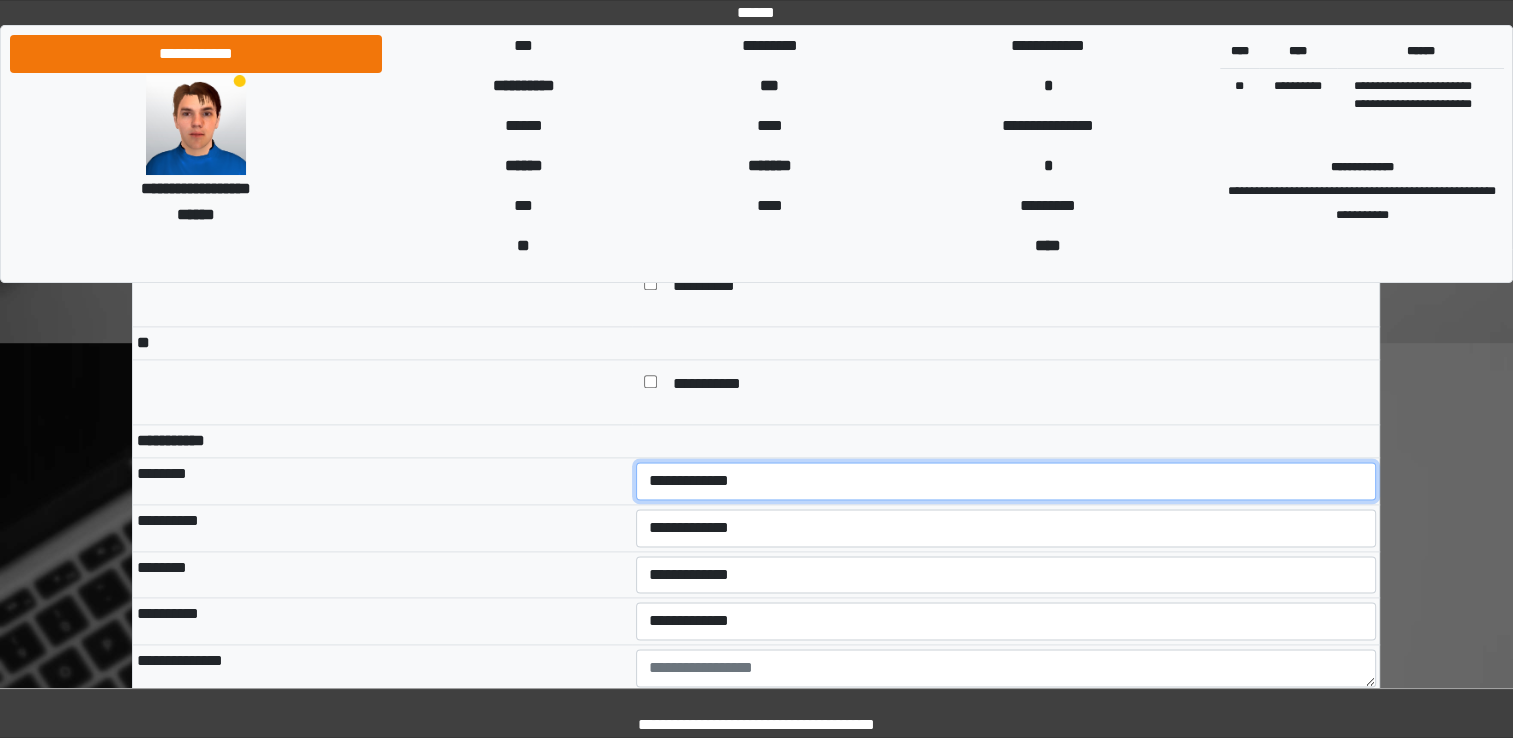 click on "**********" at bounding box center (1006, 481) 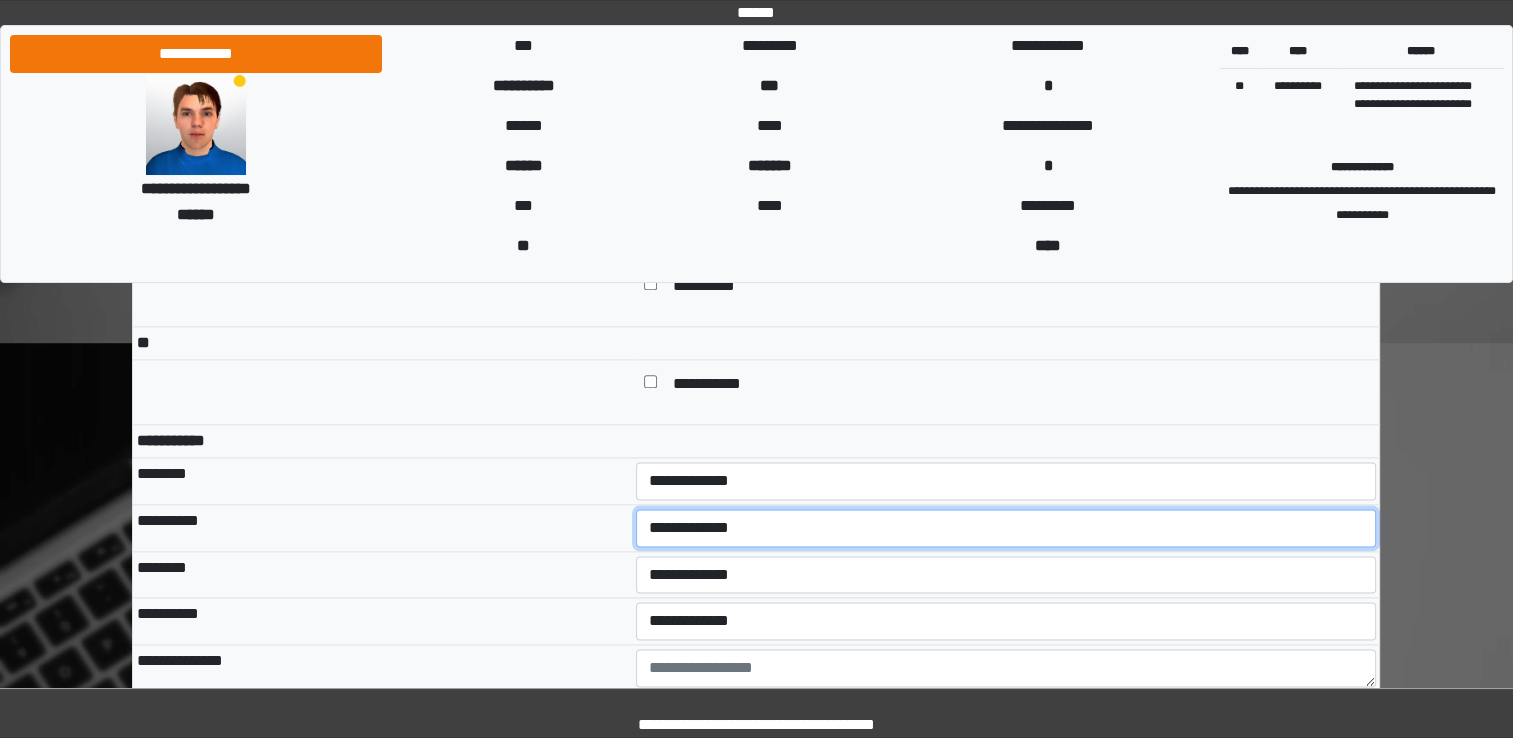 click on "**********" at bounding box center [1006, 528] 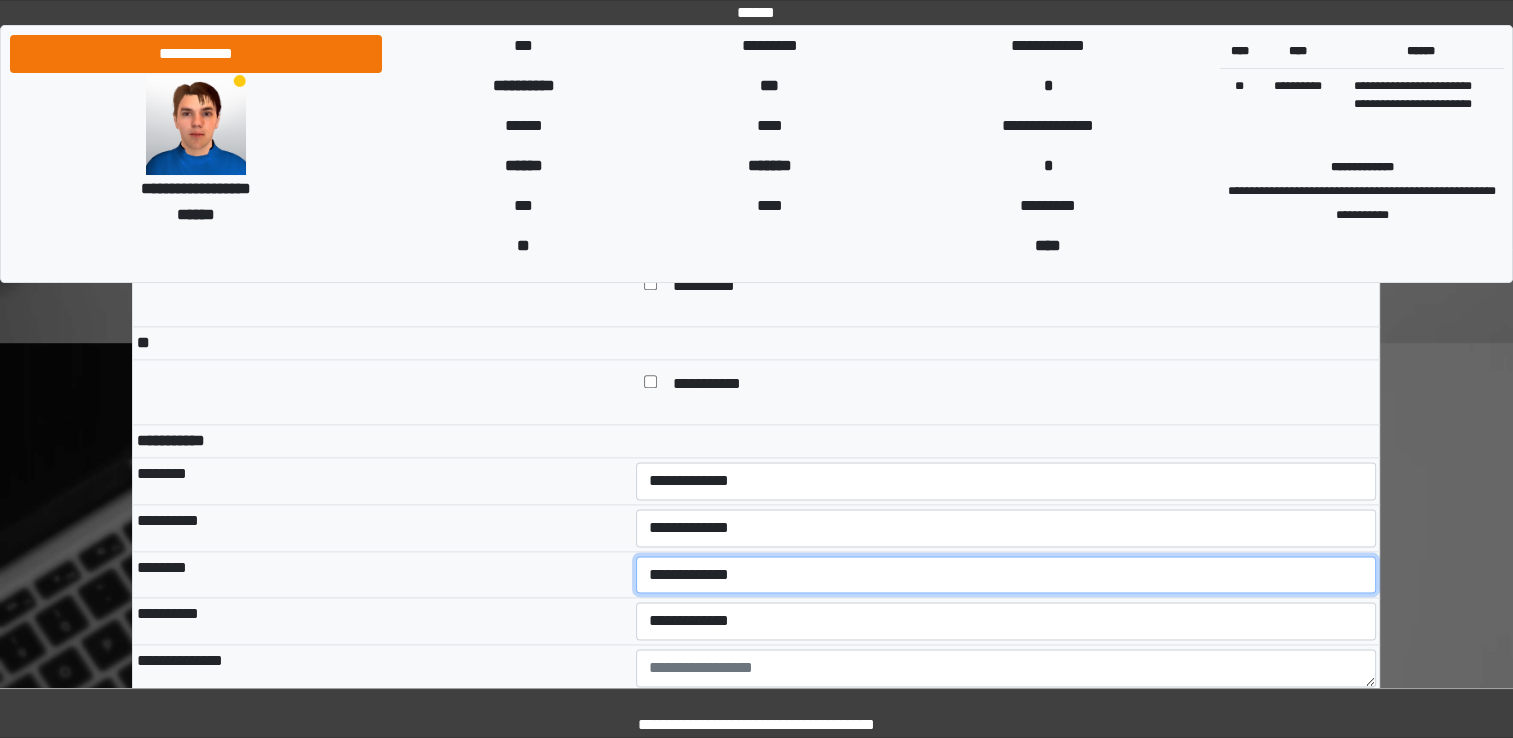 click on "**********" at bounding box center [1006, 575] 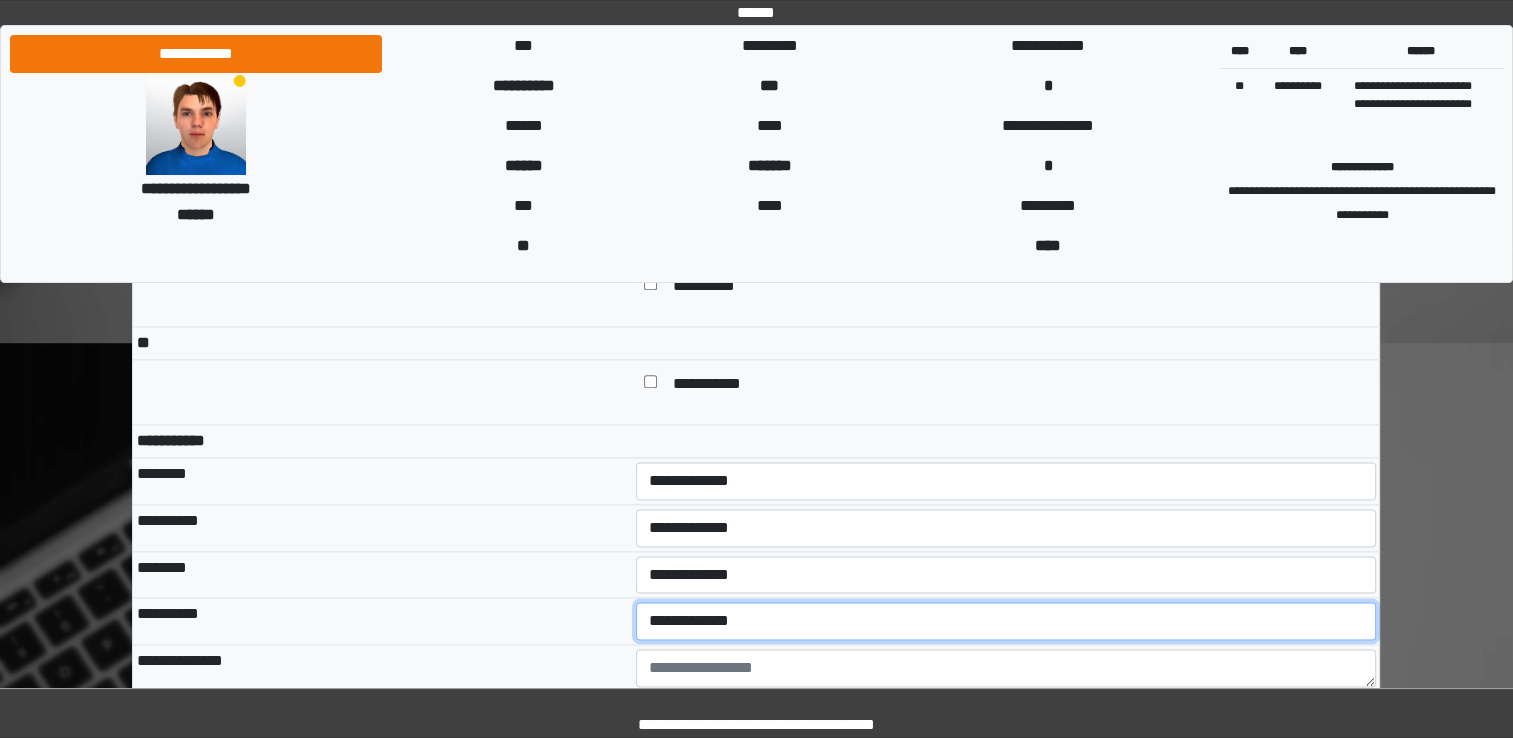click on "**********" at bounding box center [1006, 621] 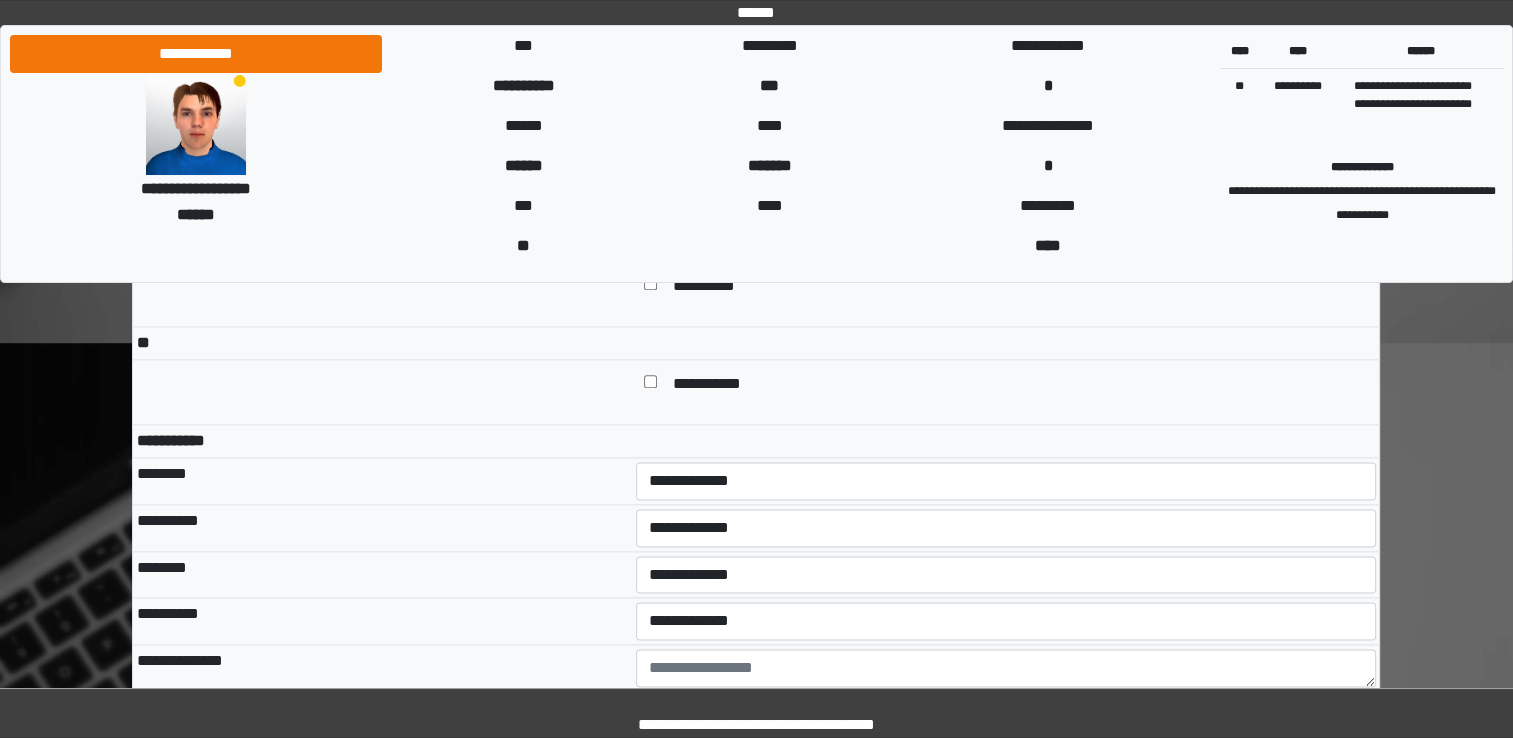 click on "**********" at bounding box center (382, 668) 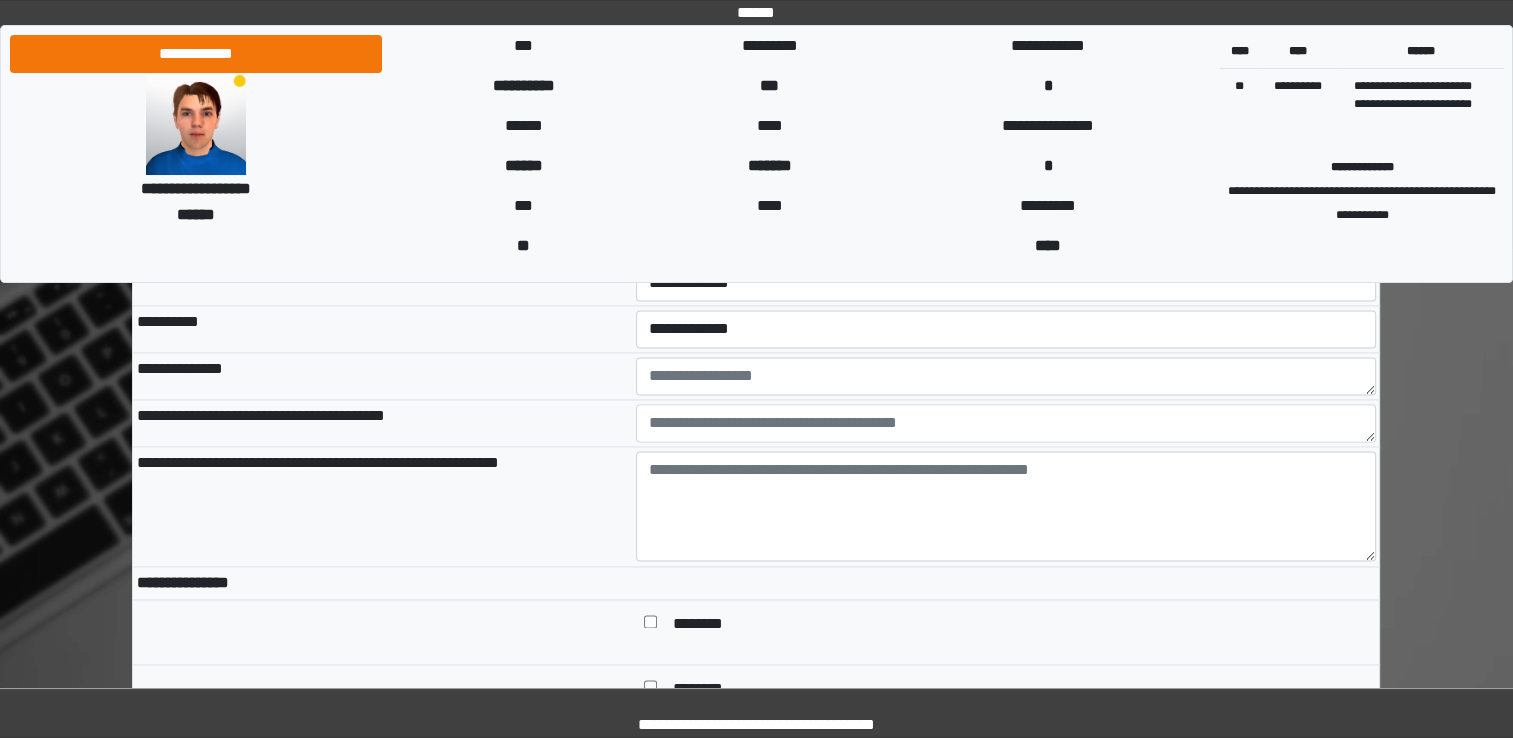 scroll, scrollTop: 2800, scrollLeft: 0, axis: vertical 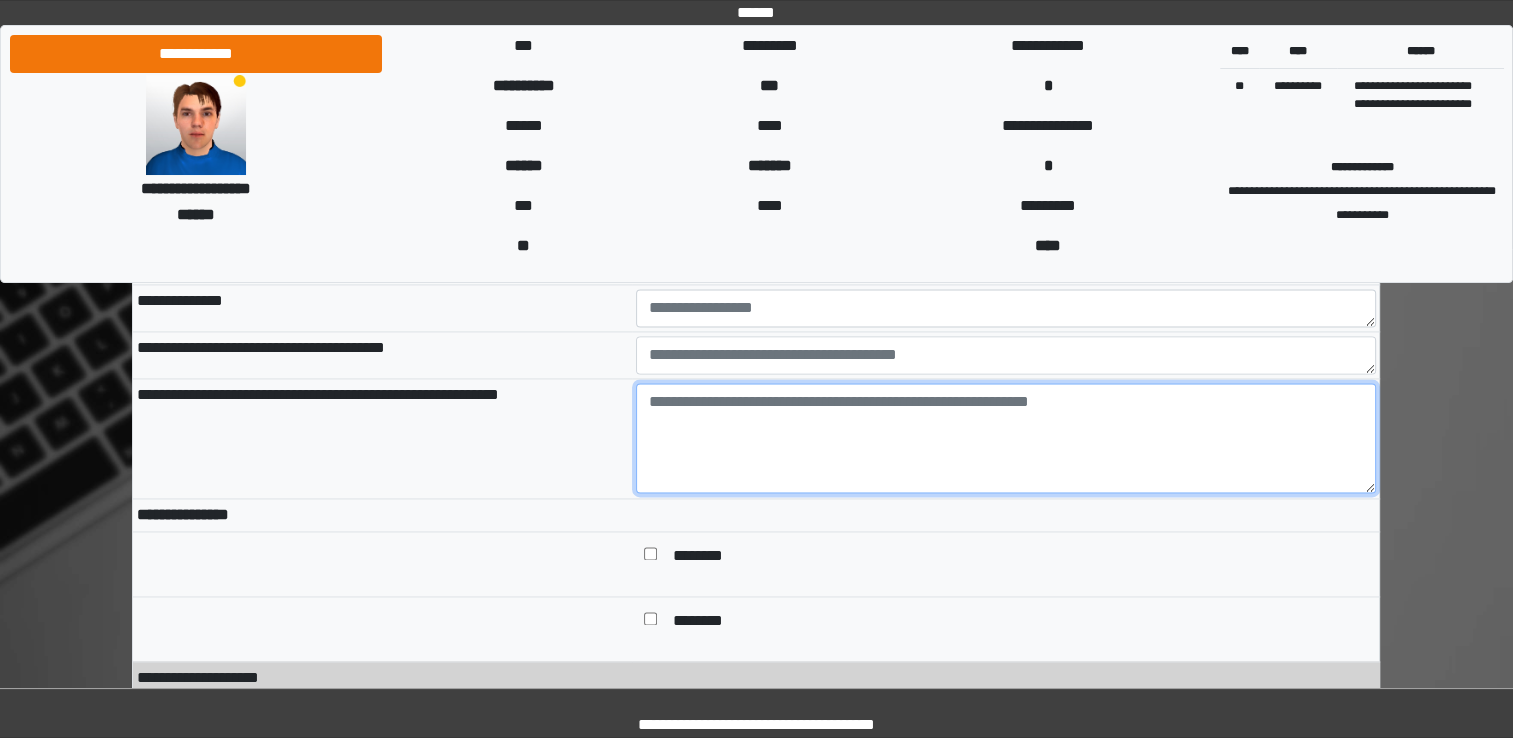 click at bounding box center [1006, 438] 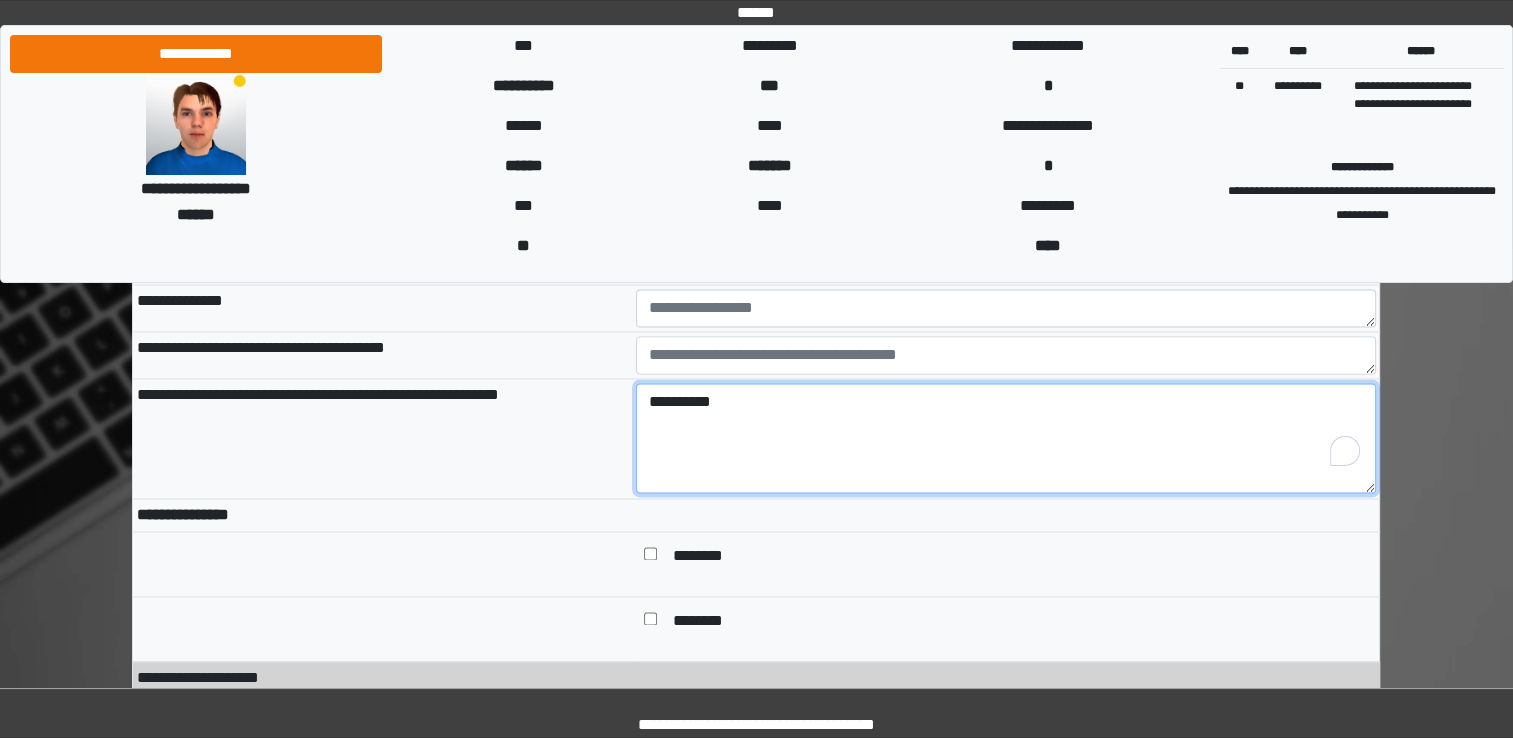 type on "**********" 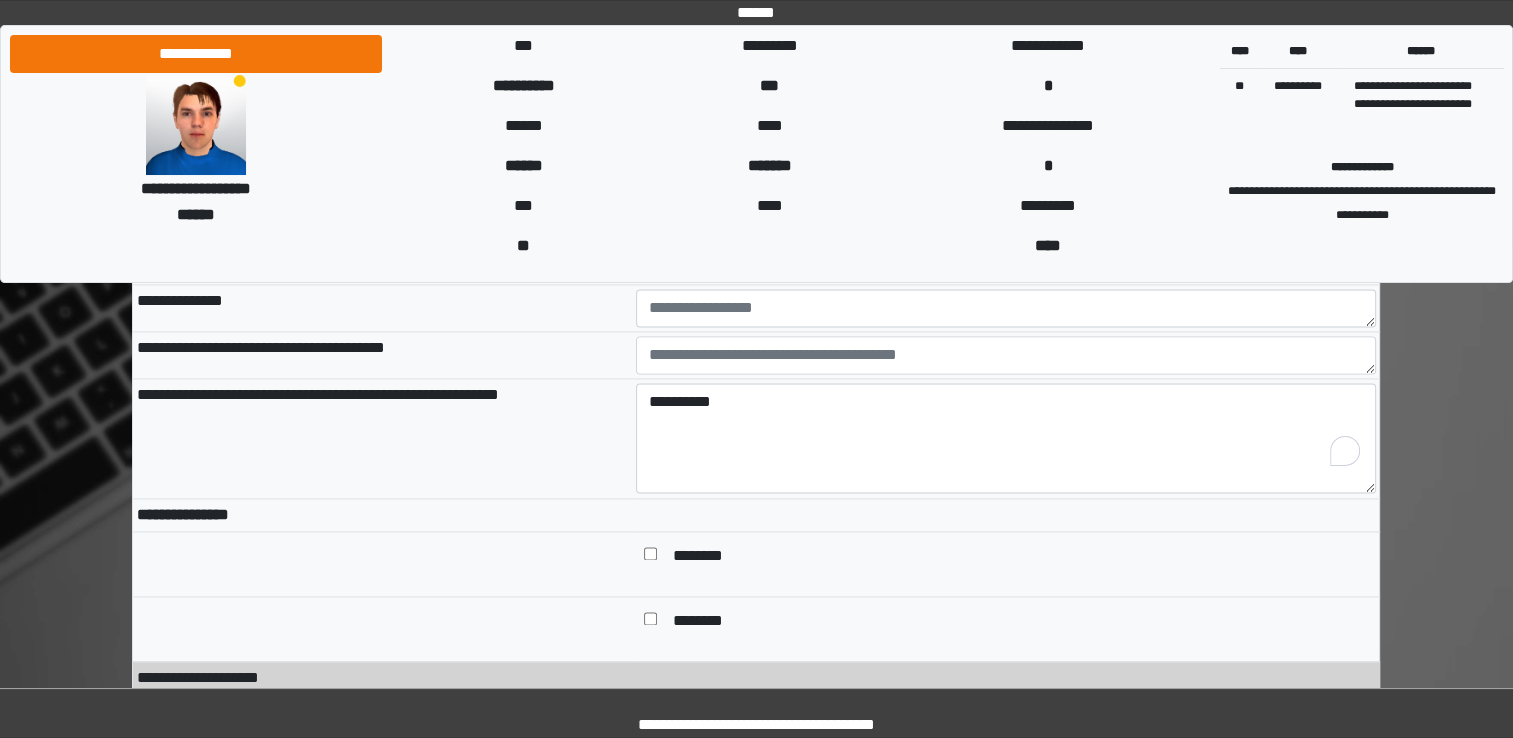 click at bounding box center [382, 628] 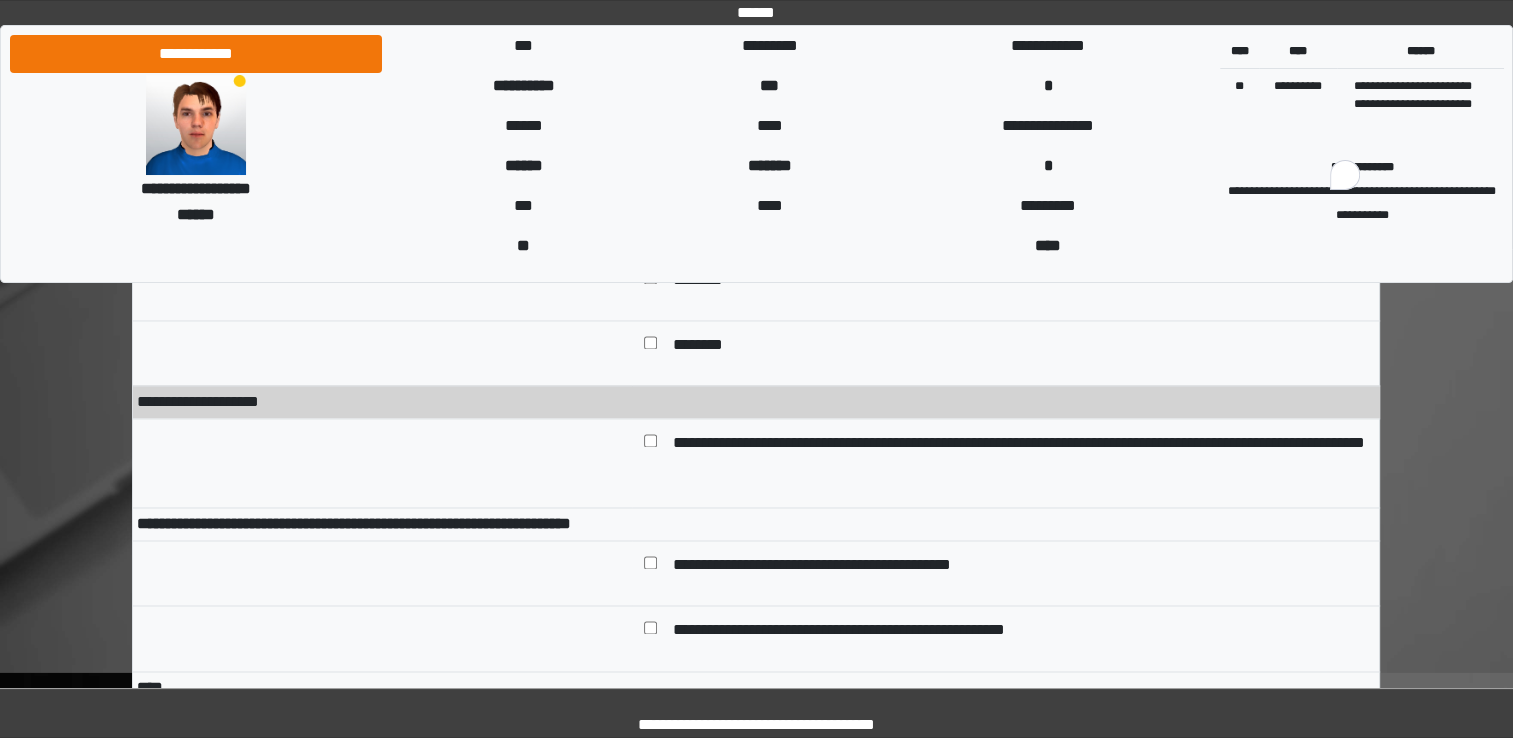 scroll, scrollTop: 3080, scrollLeft: 0, axis: vertical 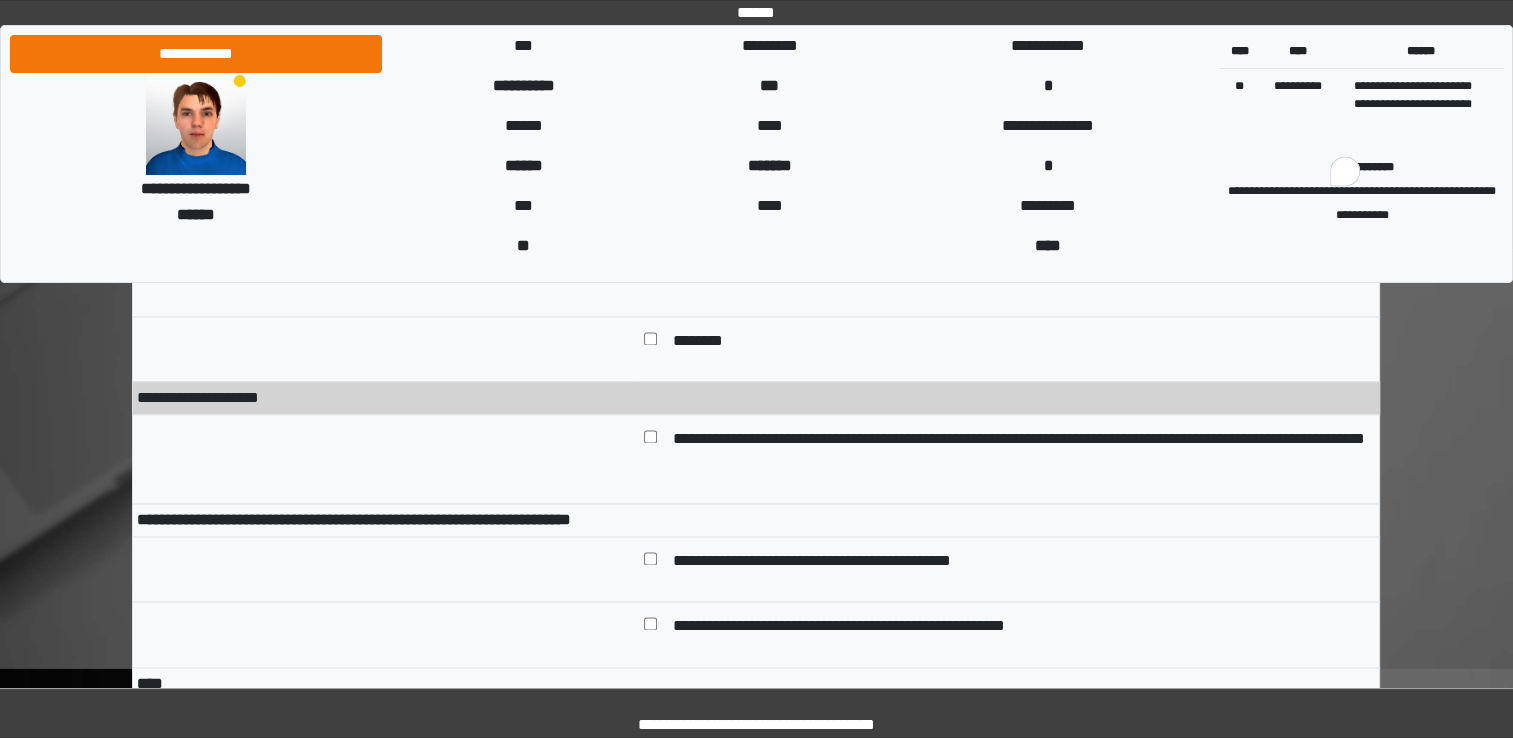 click at bounding box center (382, 634) 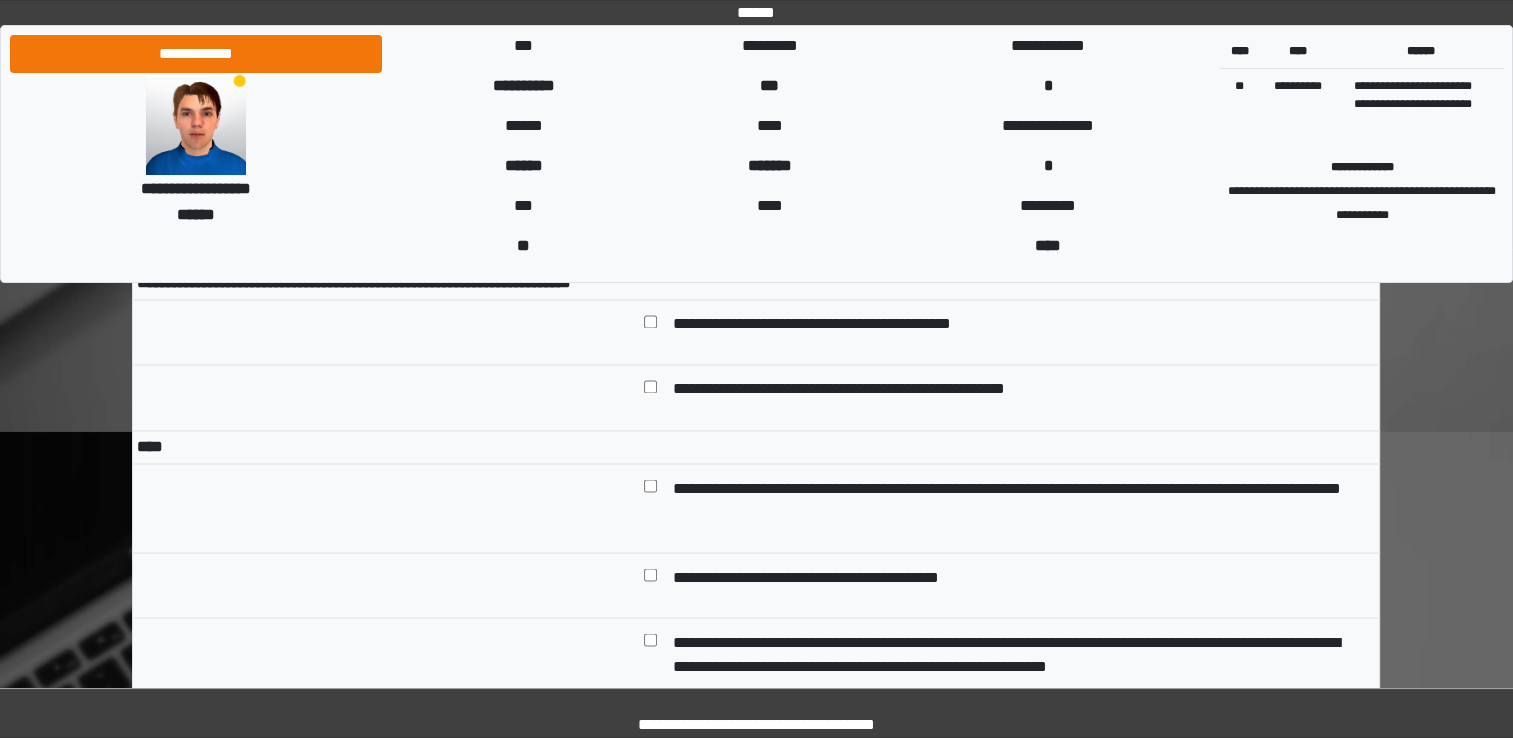 scroll, scrollTop: 3400, scrollLeft: 0, axis: vertical 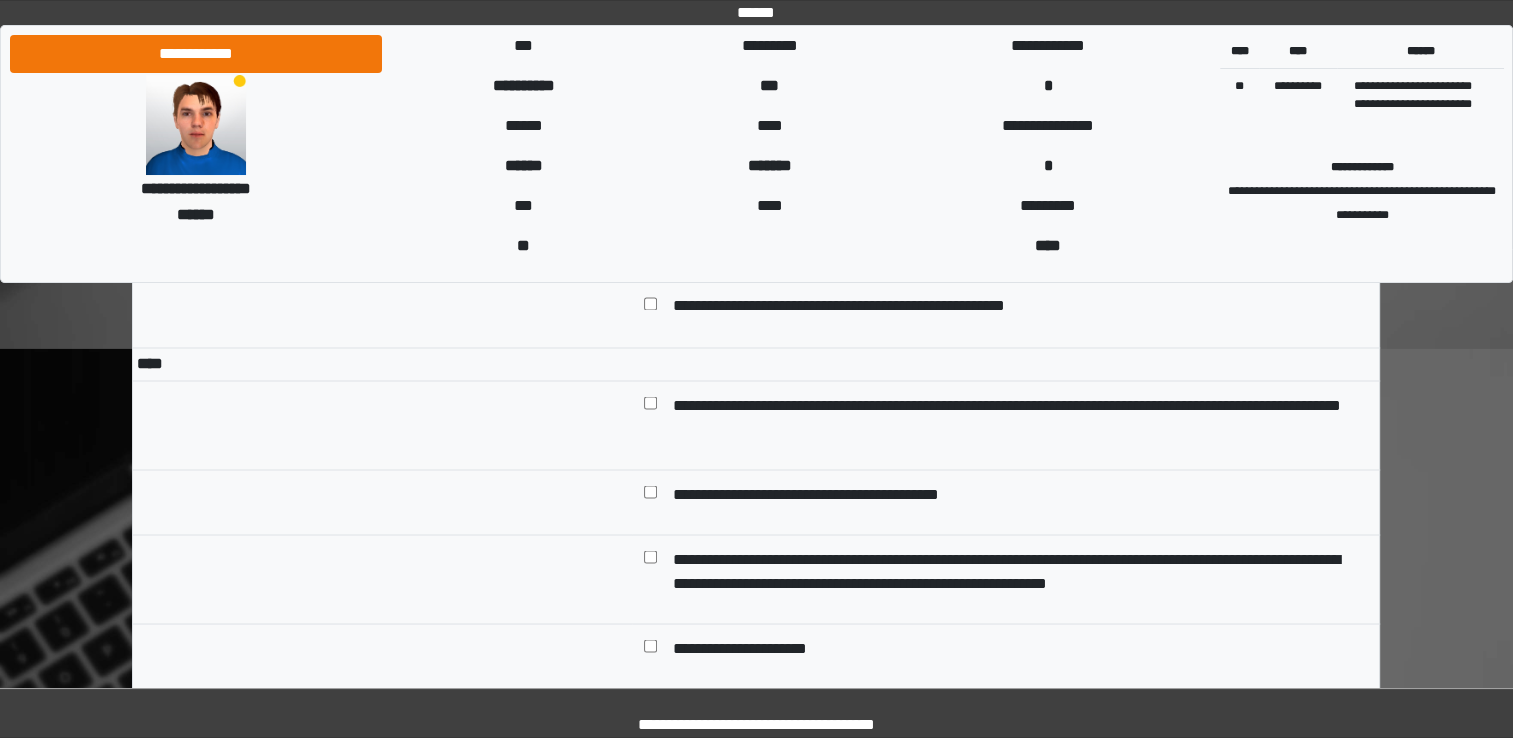 click at bounding box center [382, 578] 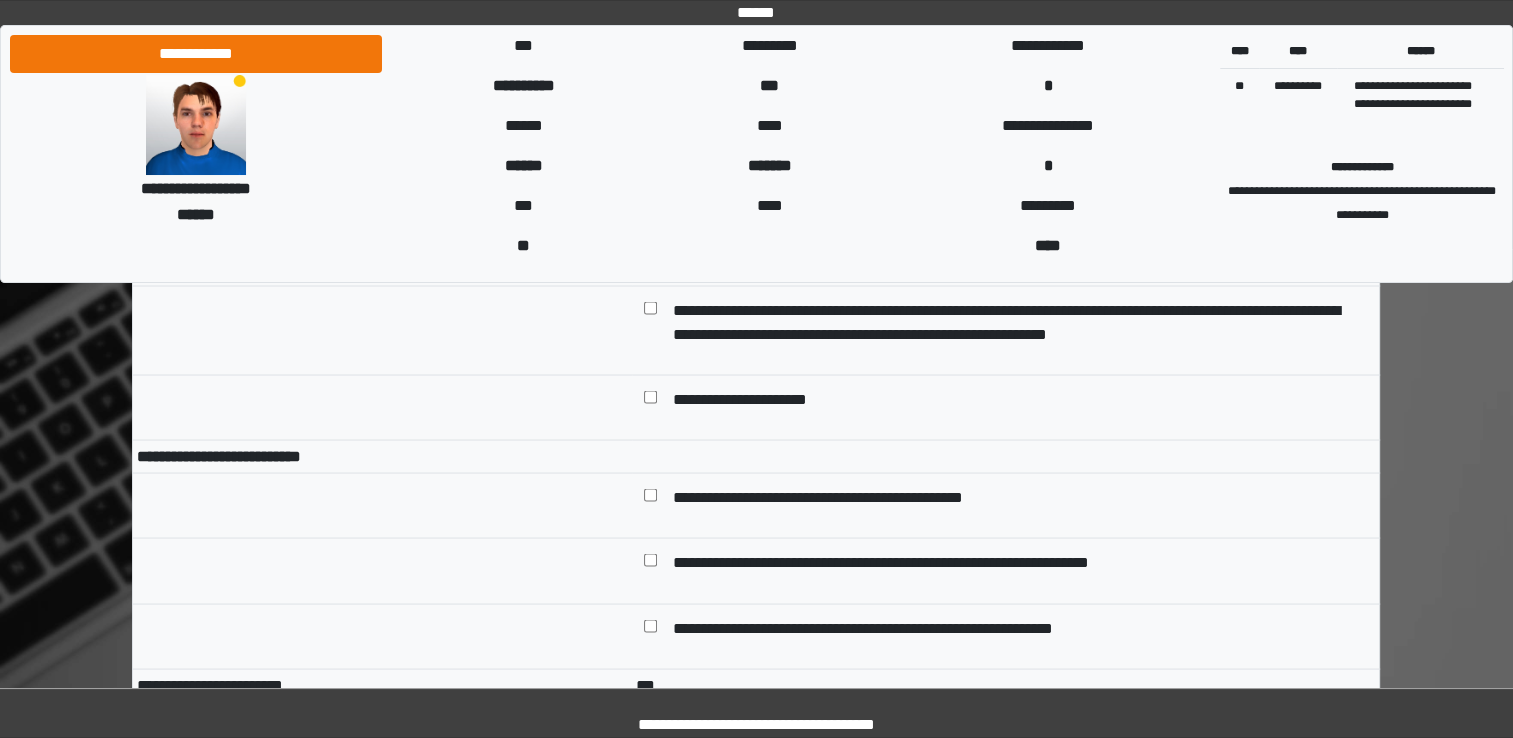 scroll, scrollTop: 3804, scrollLeft: 0, axis: vertical 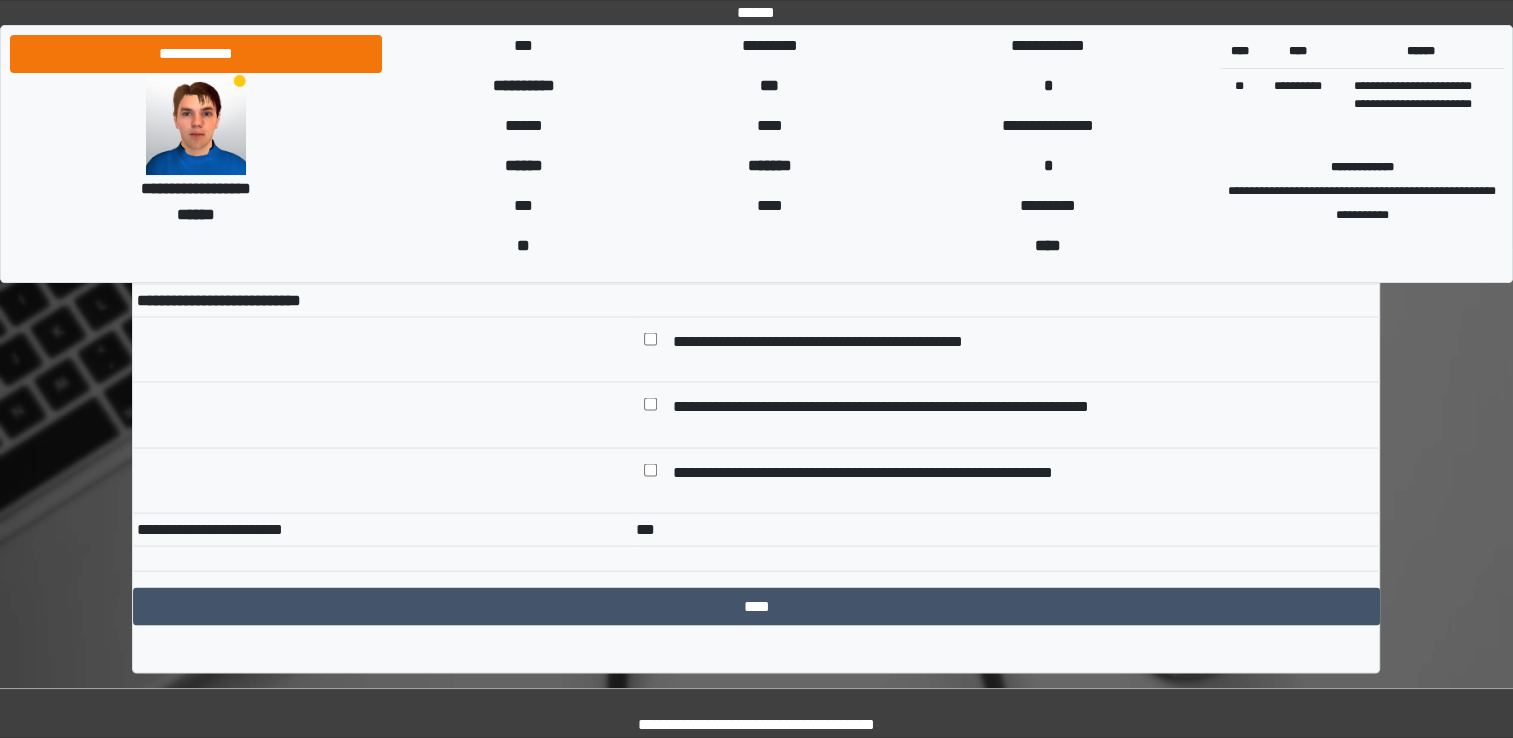 click at bounding box center [650, 407] 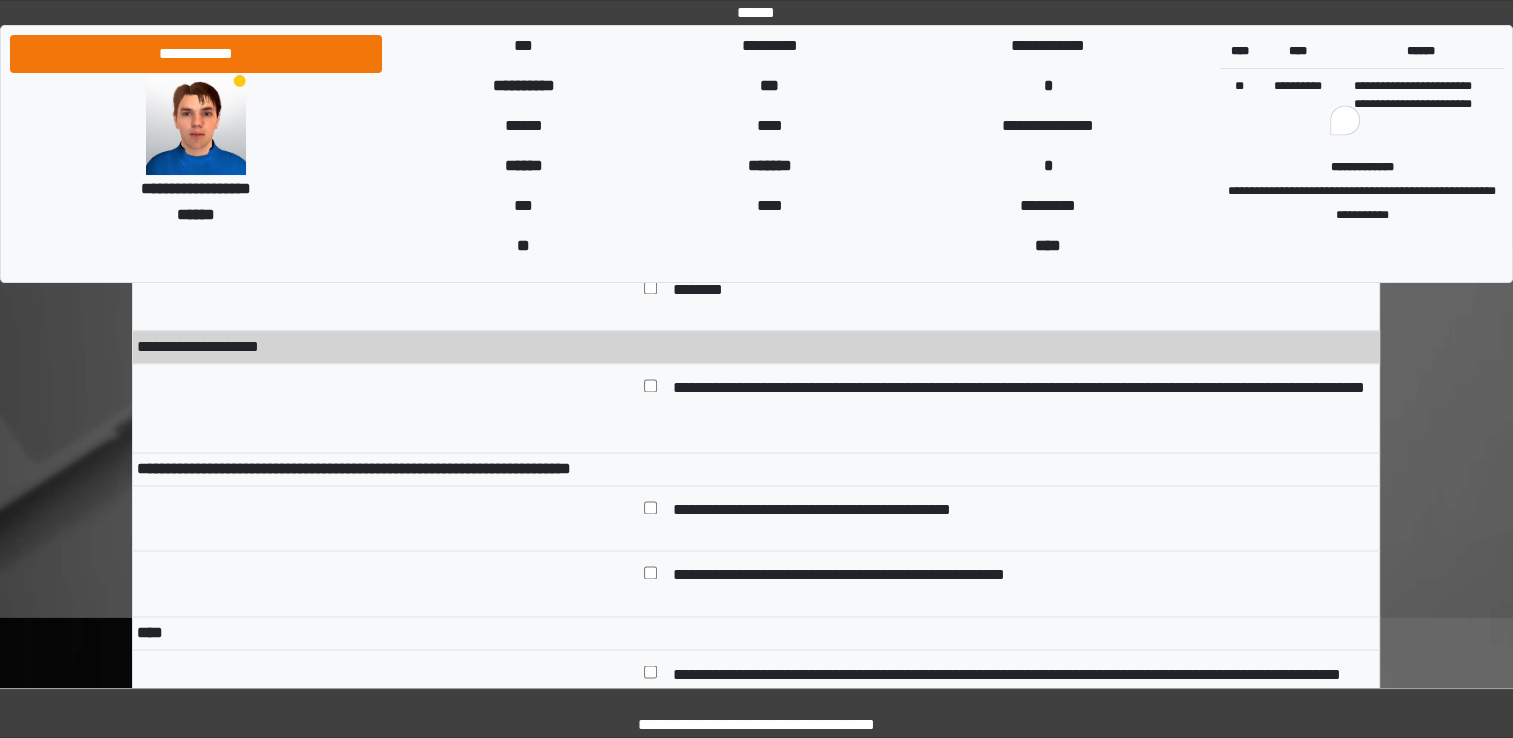 scroll, scrollTop: 3164, scrollLeft: 0, axis: vertical 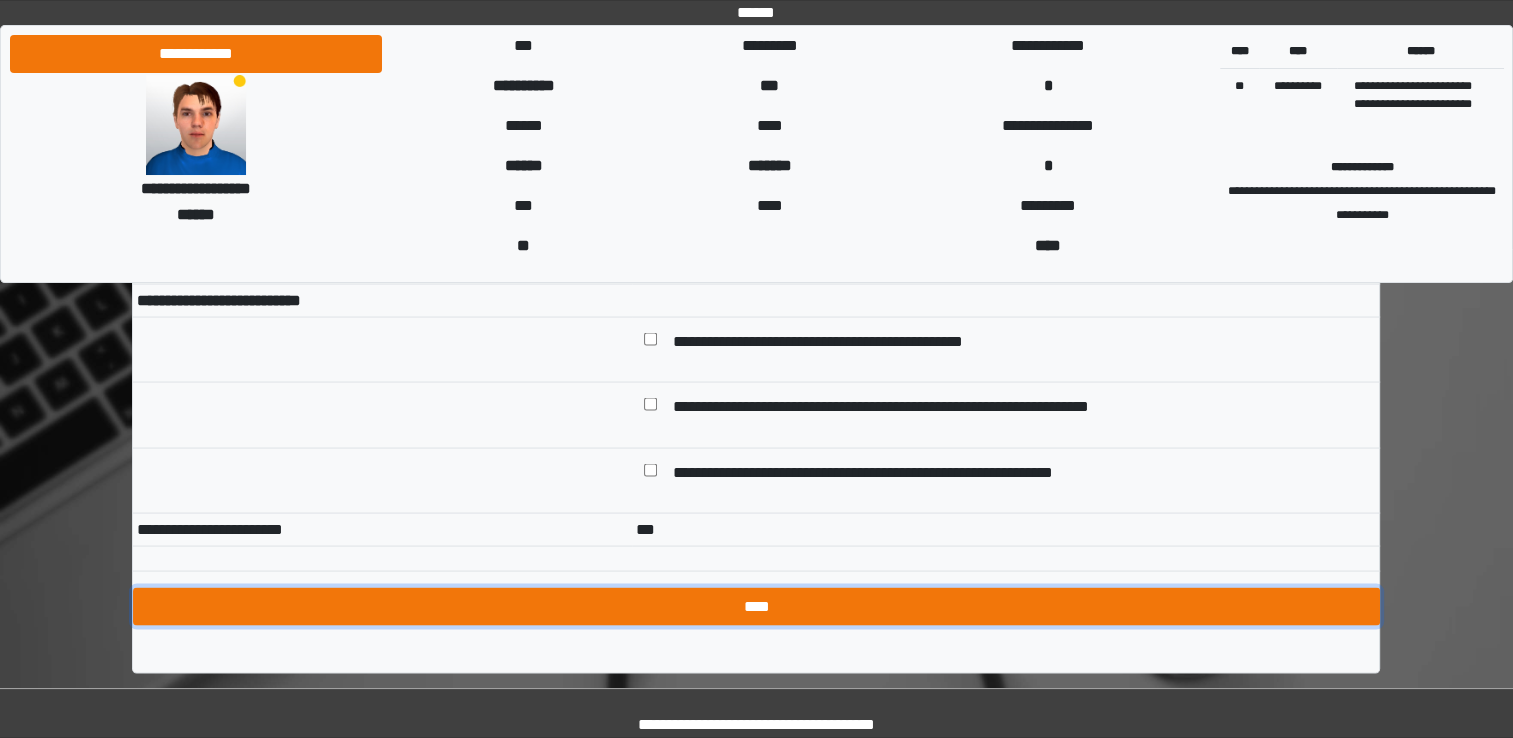 click on "****" at bounding box center [756, 607] 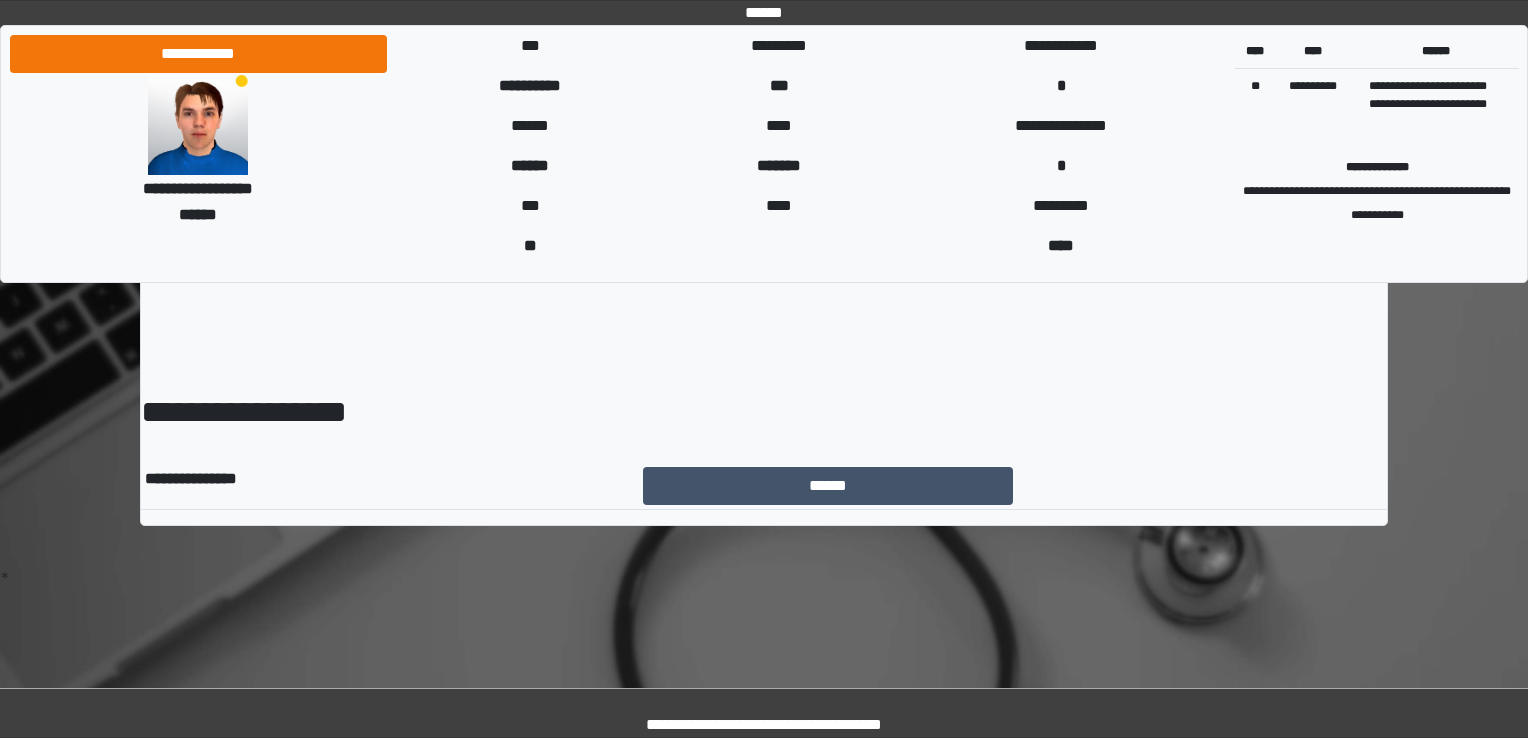 scroll, scrollTop: 0, scrollLeft: 0, axis: both 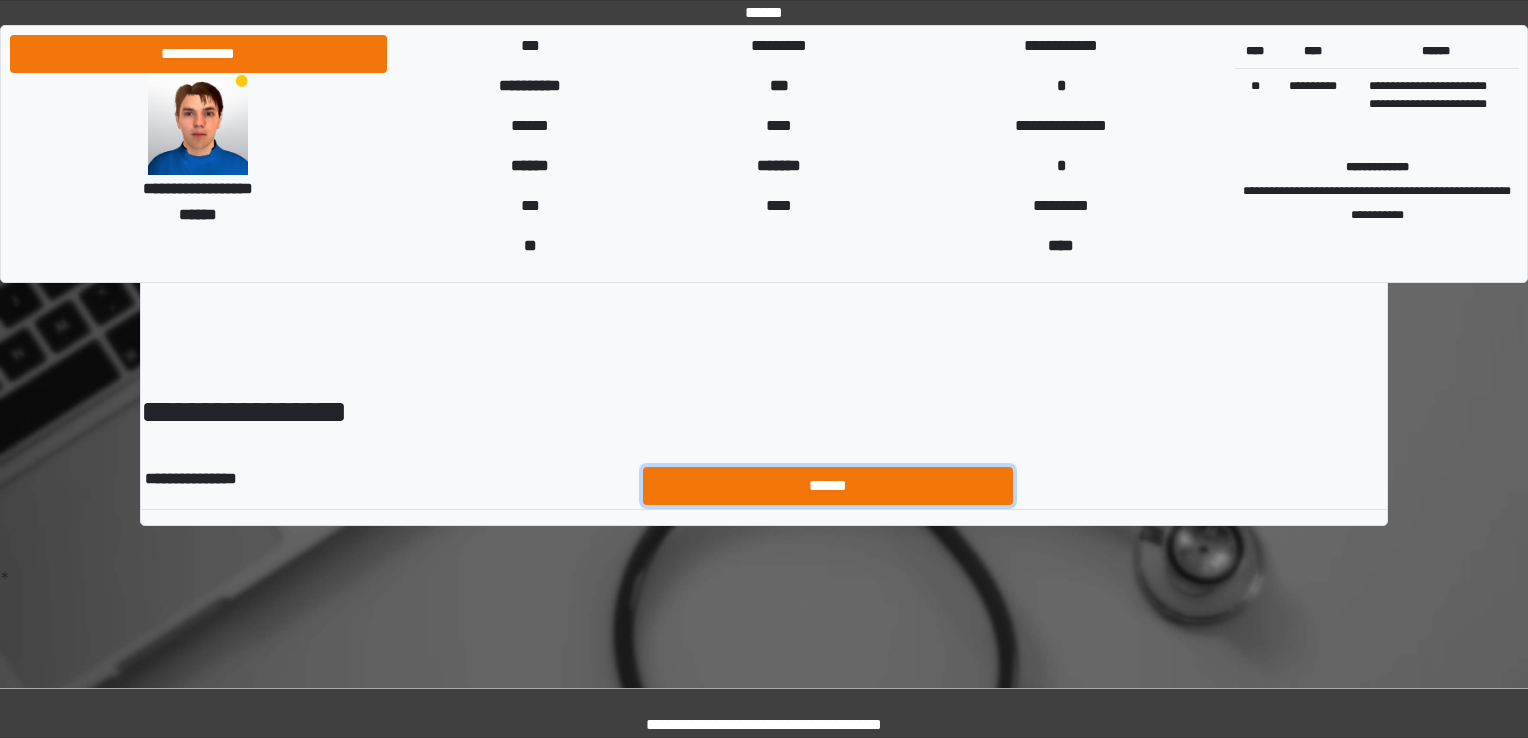 click on "******" at bounding box center (828, 486) 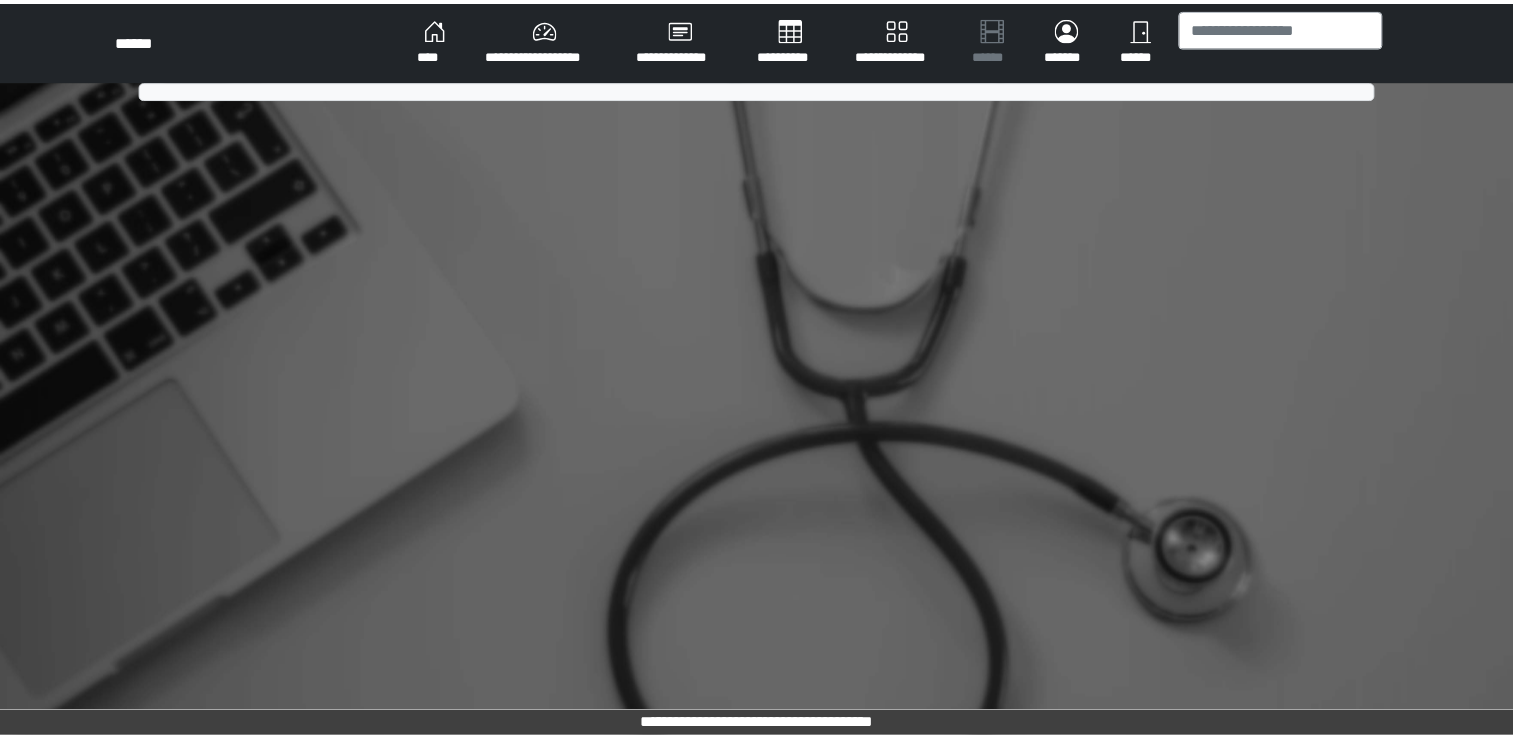 scroll, scrollTop: 0, scrollLeft: 0, axis: both 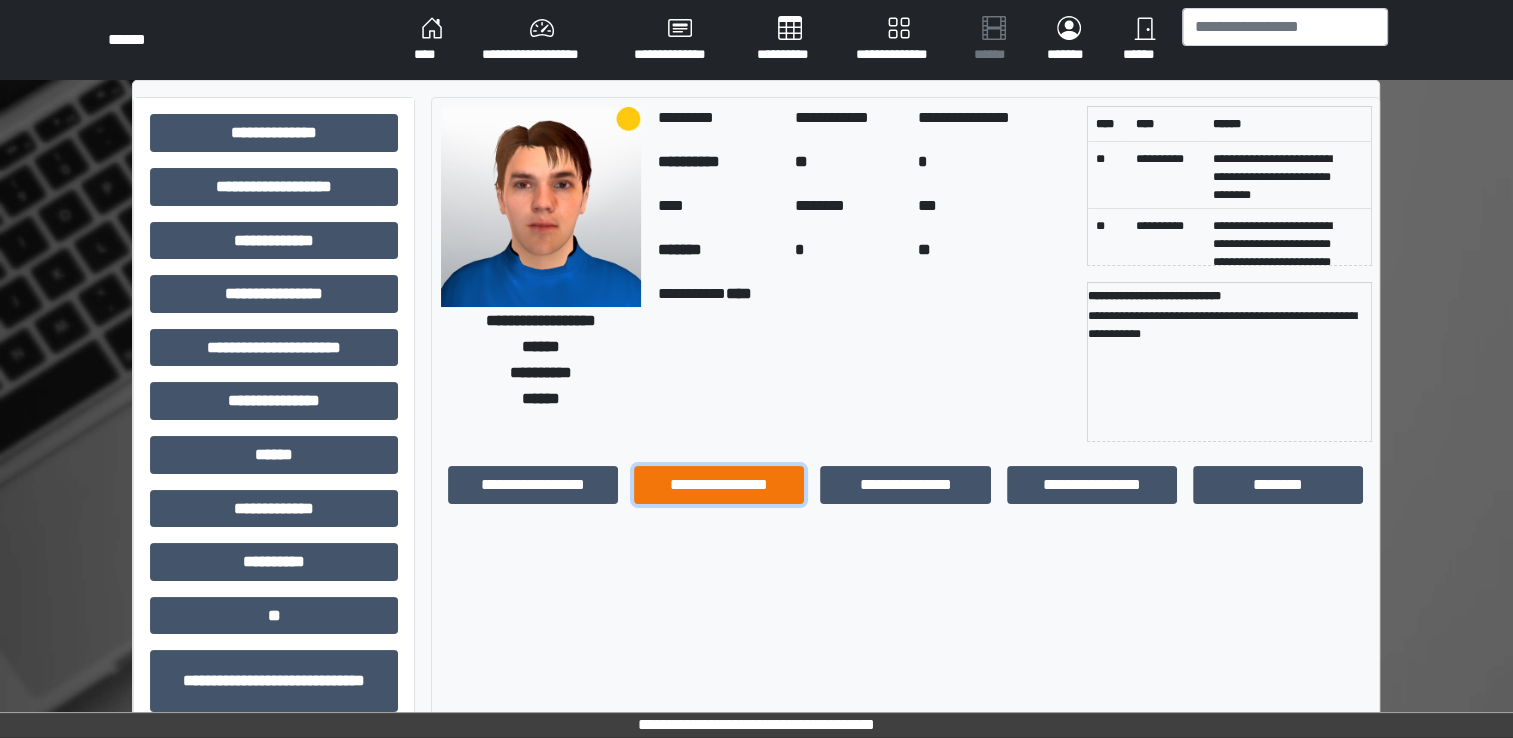 click on "**********" at bounding box center (719, 485) 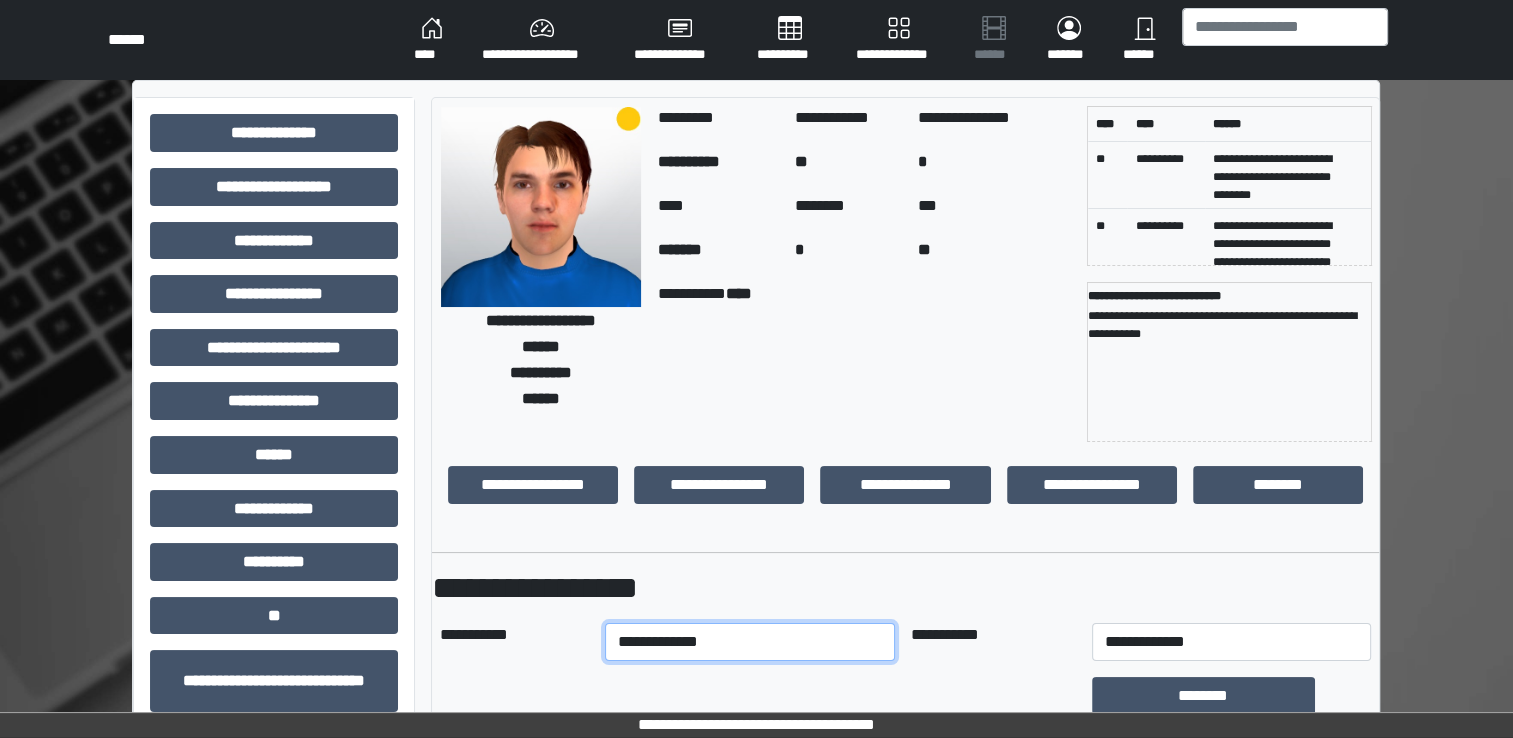 click on "**********" at bounding box center (750, 642) 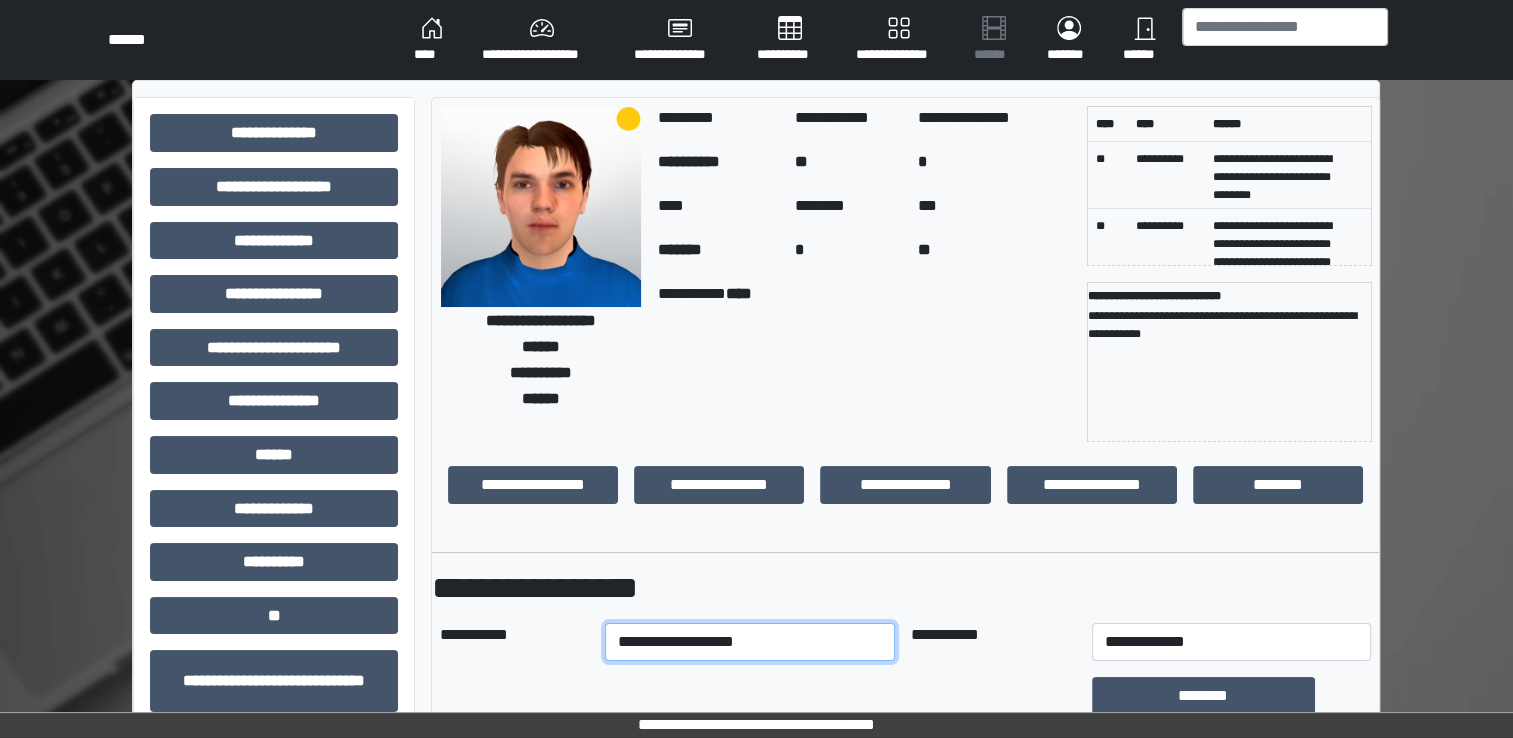 click on "**********" at bounding box center (750, 642) 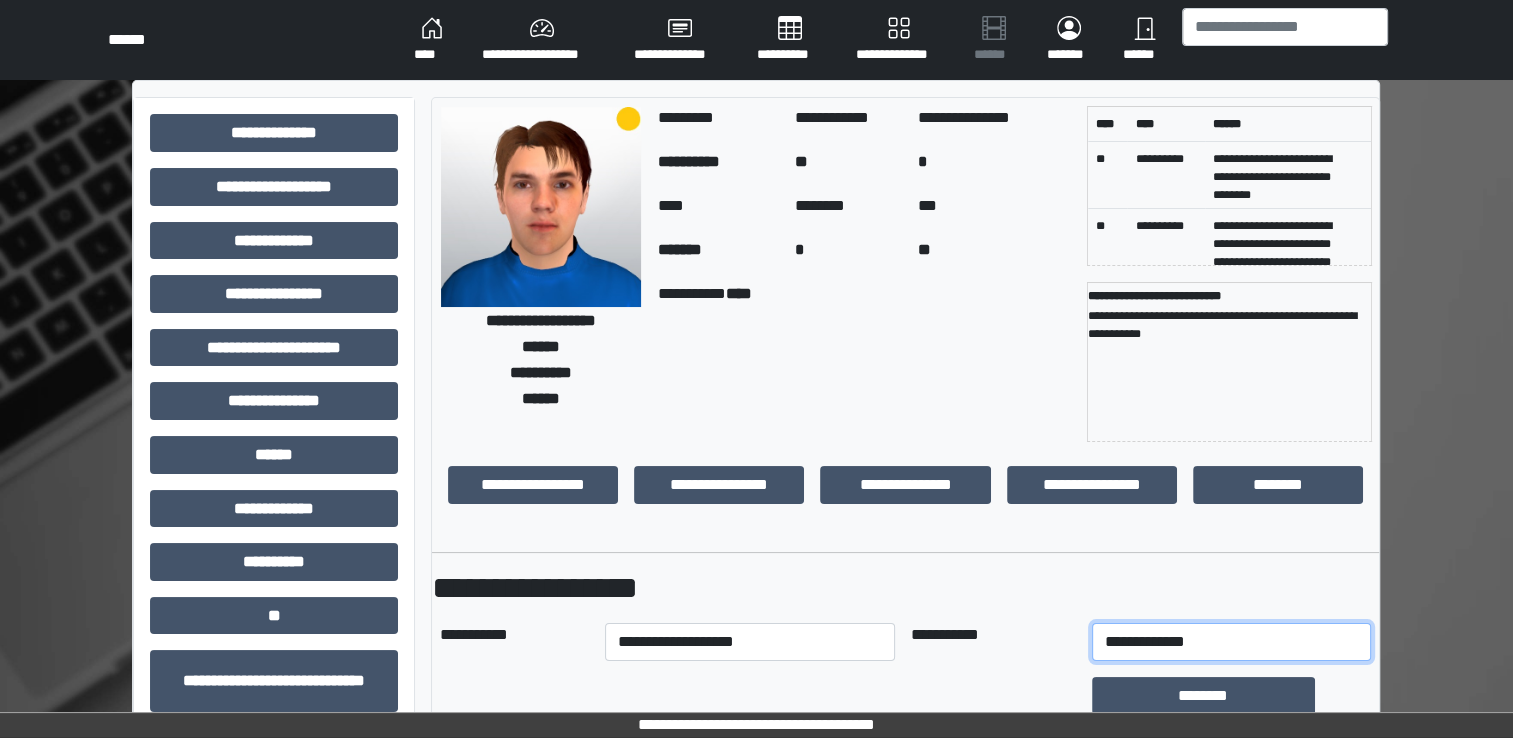 click on "**********" at bounding box center (1231, 642) 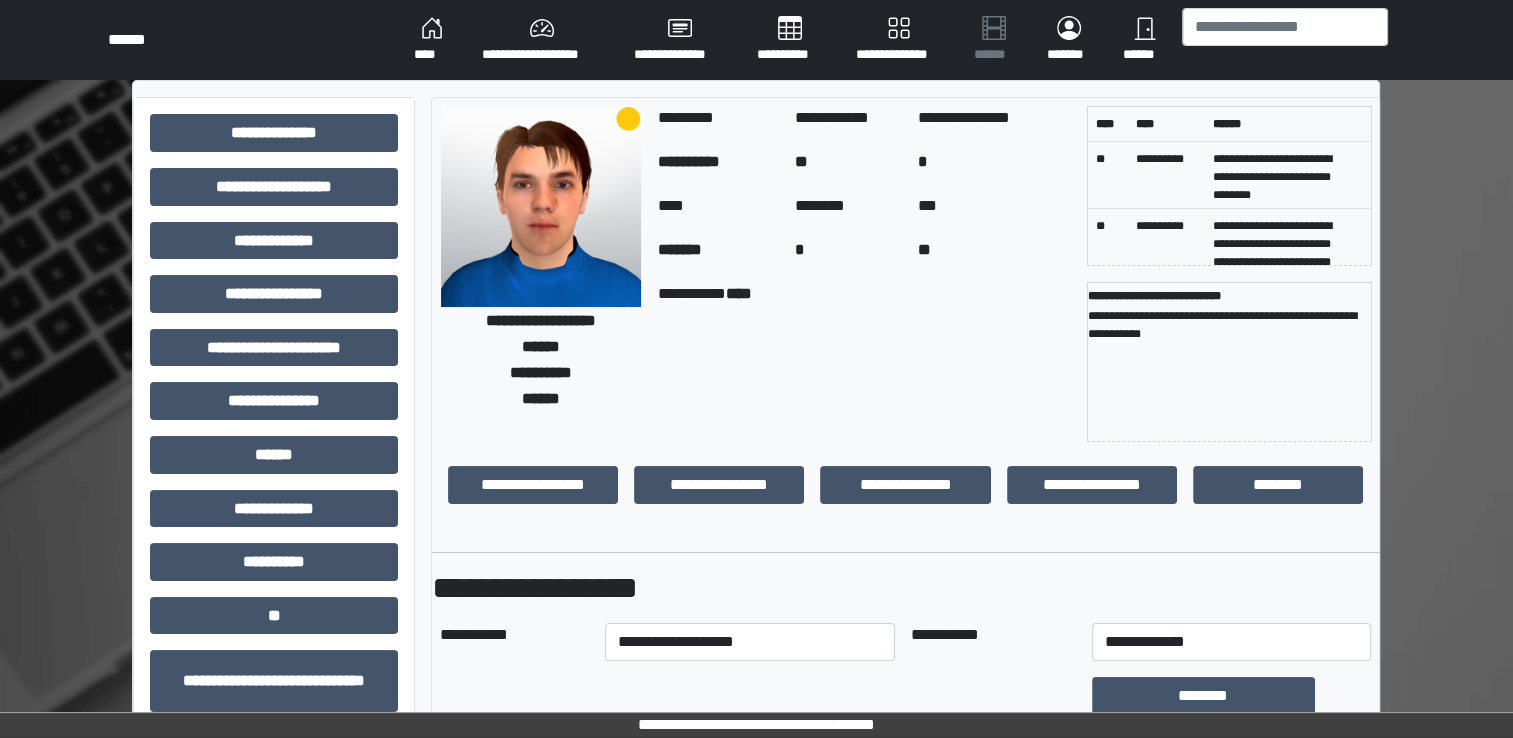 click on "**********" at bounding box center [905, 588] 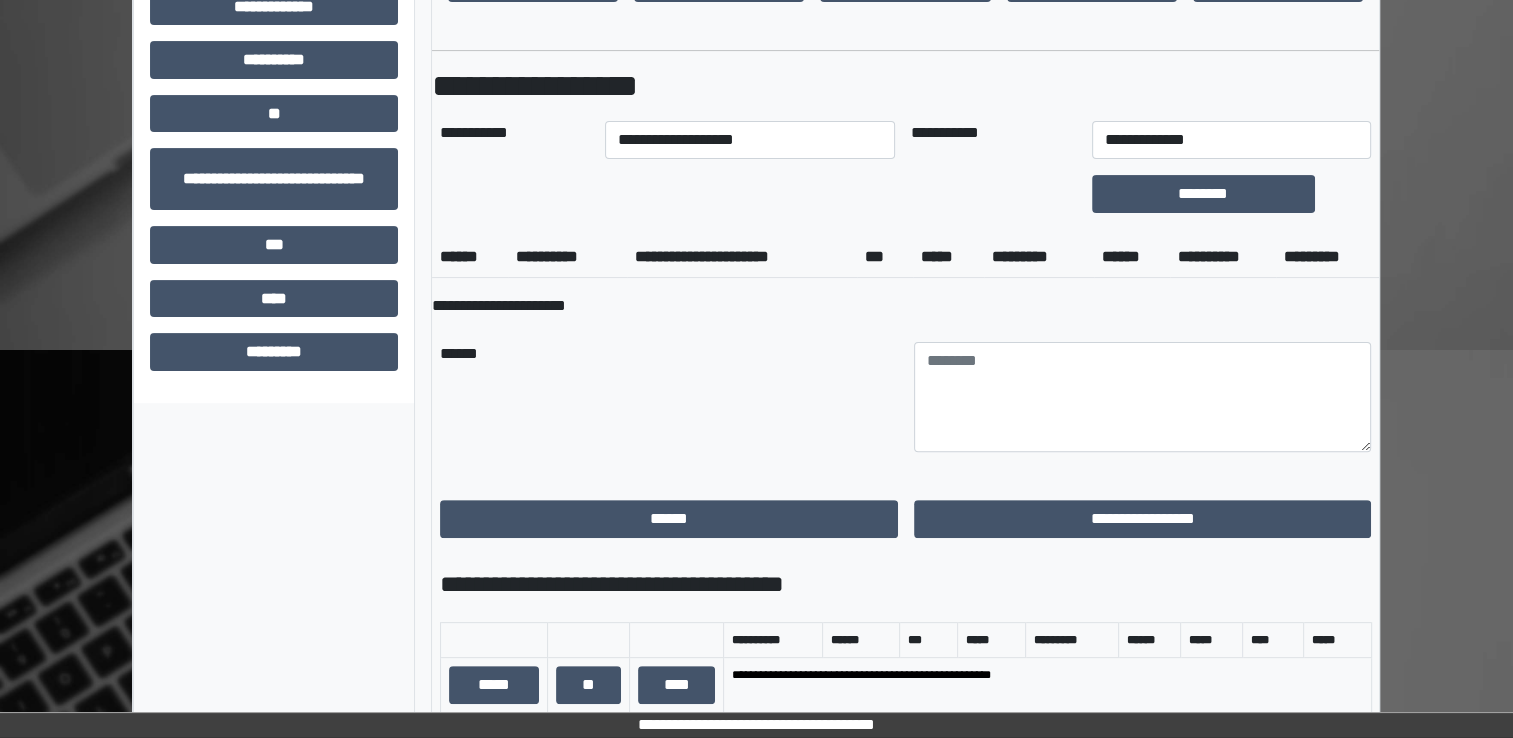 scroll, scrollTop: 520, scrollLeft: 0, axis: vertical 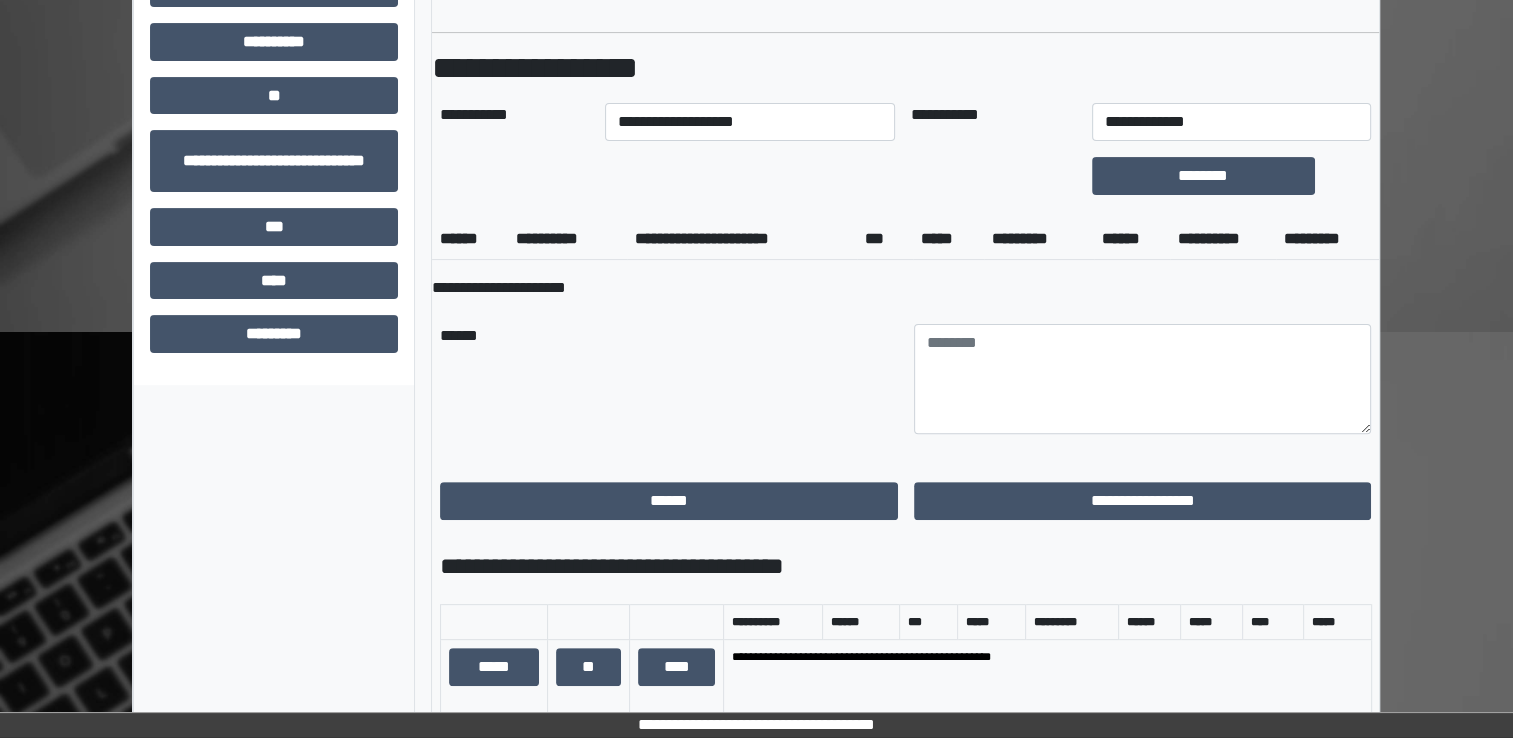 click on "**********" at bounding box center (906, 570) 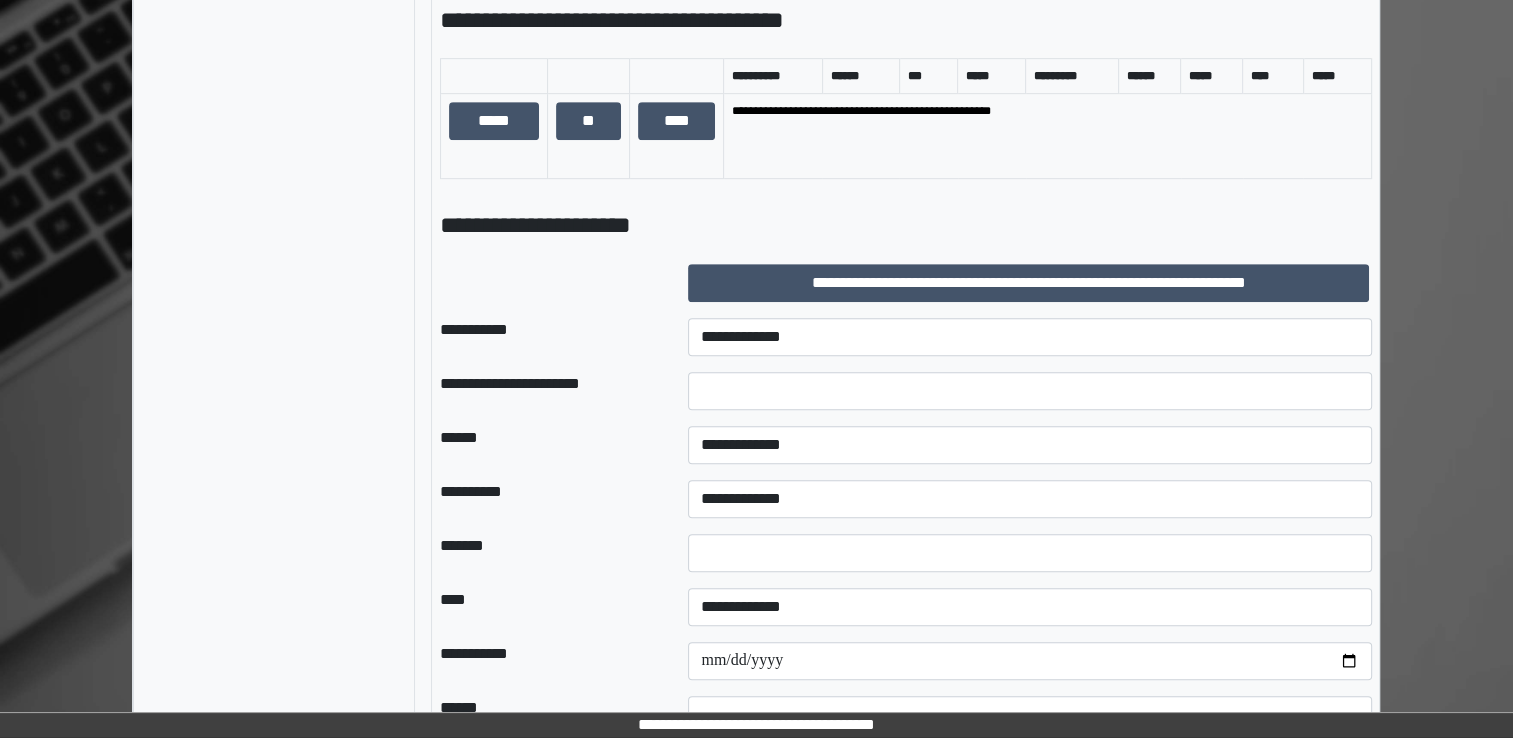 scroll, scrollTop: 1151, scrollLeft: 0, axis: vertical 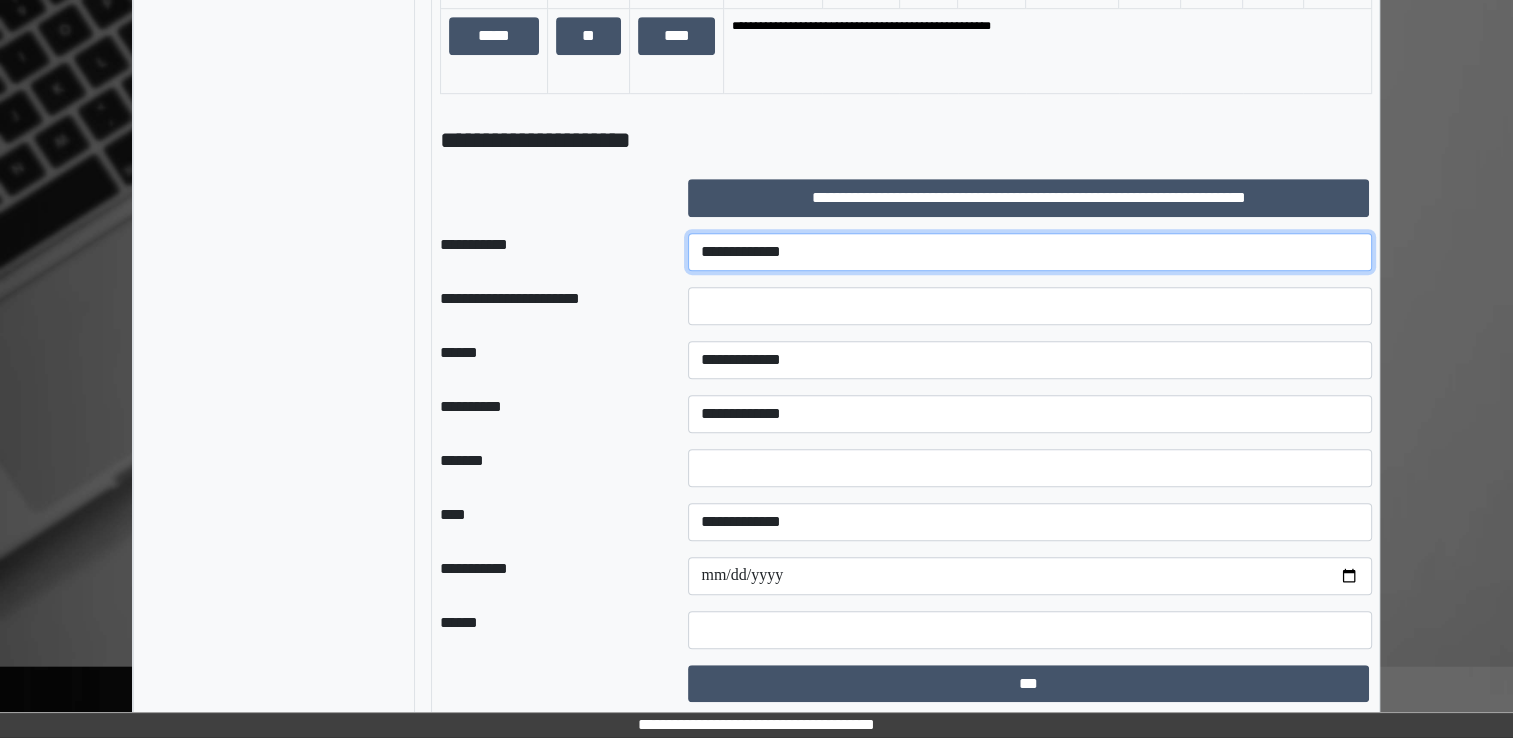 click on "**********" at bounding box center (1030, 252) 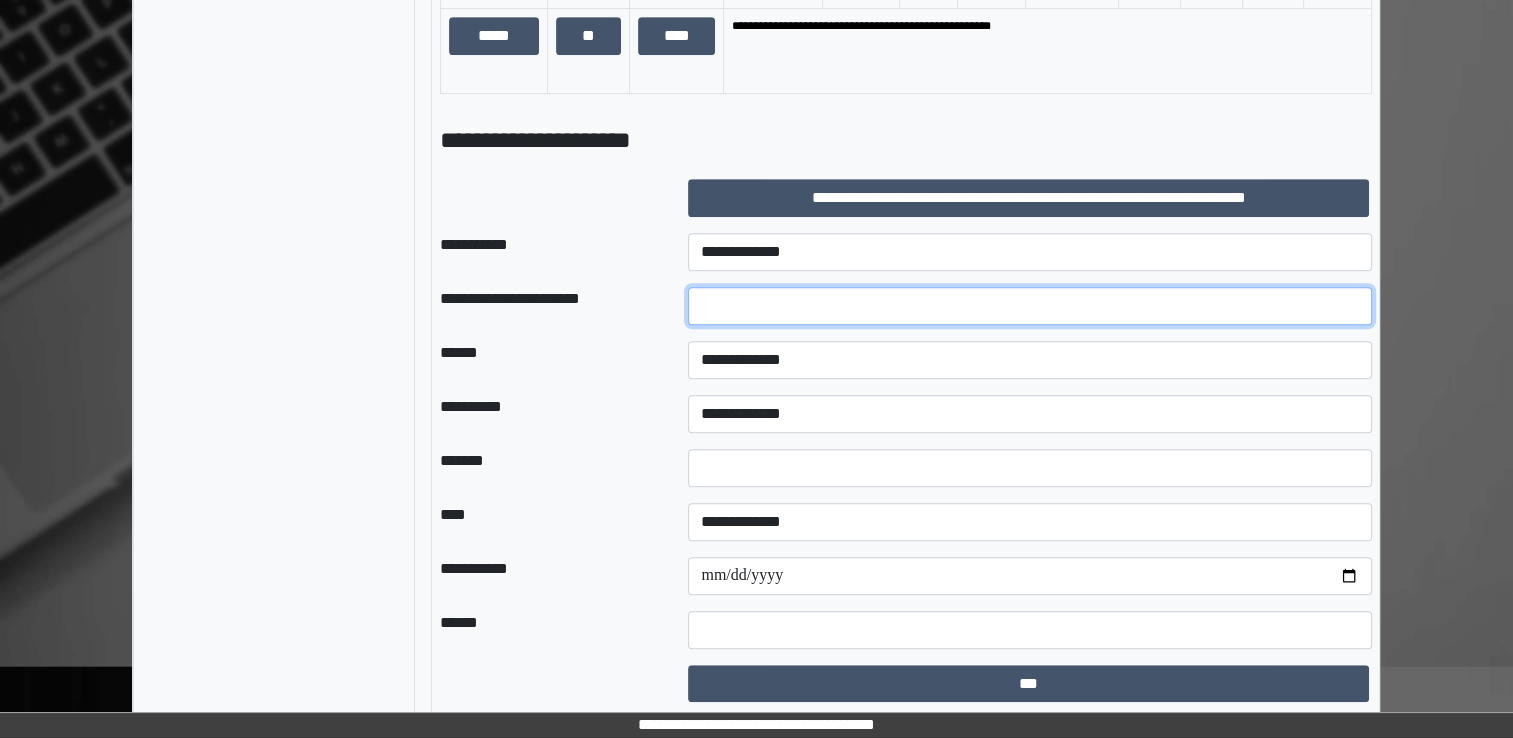 click at bounding box center (1030, 306) 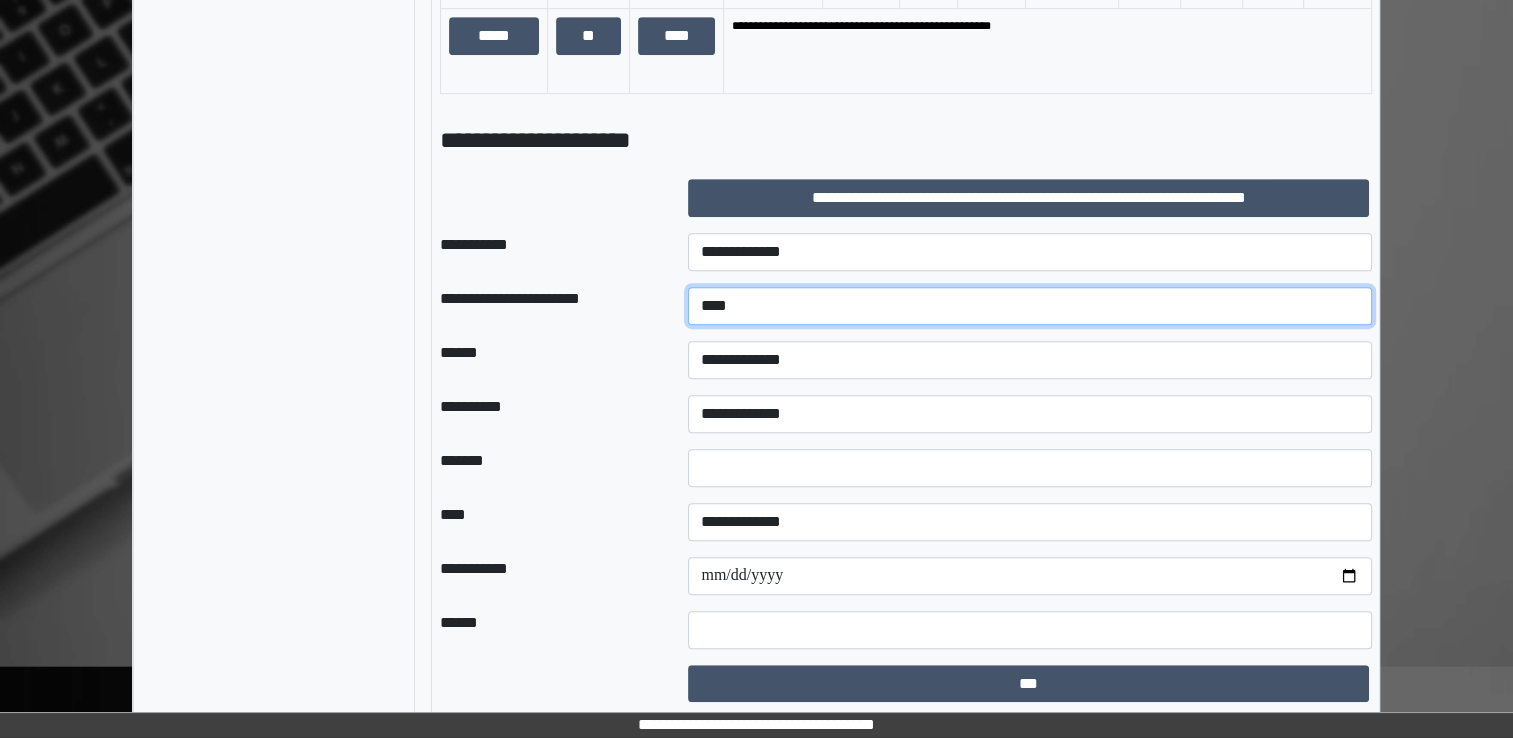 type on "****" 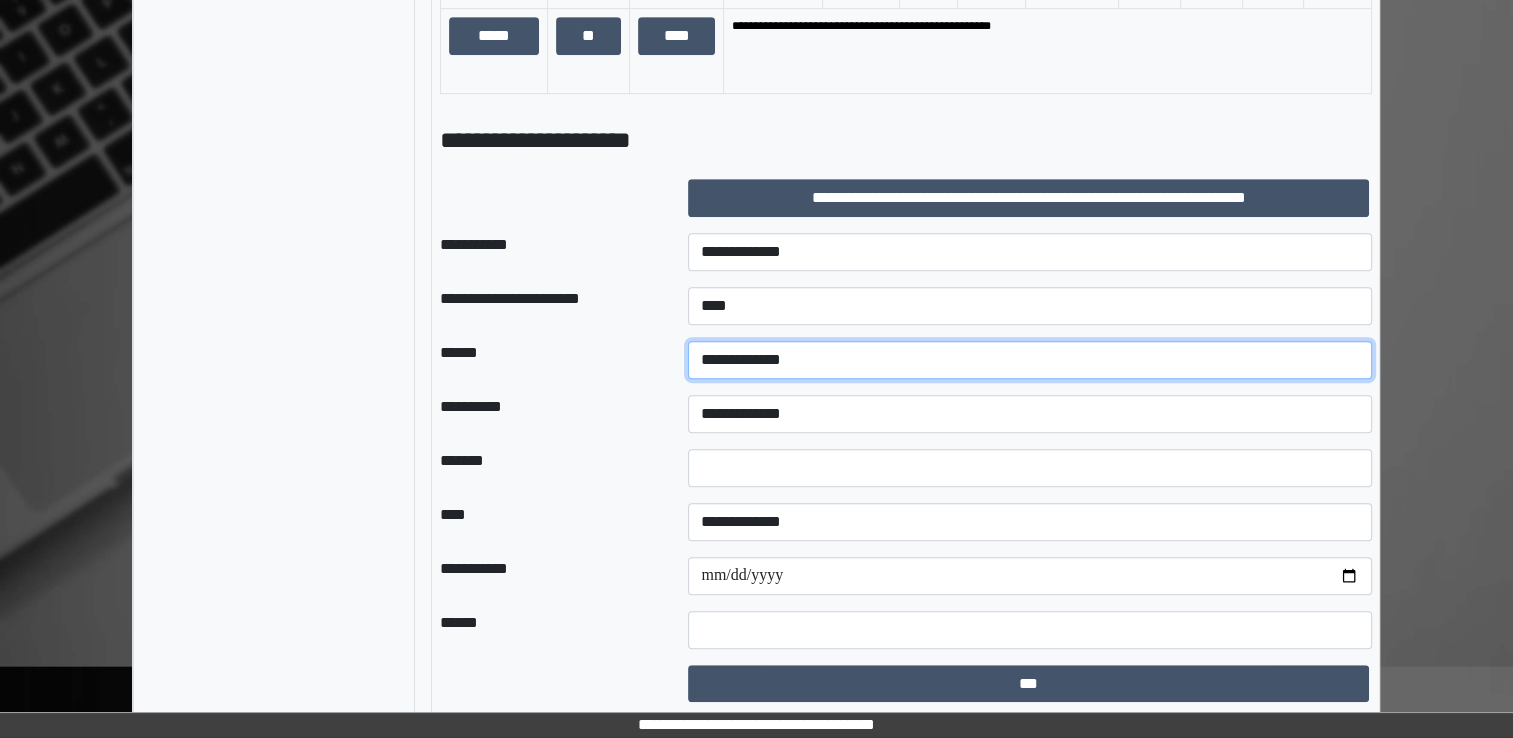 click on "**********" at bounding box center [1030, 360] 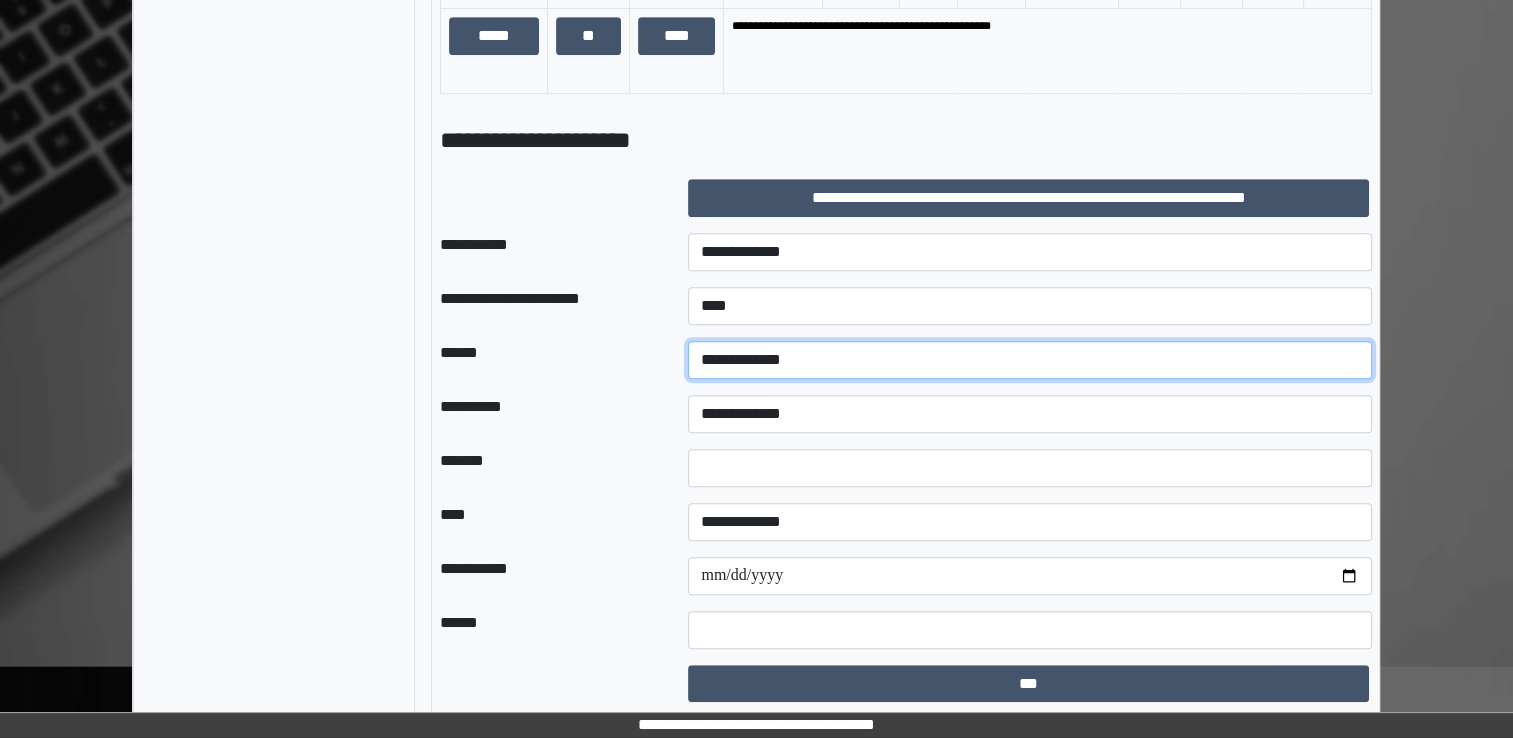 select on "*" 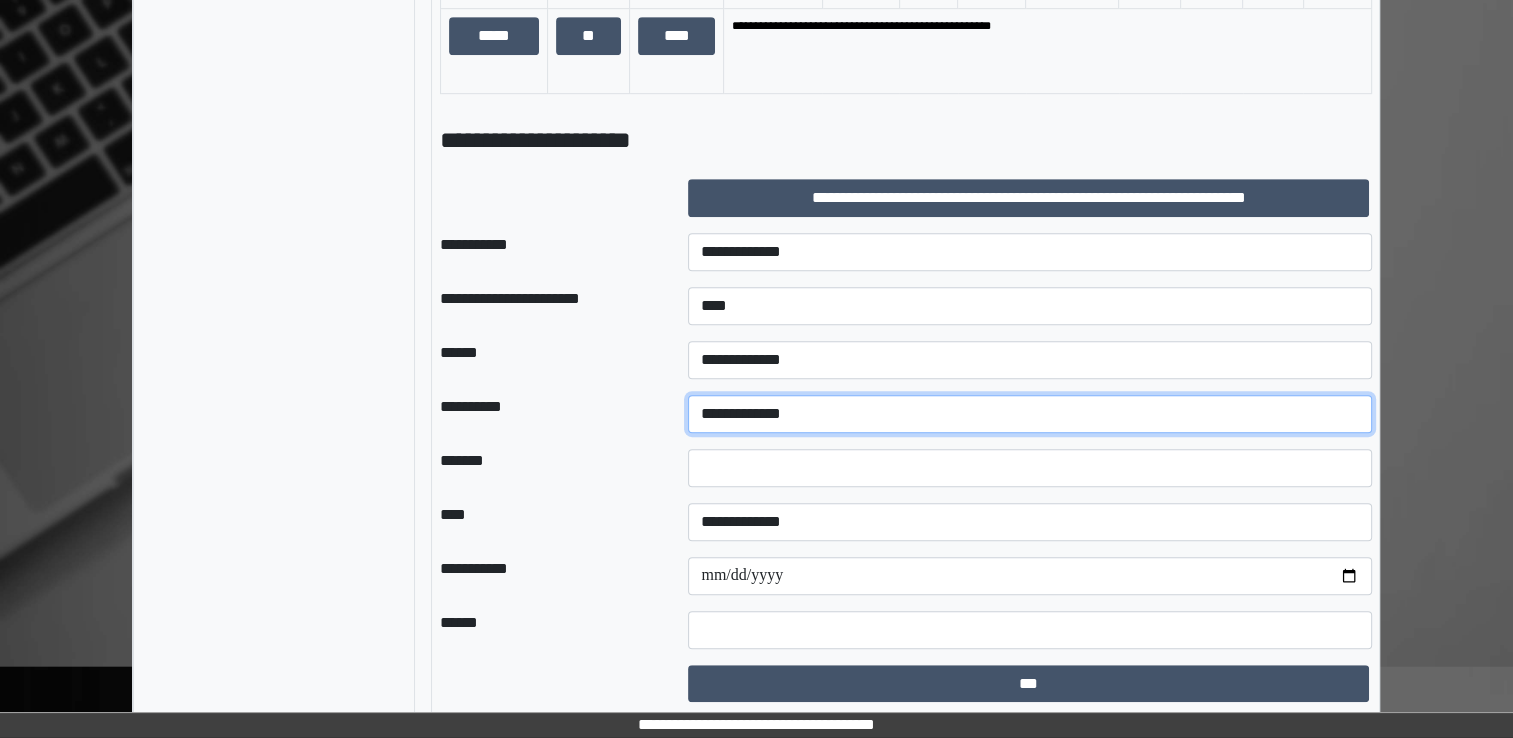 click on "**********" at bounding box center [1030, 414] 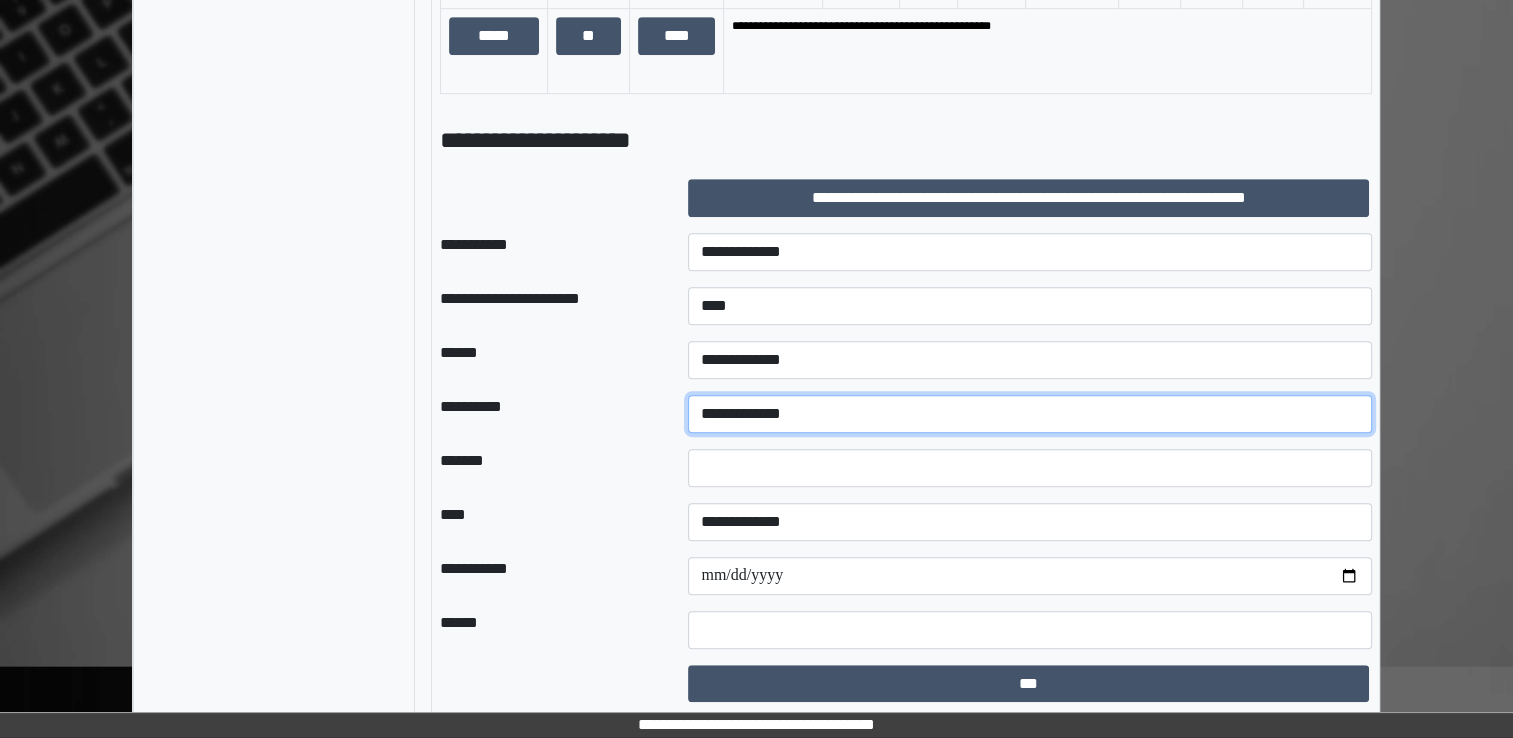 select on "**" 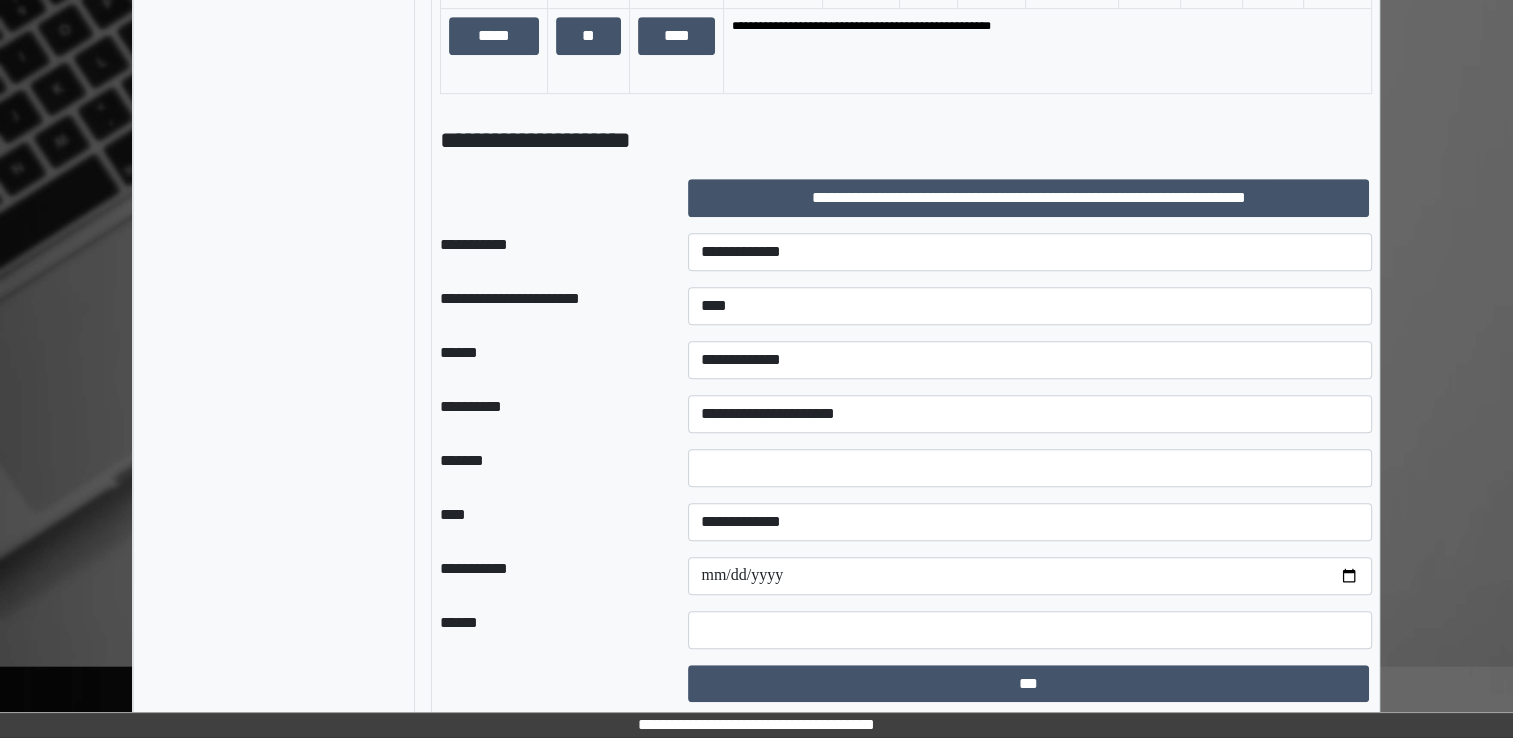 click on "****" at bounding box center [1030, 306] 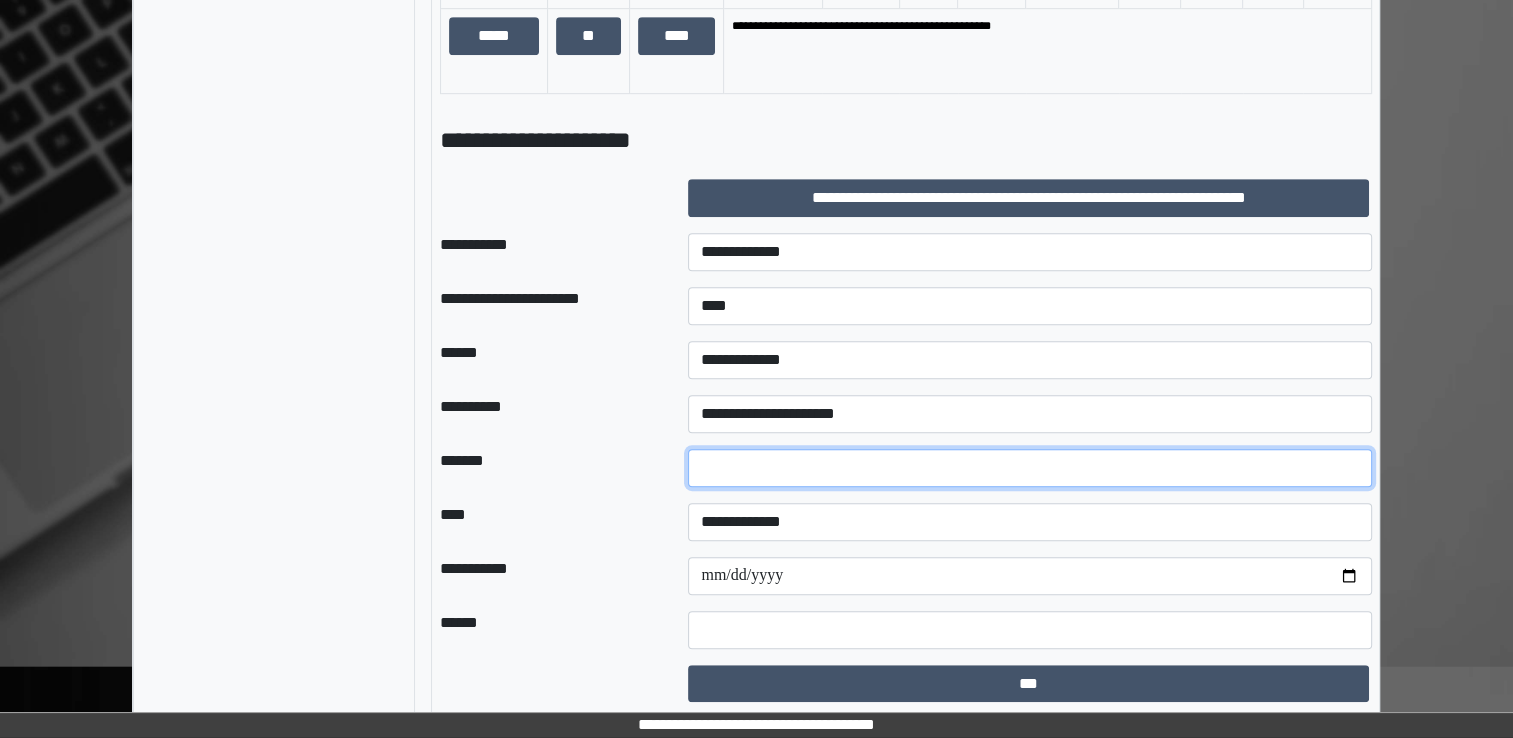 click at bounding box center [1030, 468] 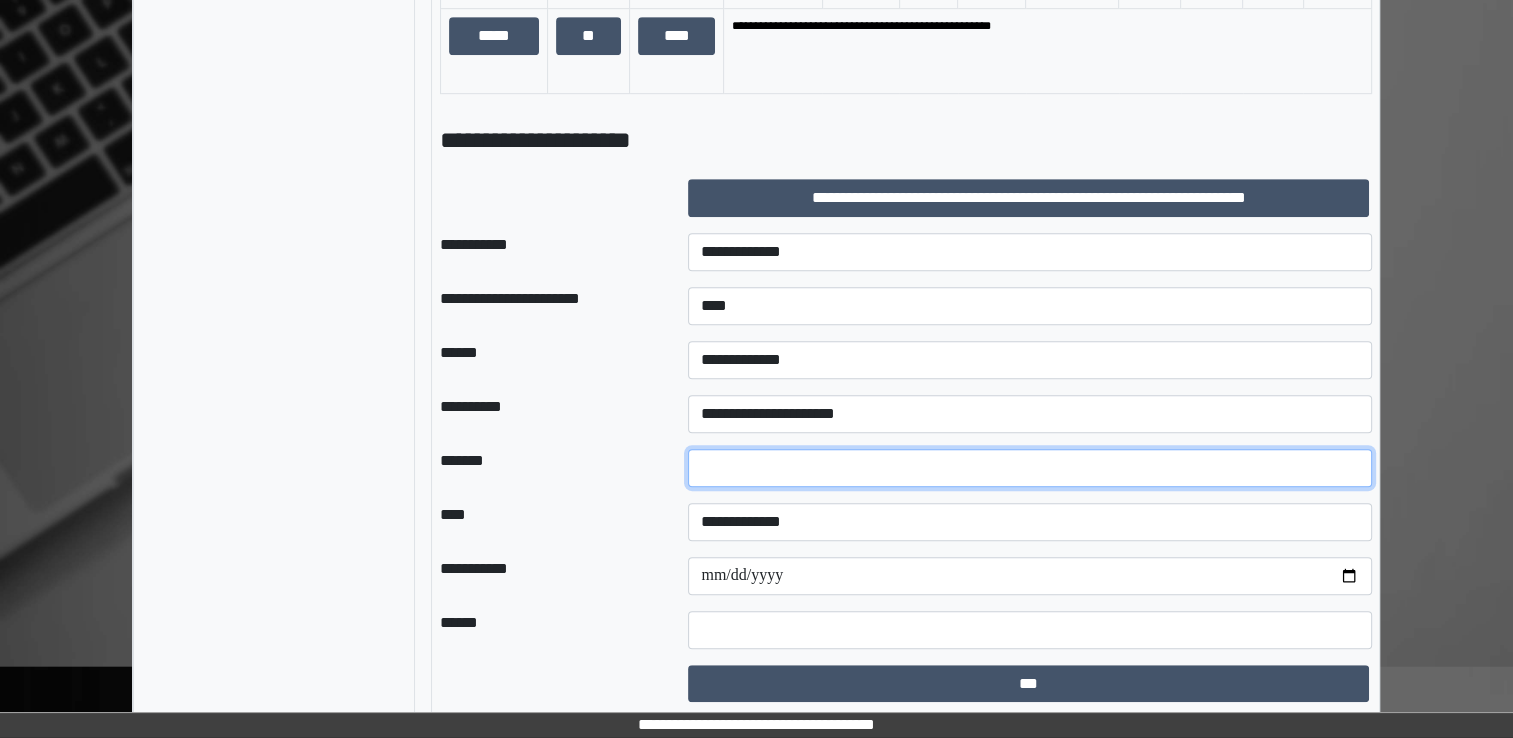 type on "*" 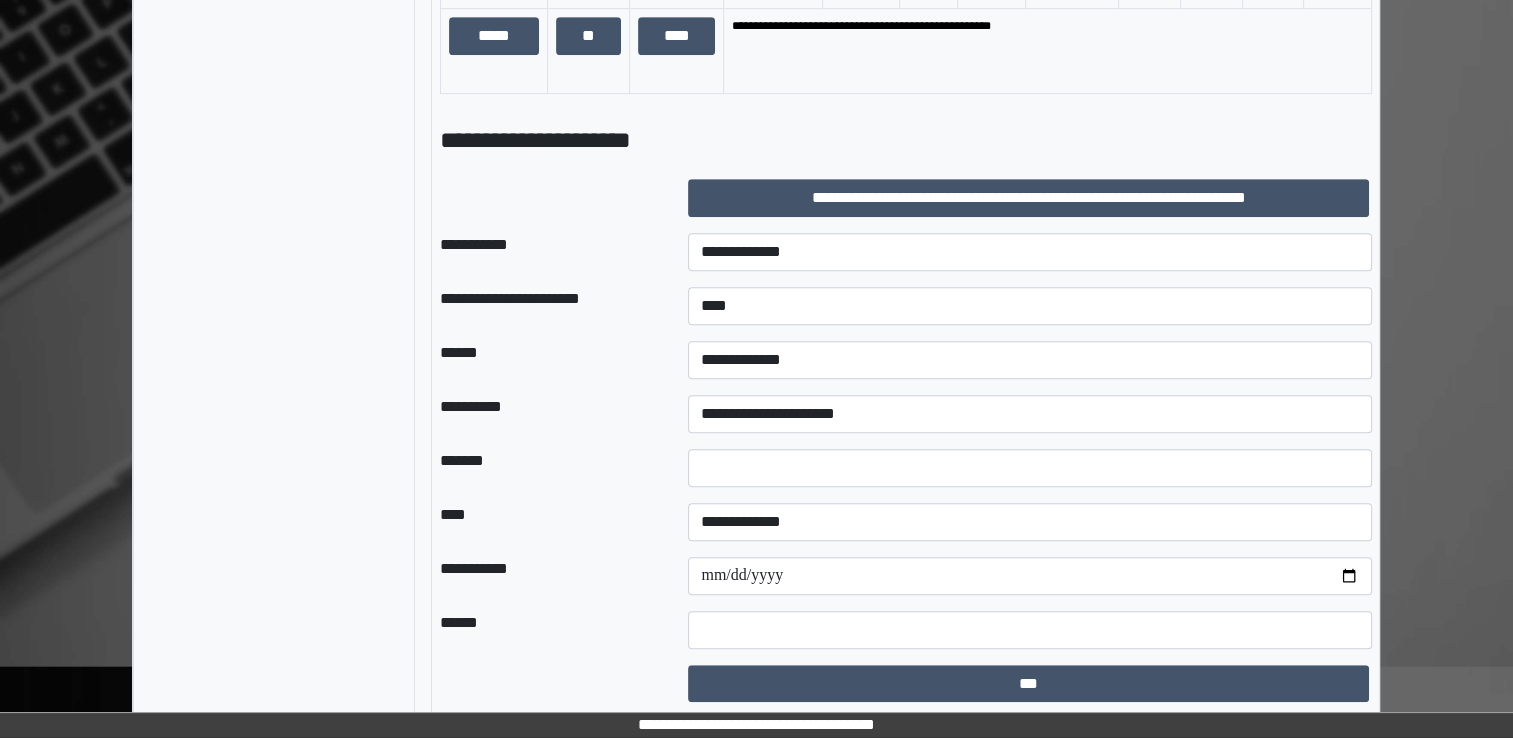 click on "**********" at bounding box center (1030, 522) 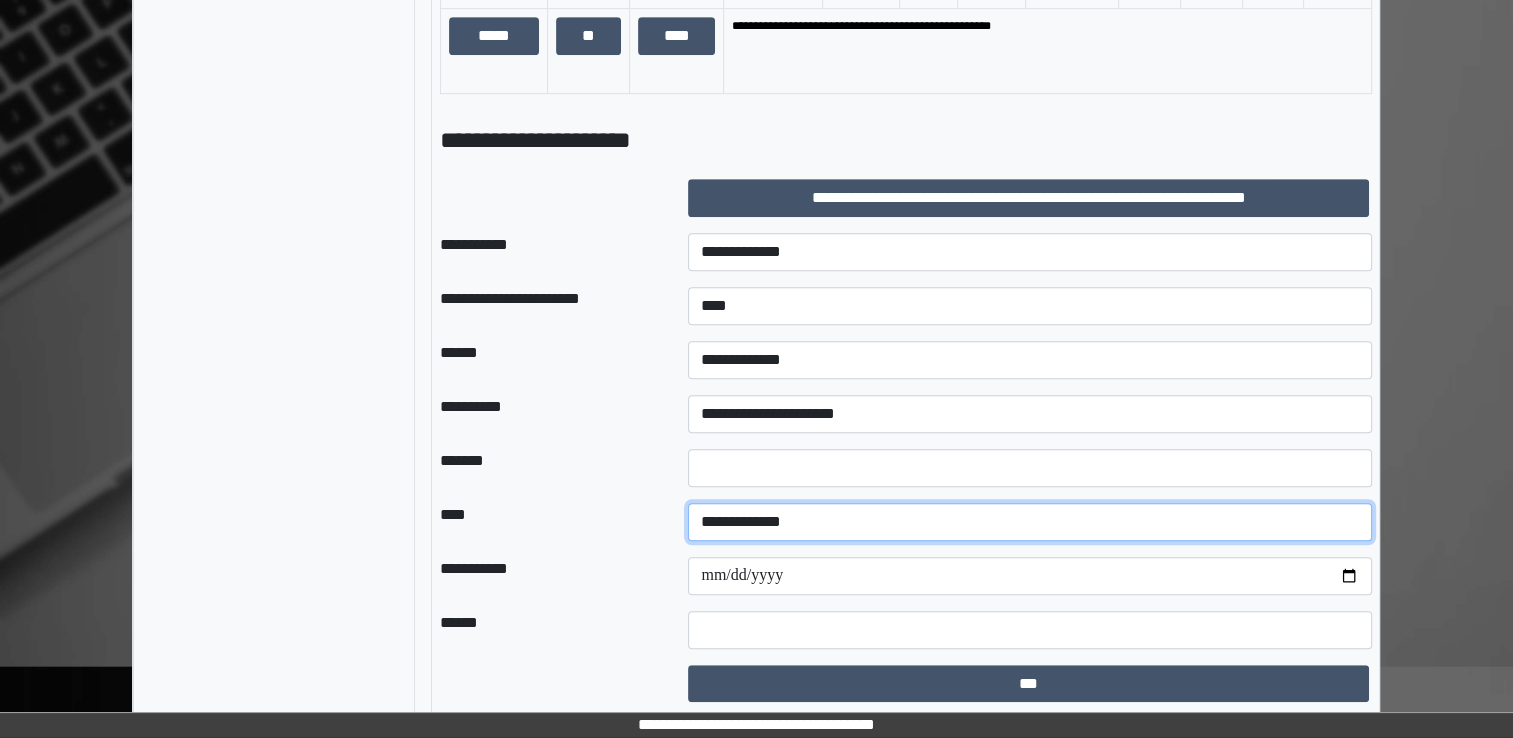 click on "**********" at bounding box center [1030, 522] 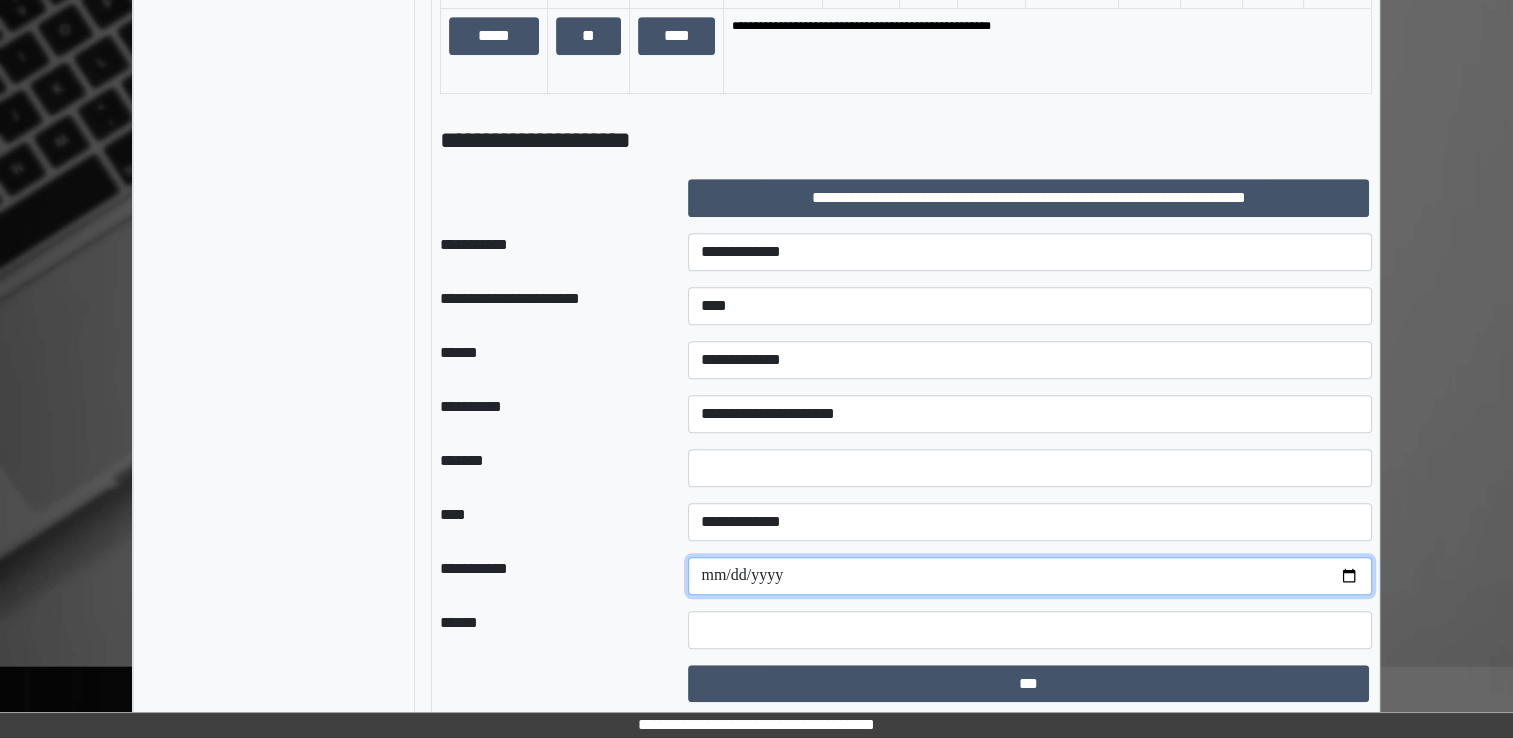 click at bounding box center (1030, 576) 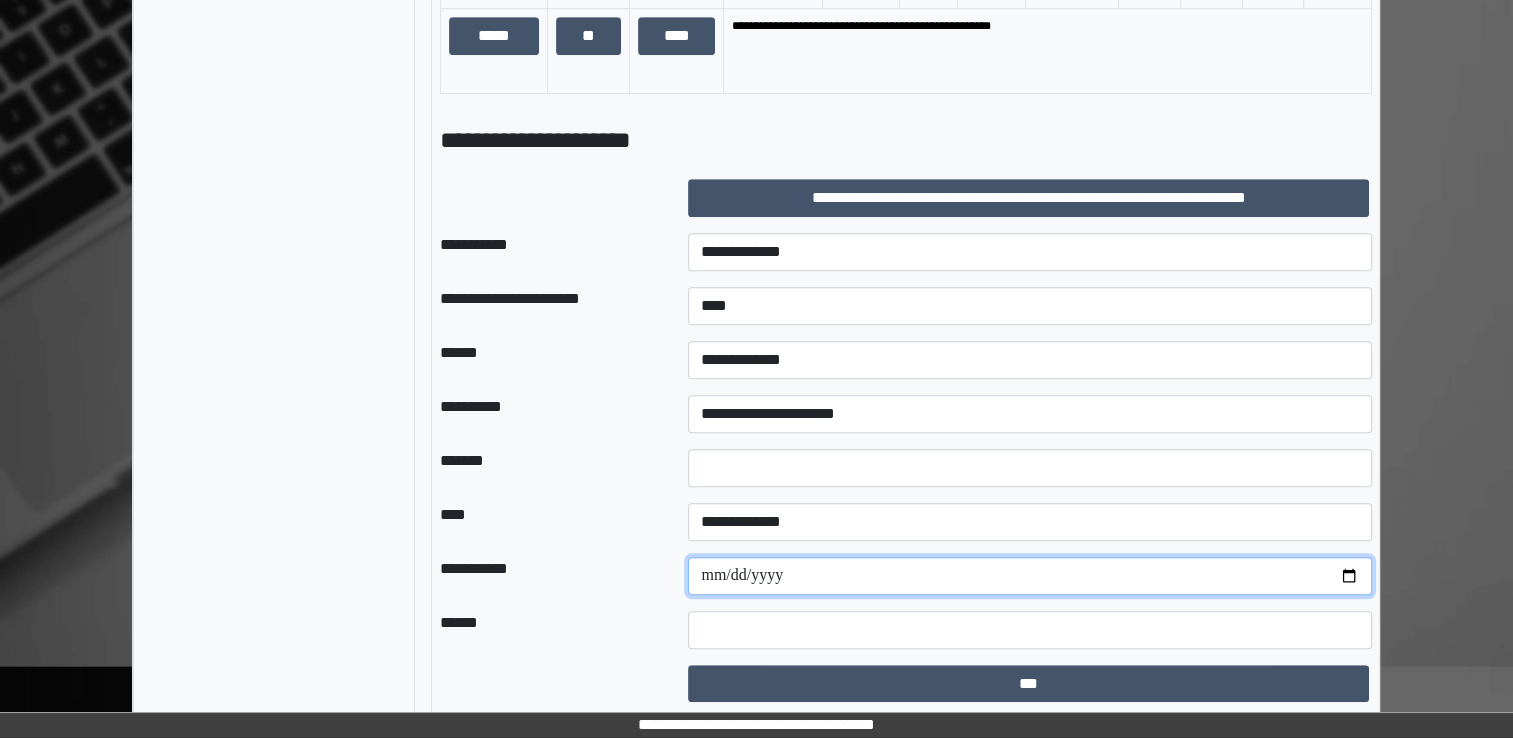 type on "**********" 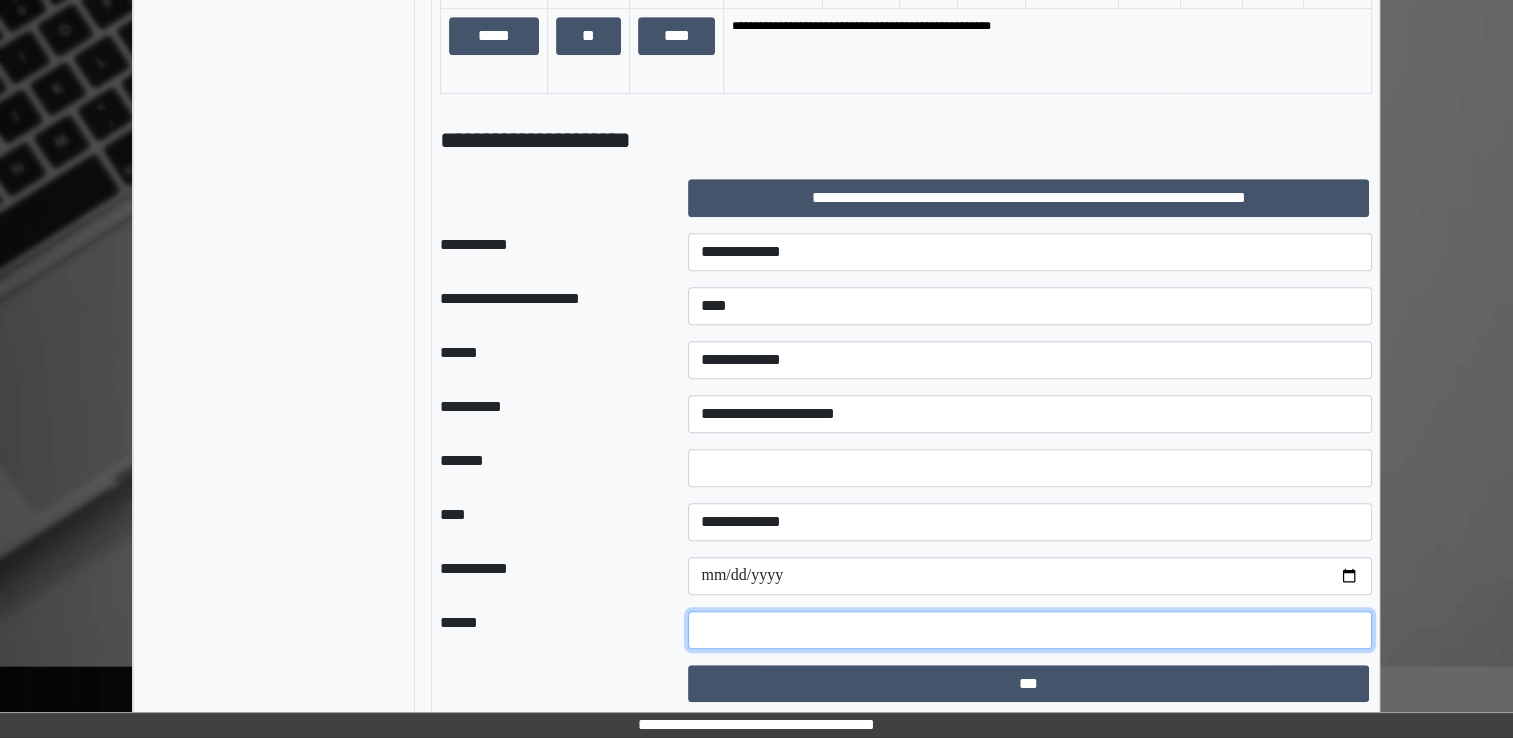 click at bounding box center [1030, 630] 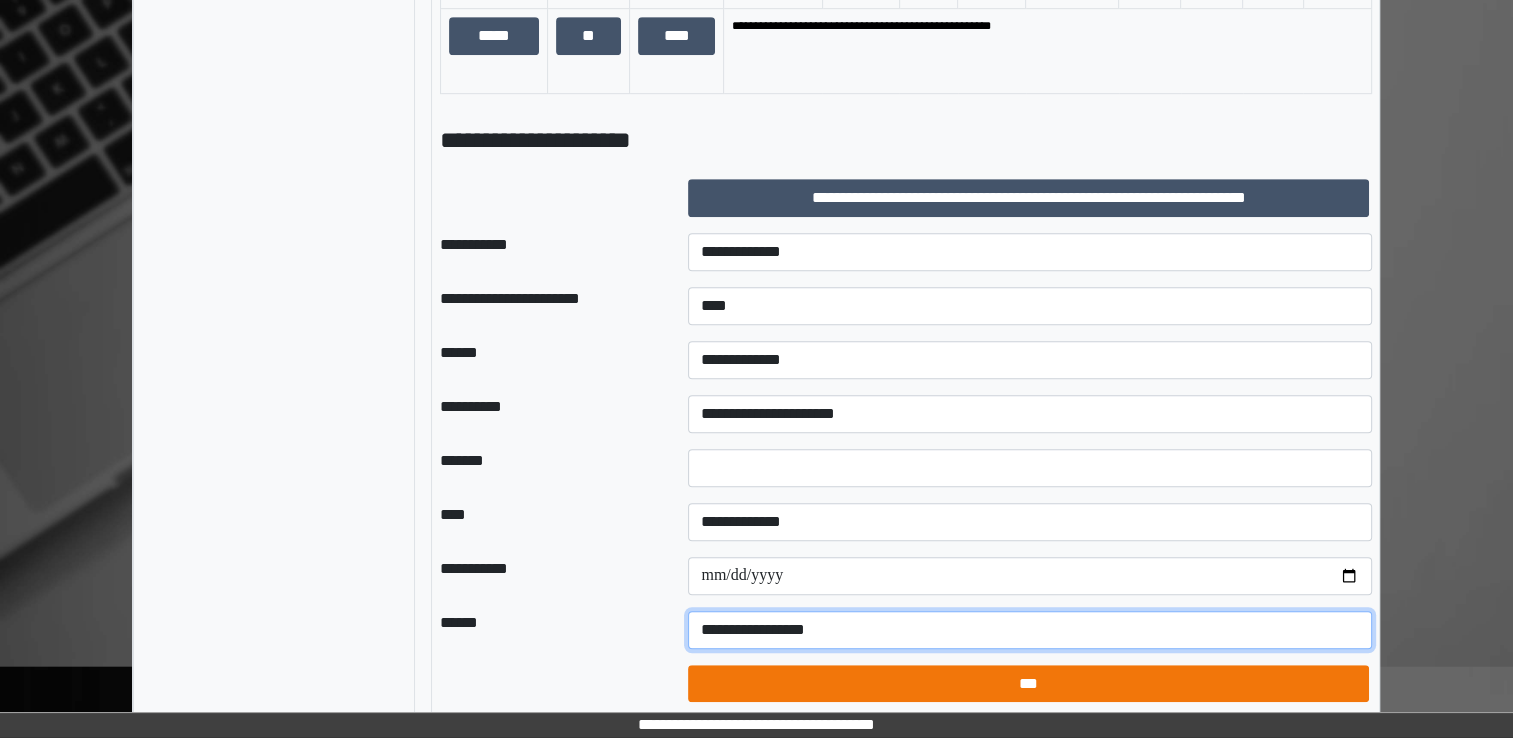 type on "**********" 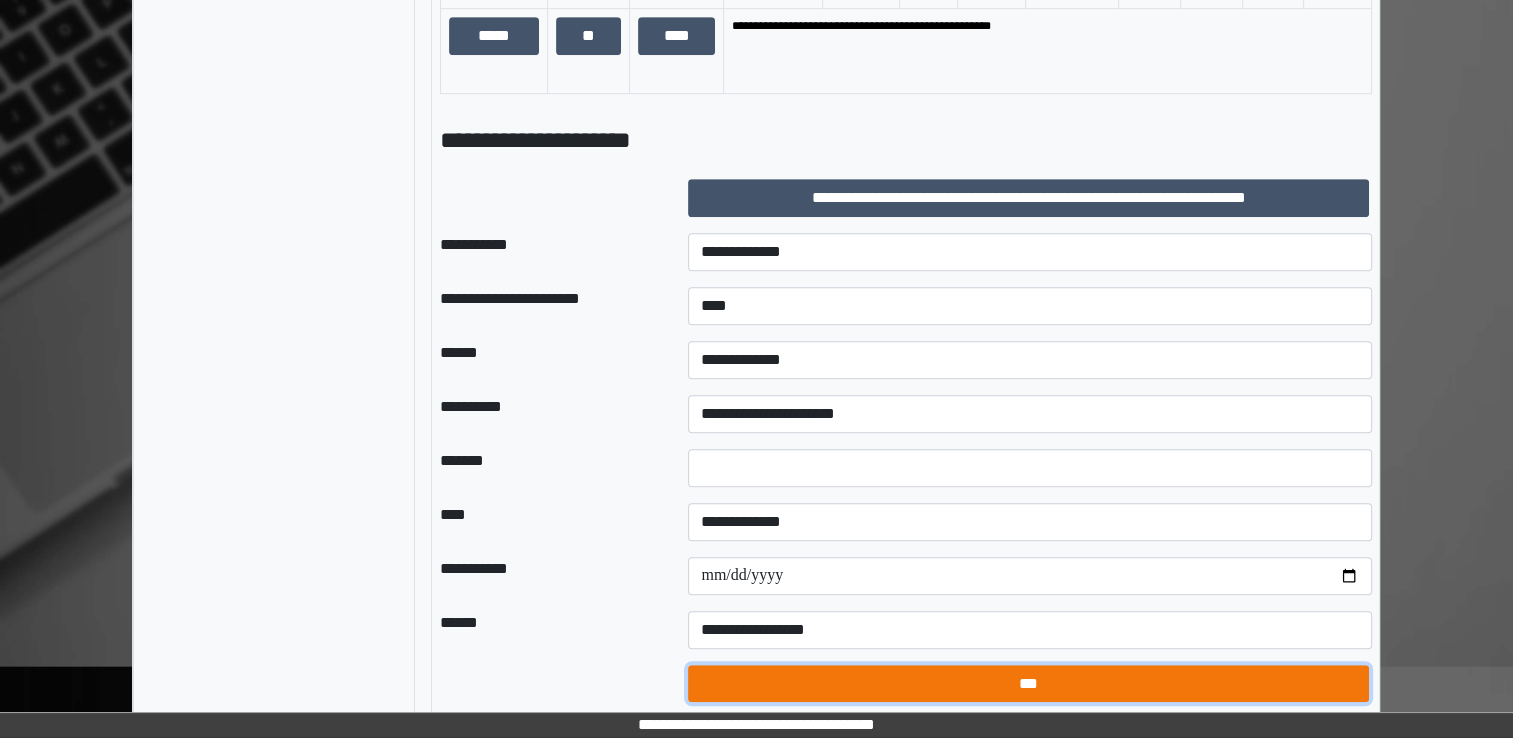 click on "***" at bounding box center [1028, 684] 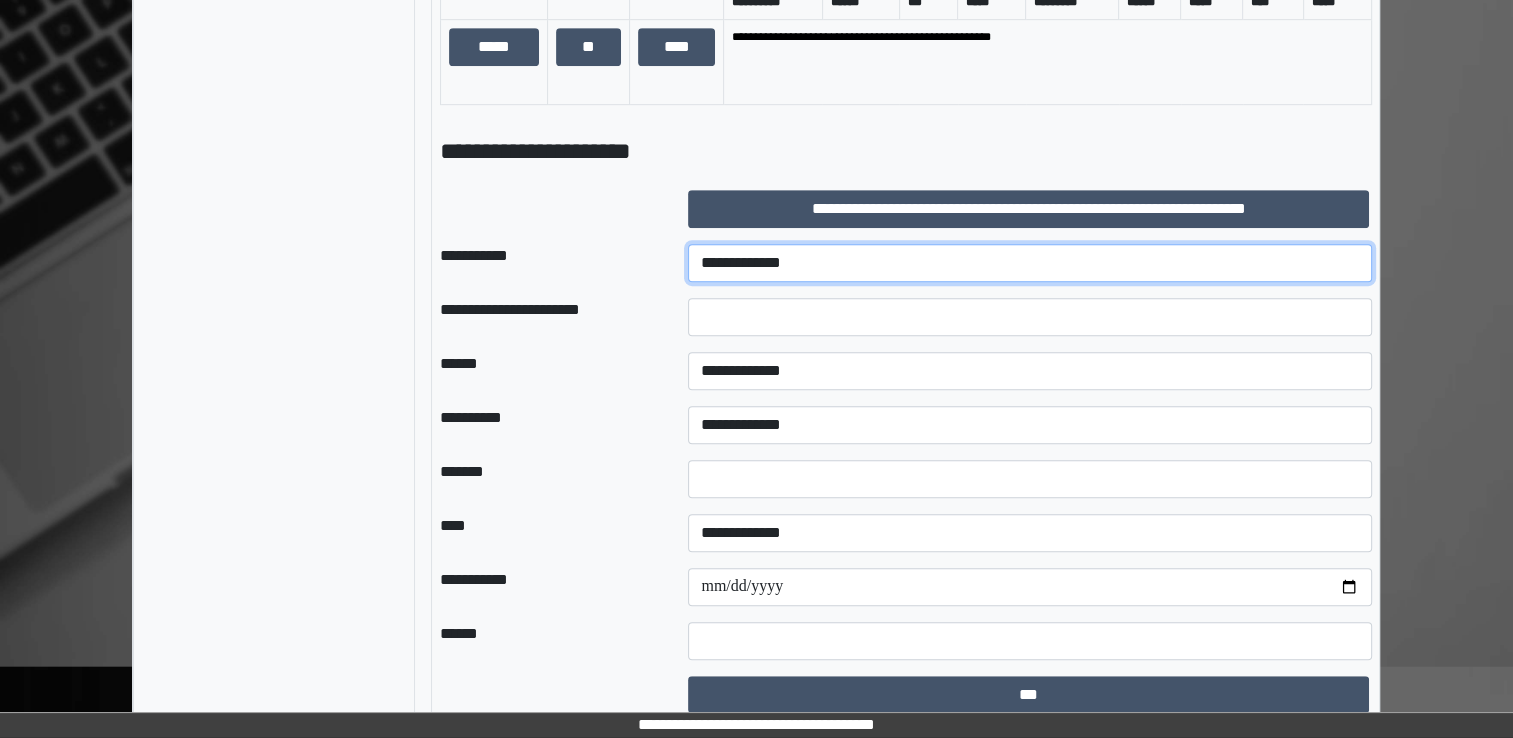 click on "**********" at bounding box center [1030, 263] 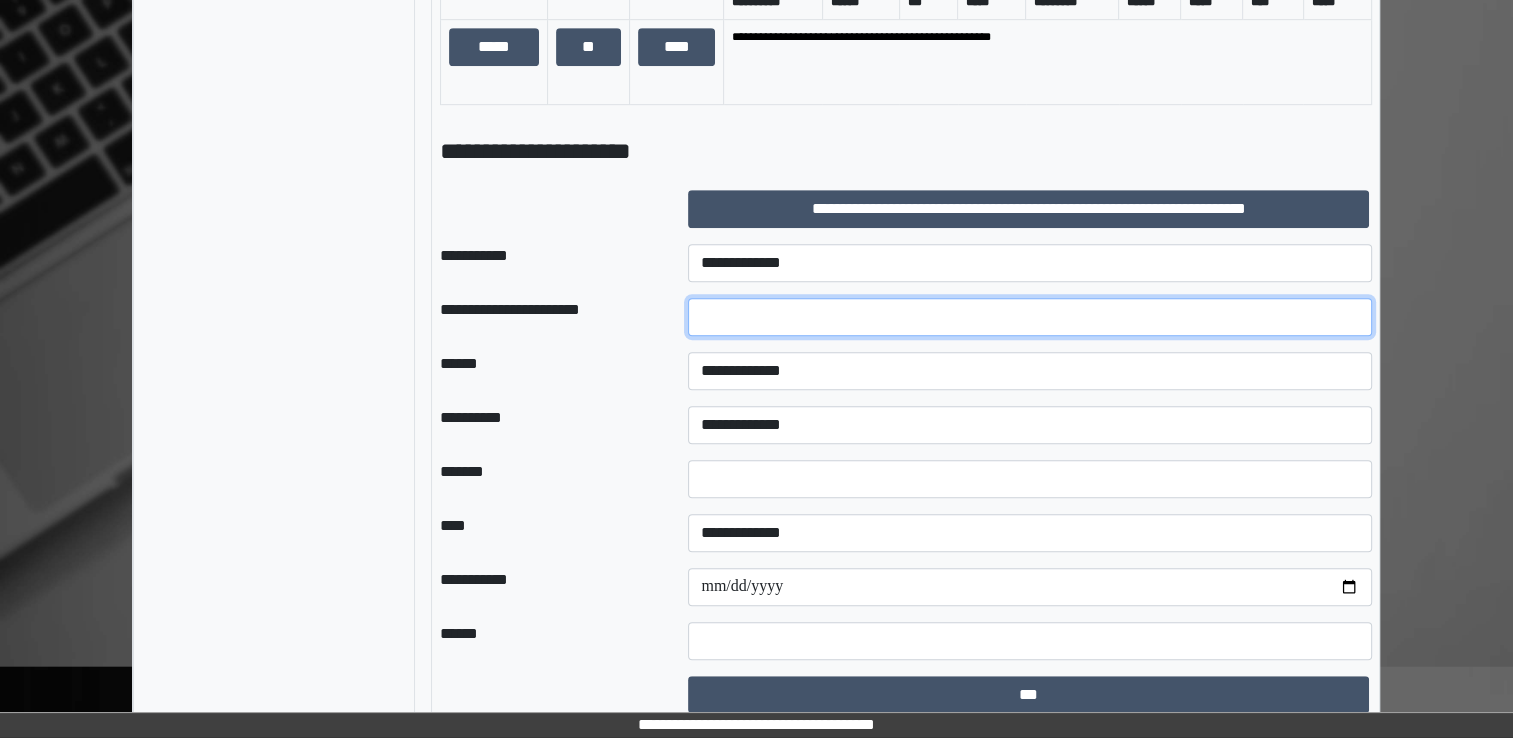 click at bounding box center (1030, 317) 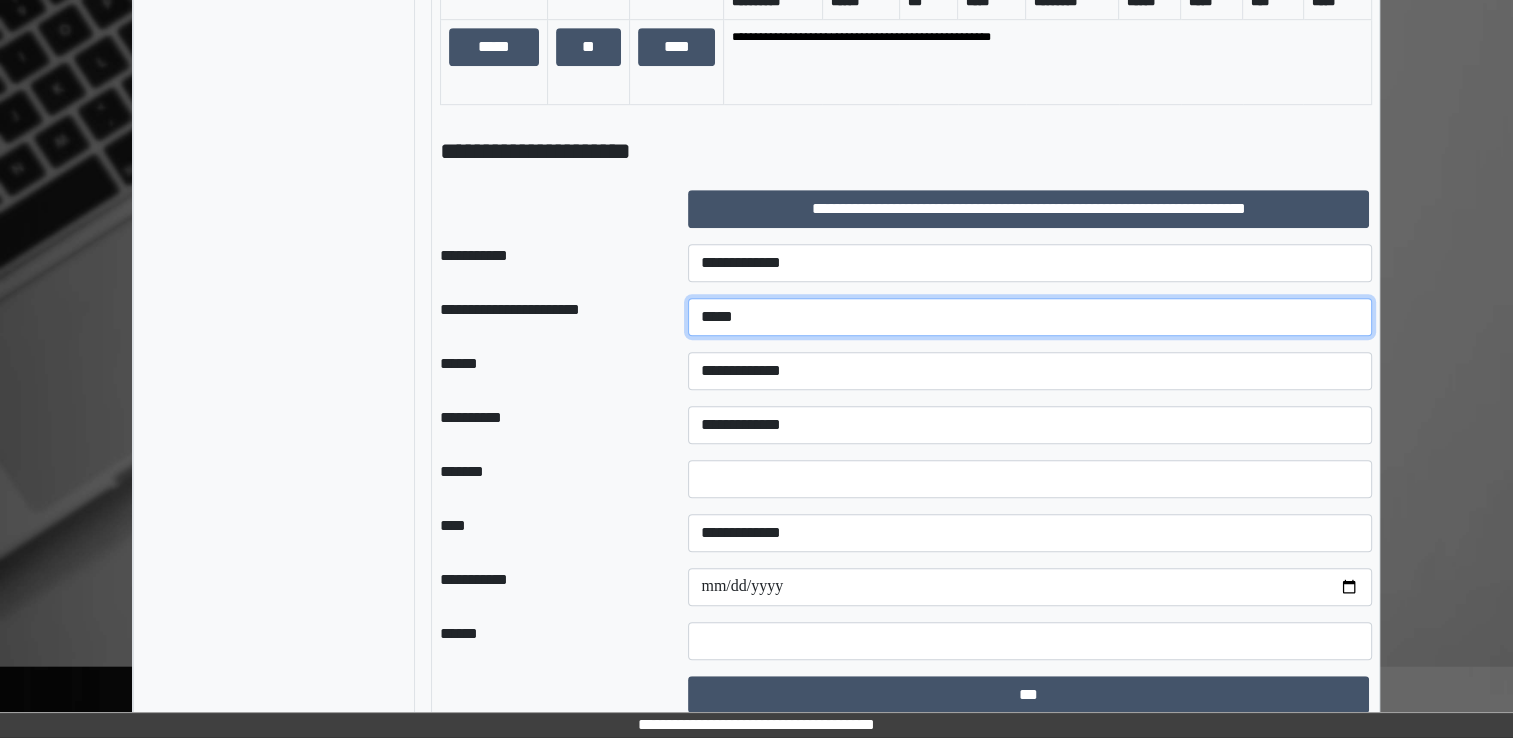 type on "*****" 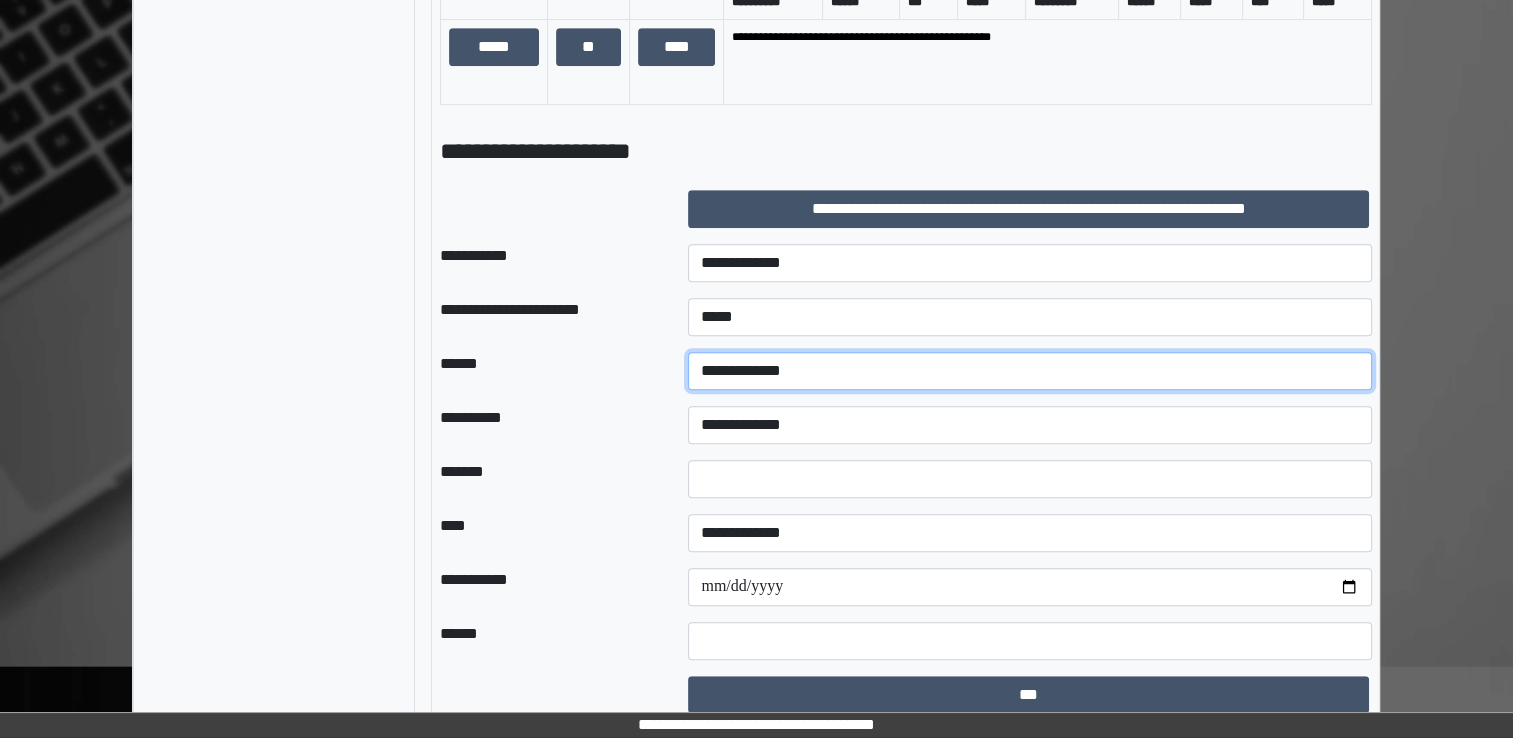 click on "**********" at bounding box center (1030, 371) 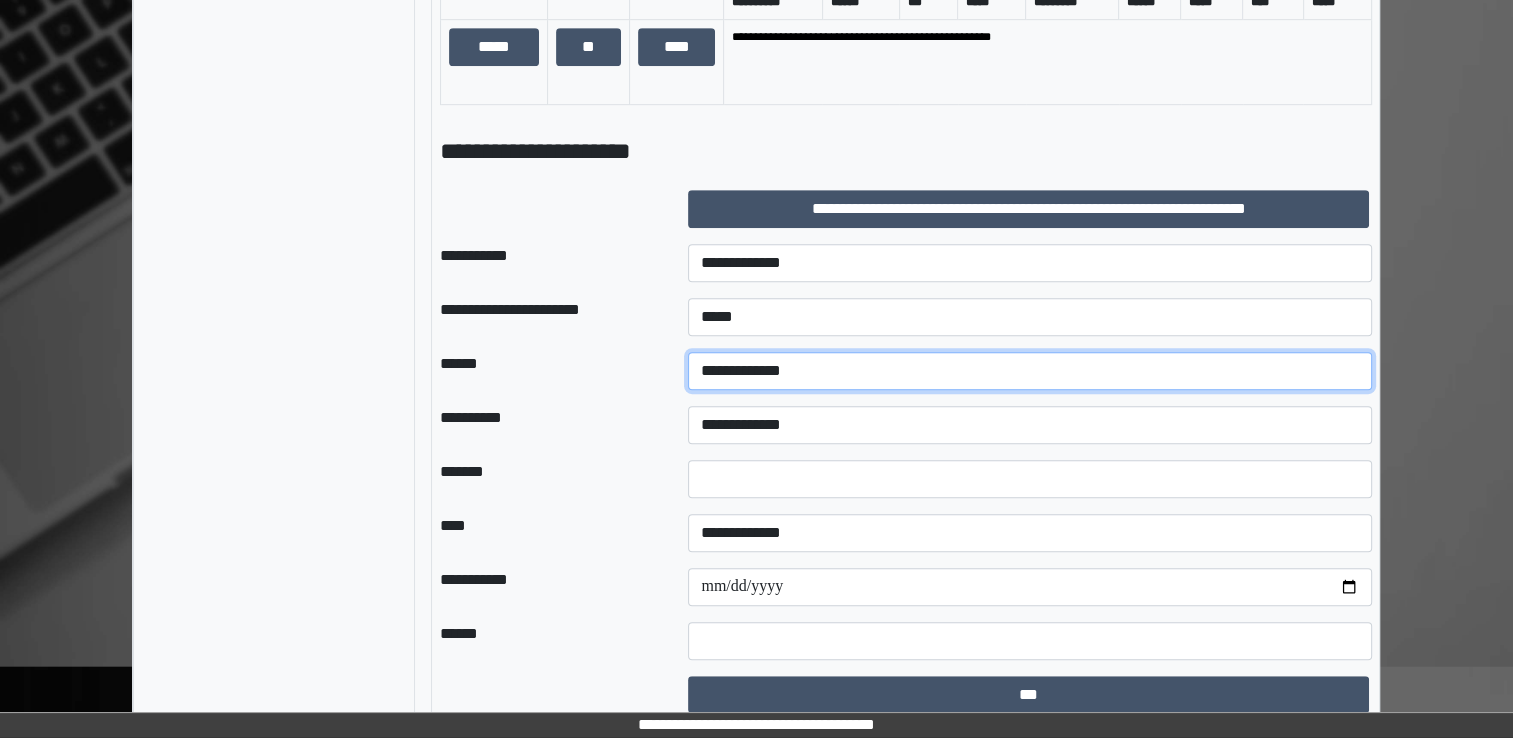 select on "*" 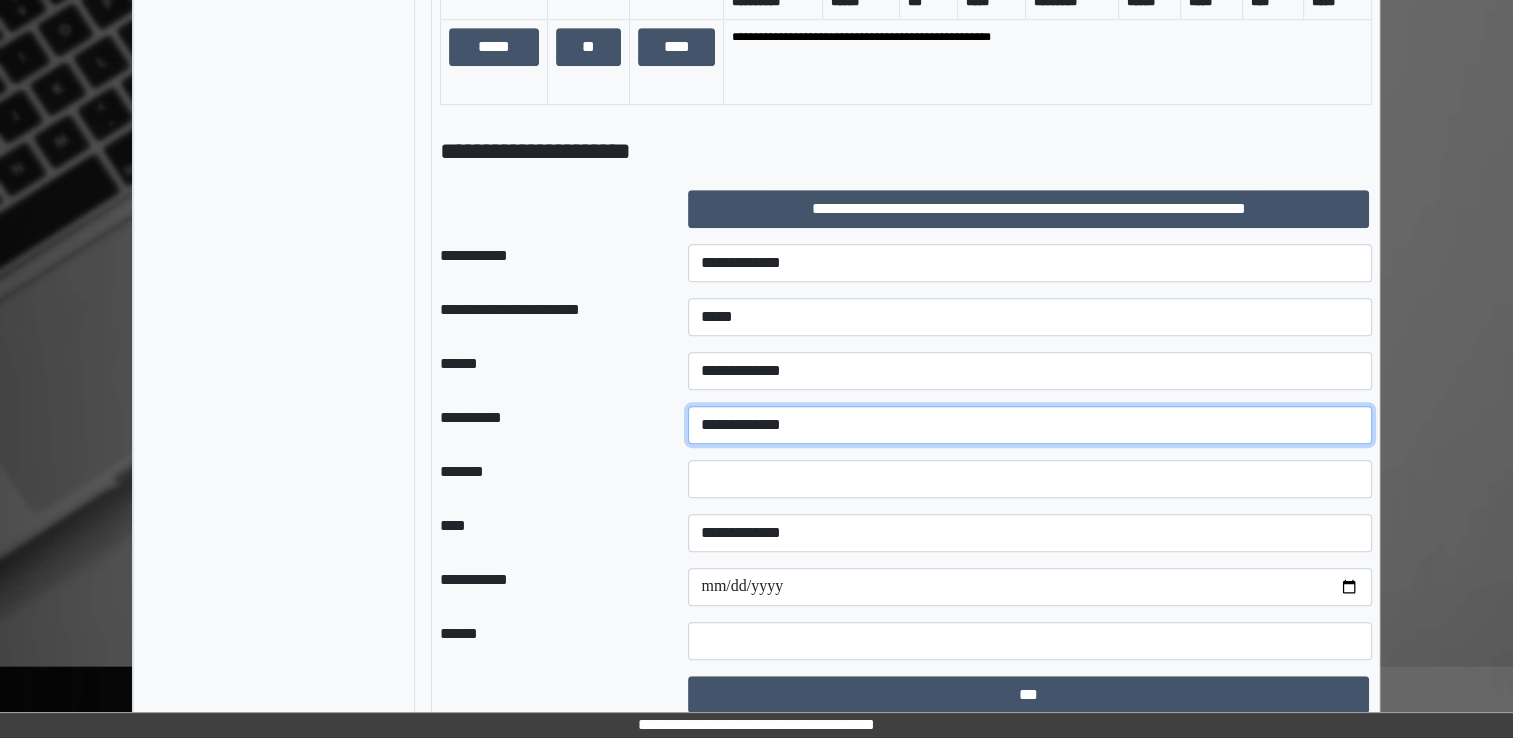 click on "**********" at bounding box center [1030, 425] 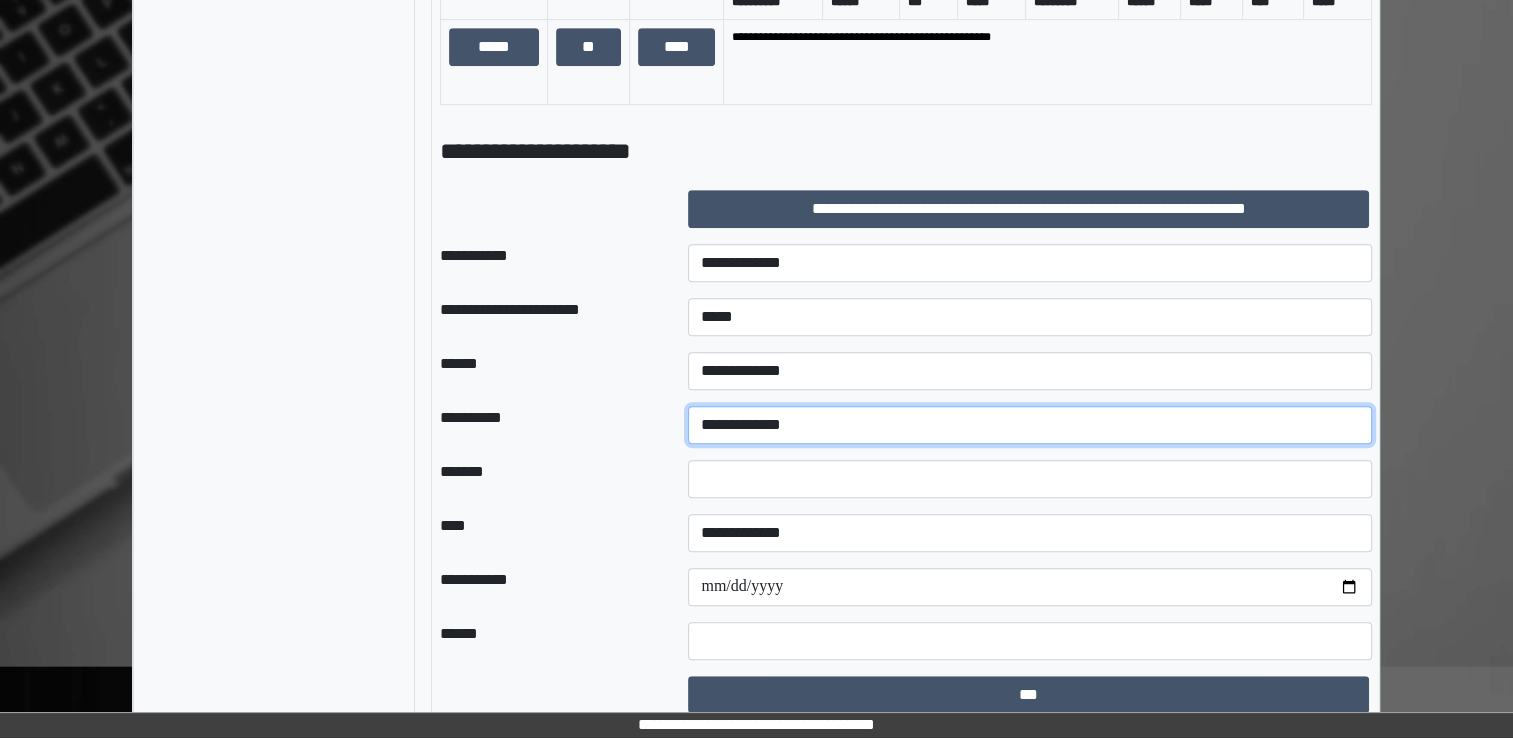 select on "**" 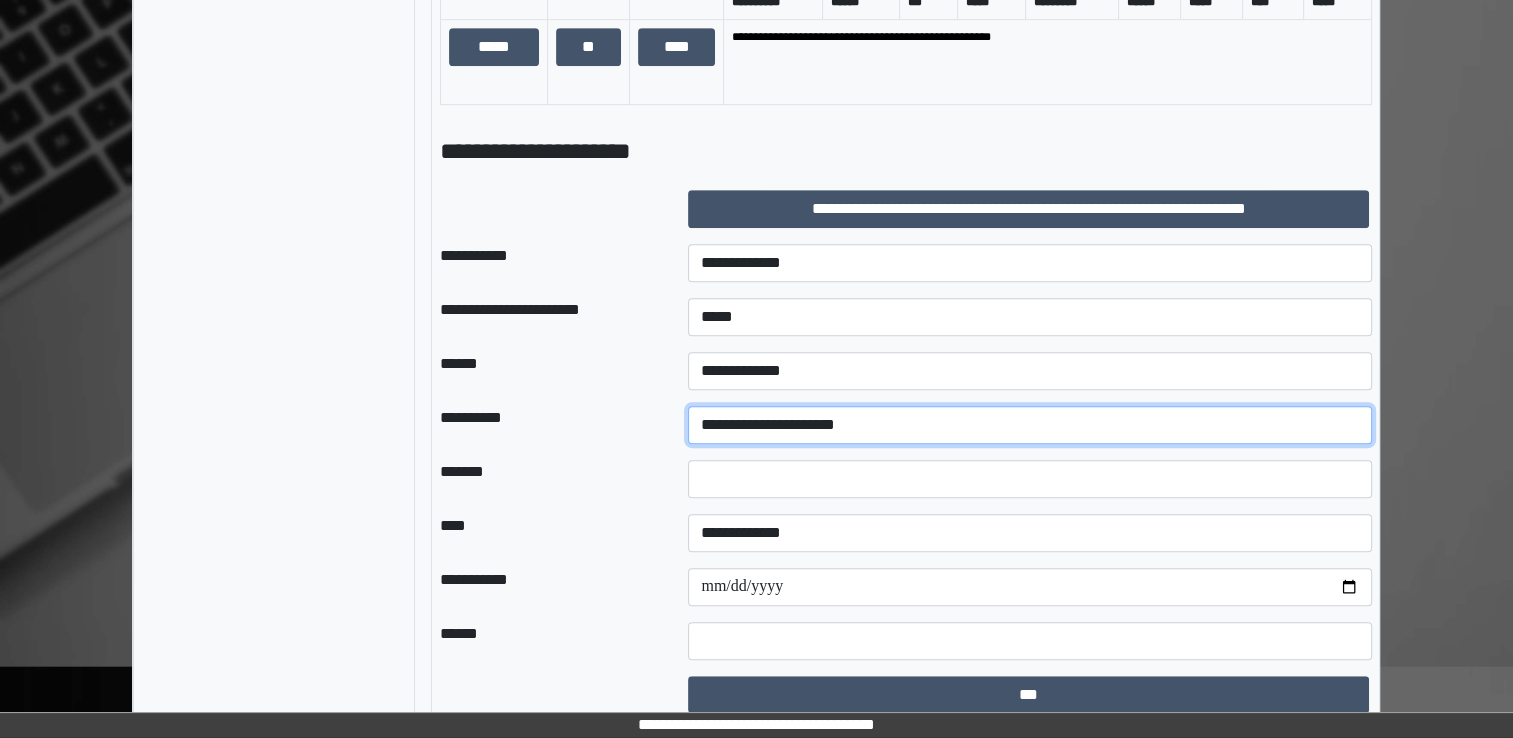 click on "**********" at bounding box center (1030, 425) 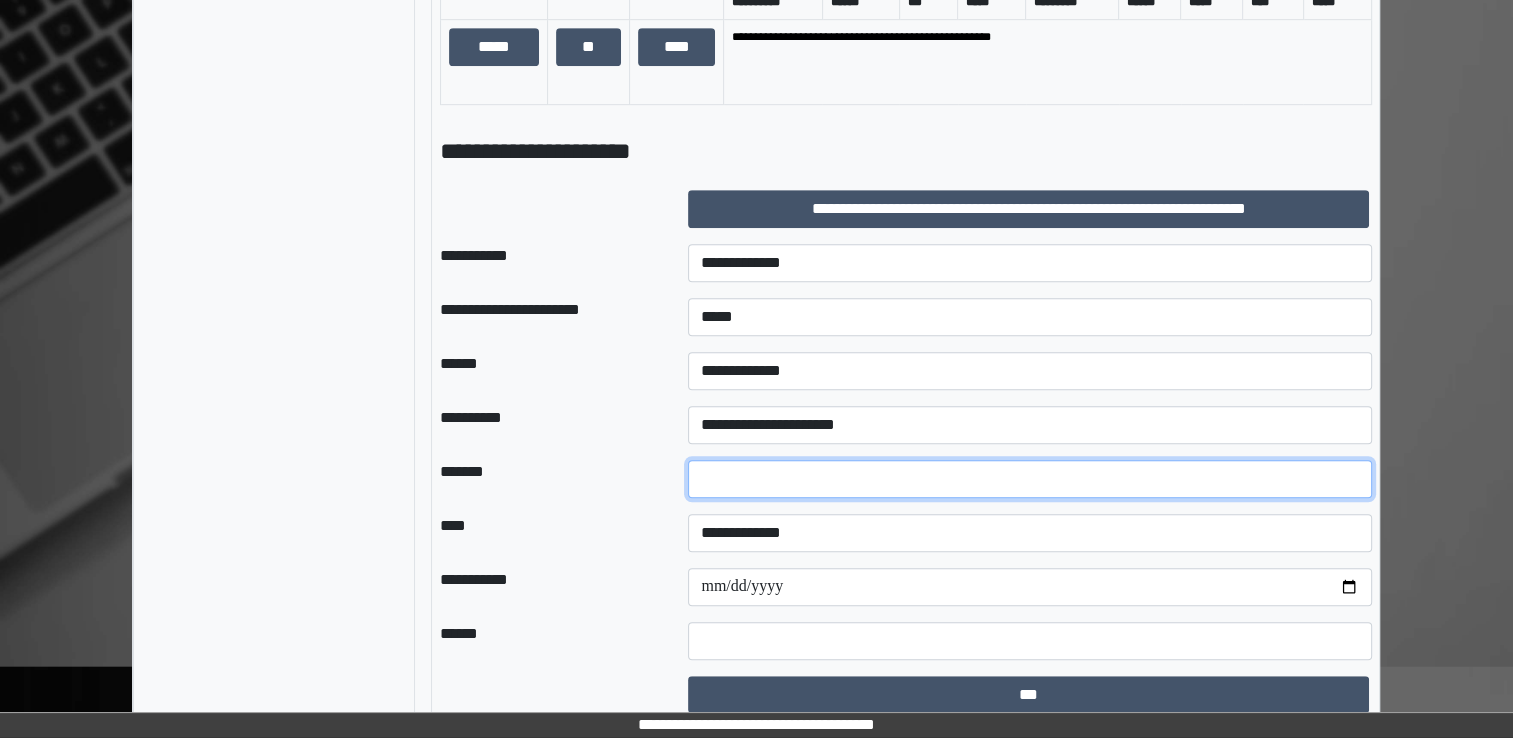 click on "*" at bounding box center [1030, 479] 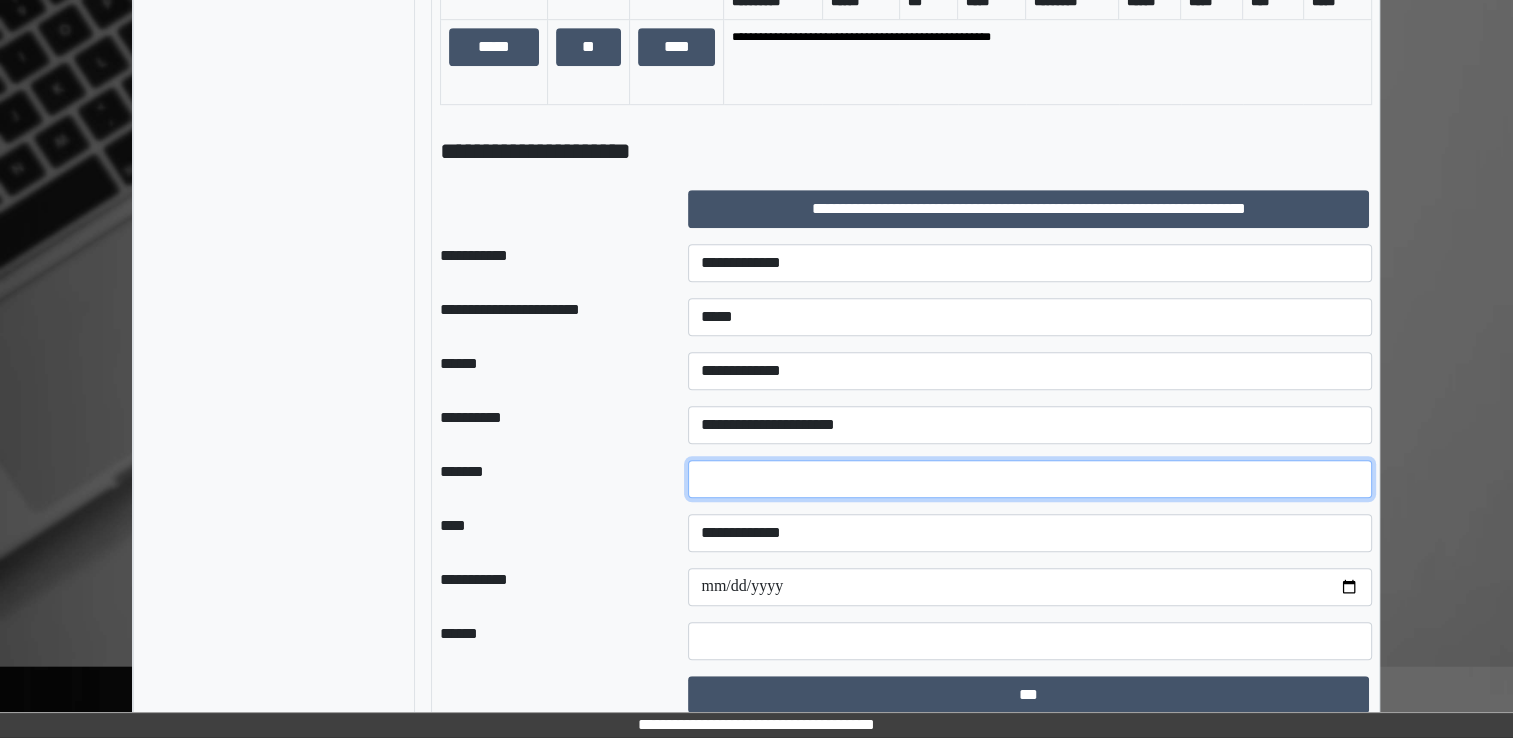type on "*" 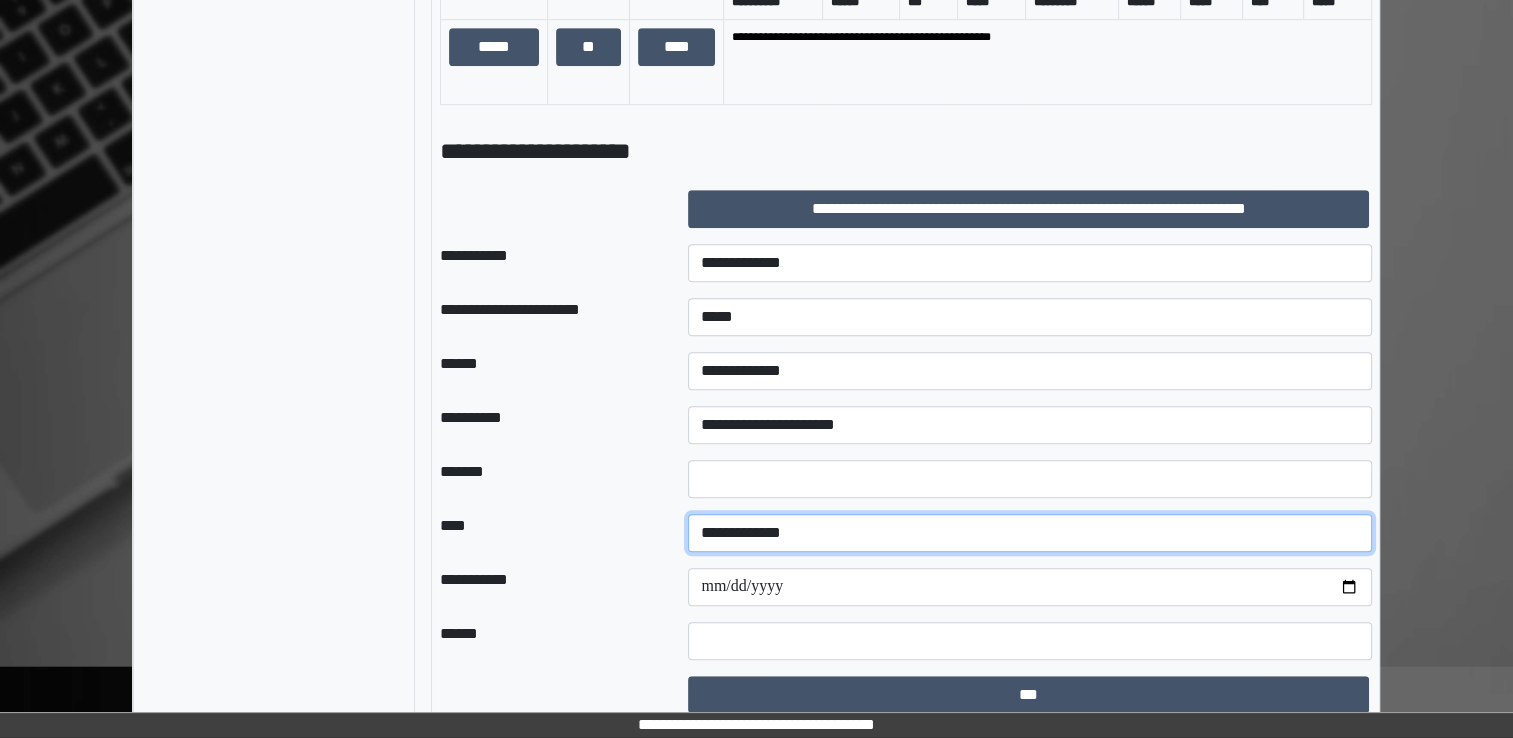 click on "**********" at bounding box center [1030, 533] 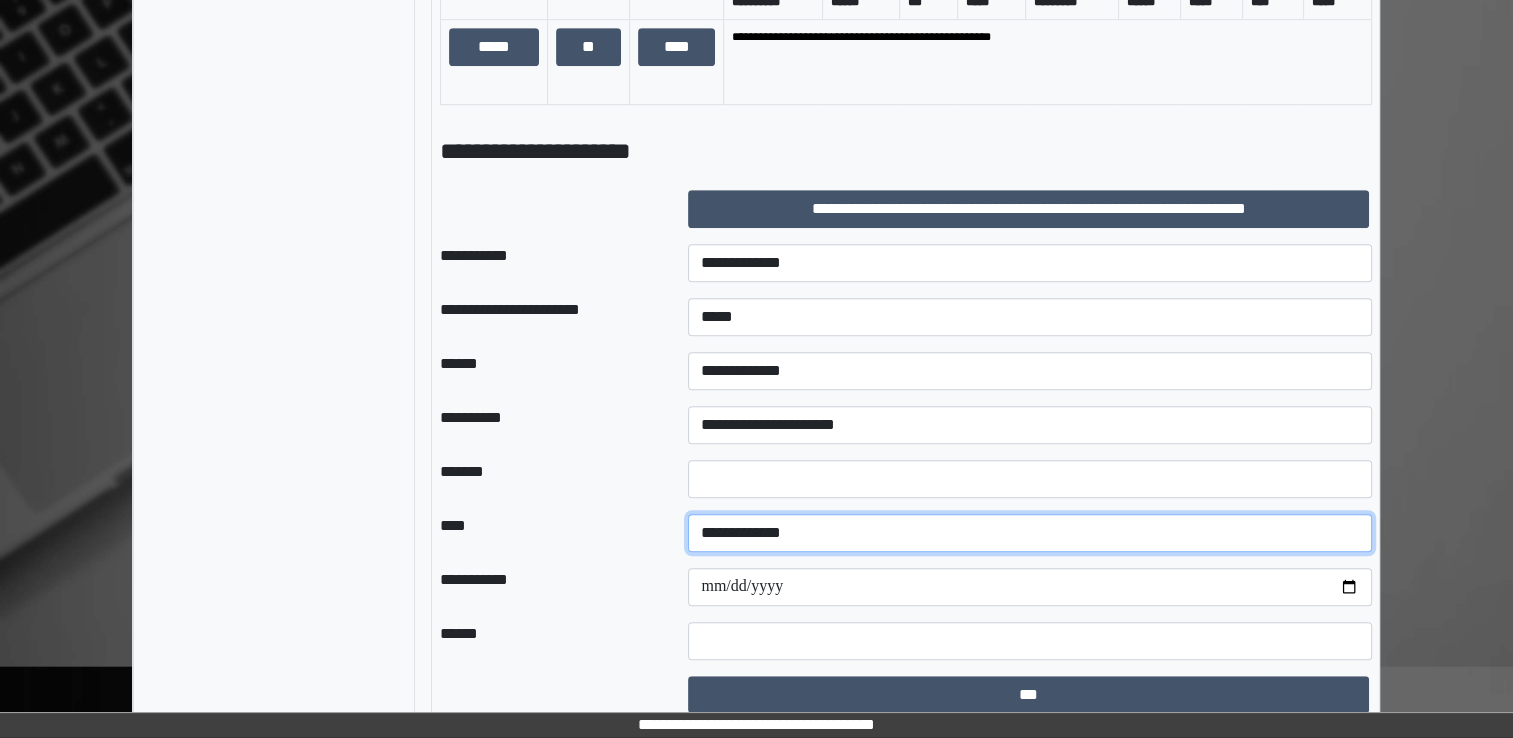 select on "*" 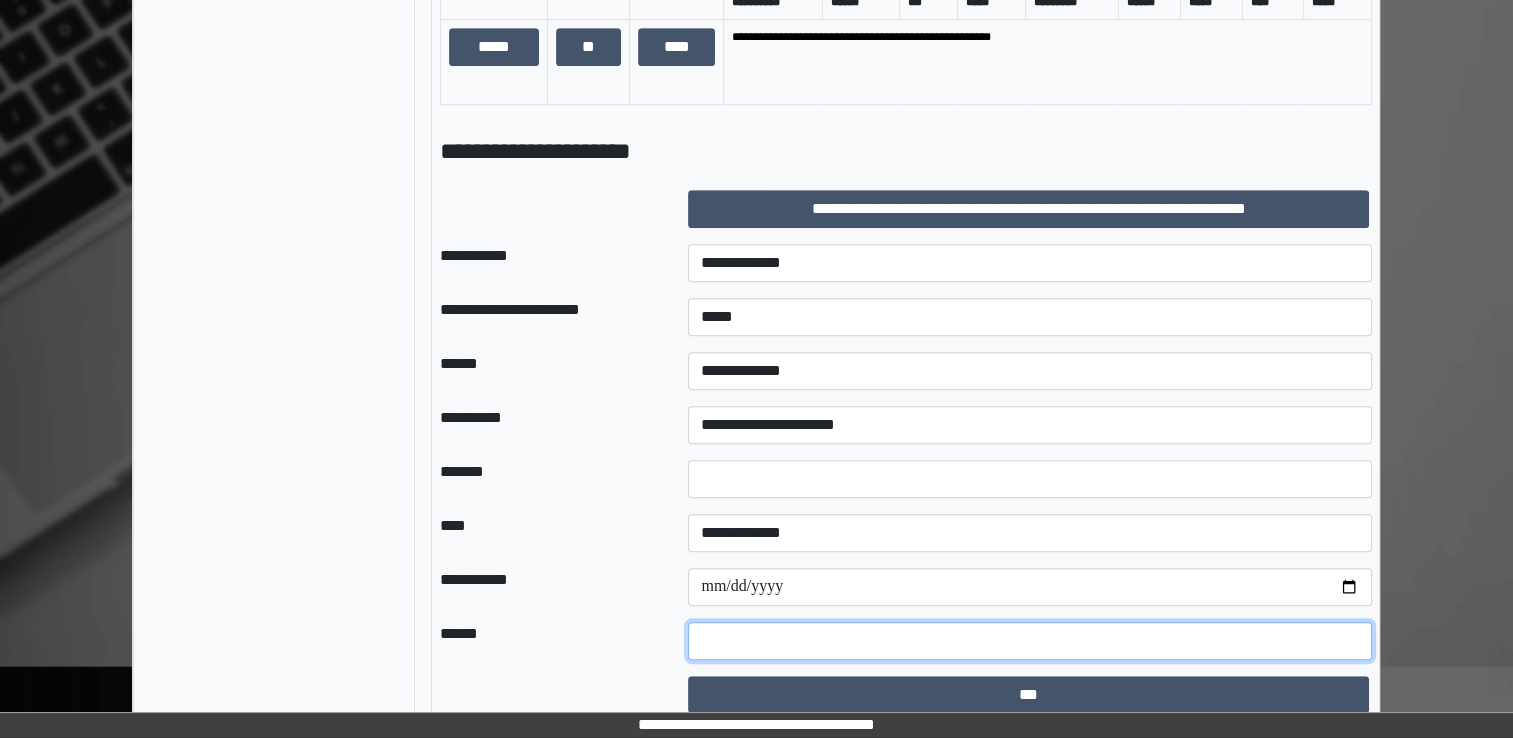 click at bounding box center (1030, 641) 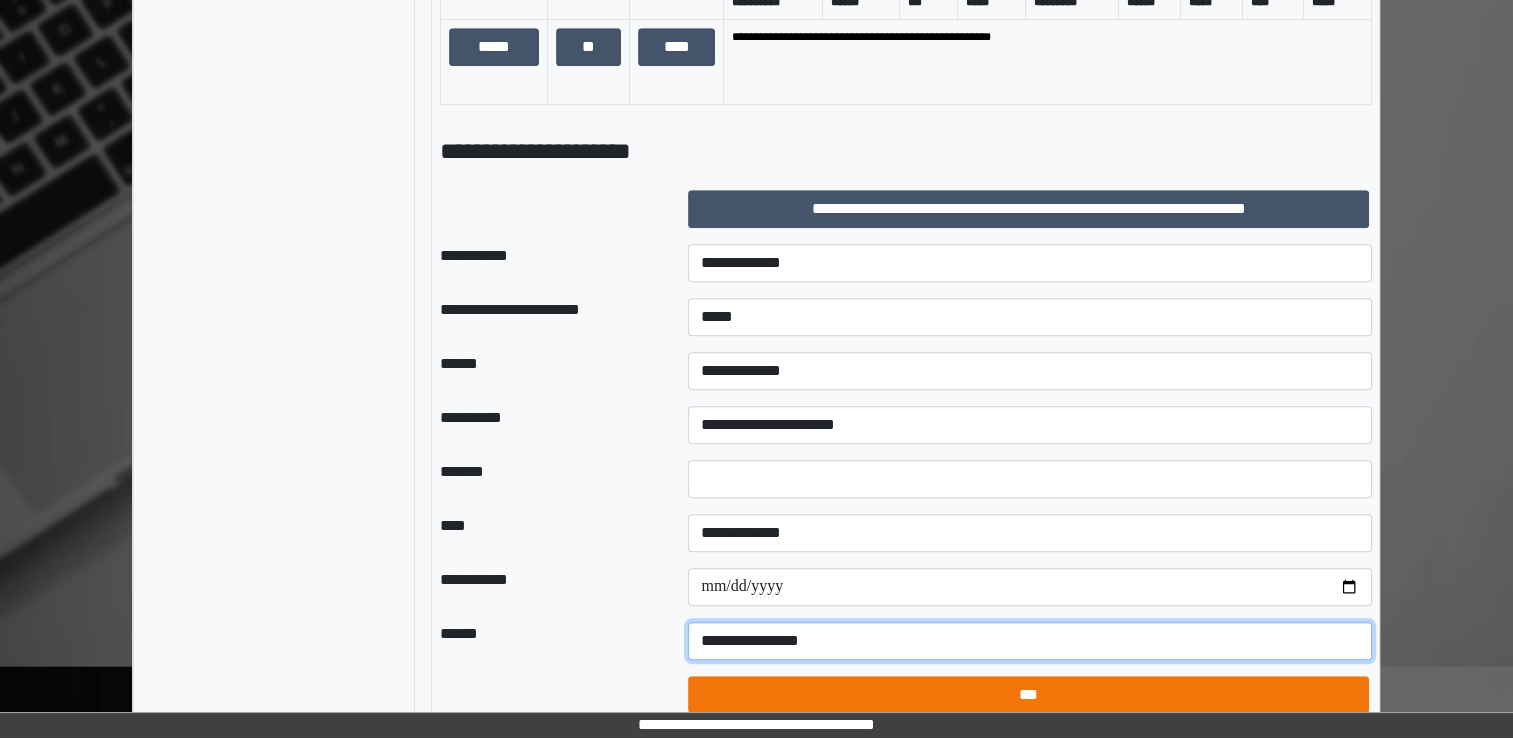 type on "**********" 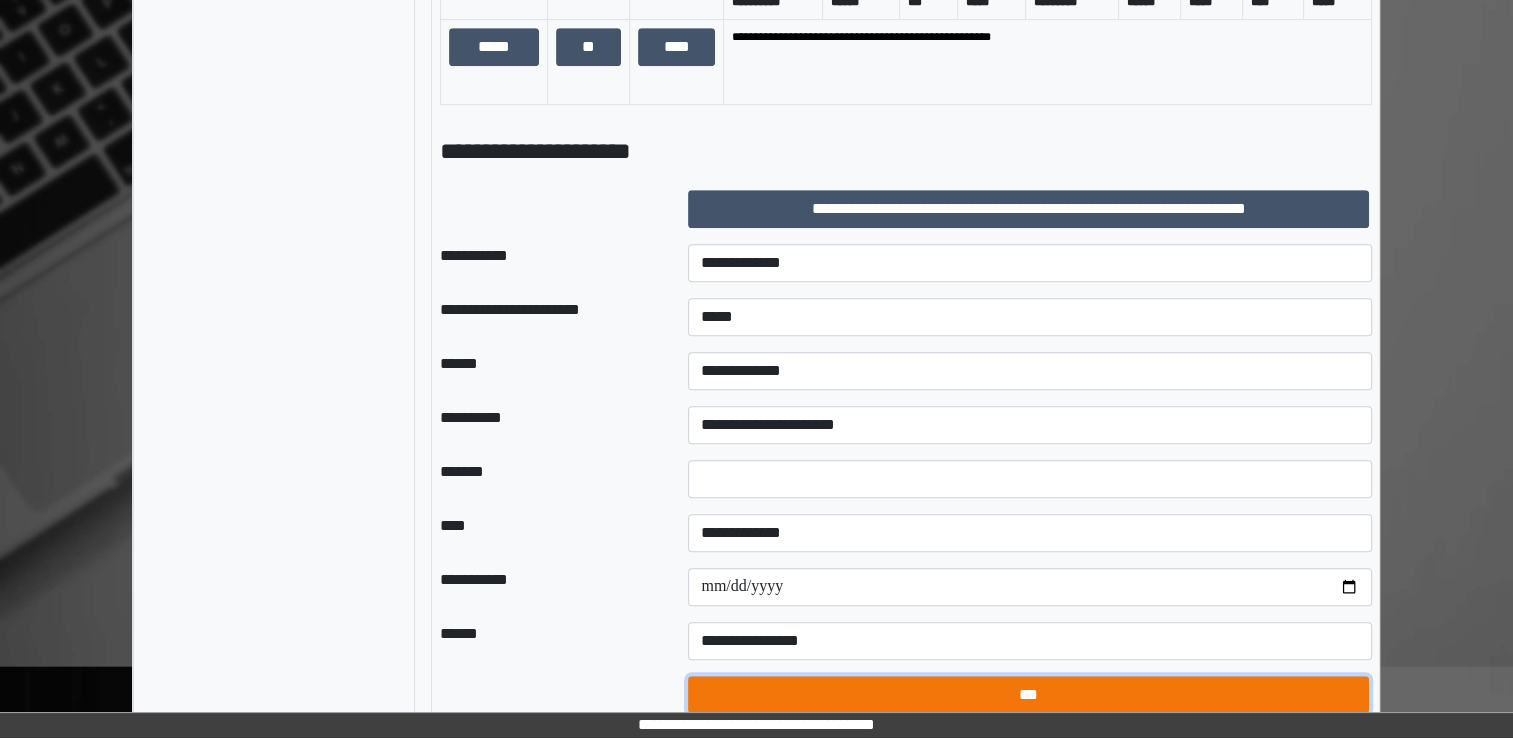 click on "***" at bounding box center (1028, 695) 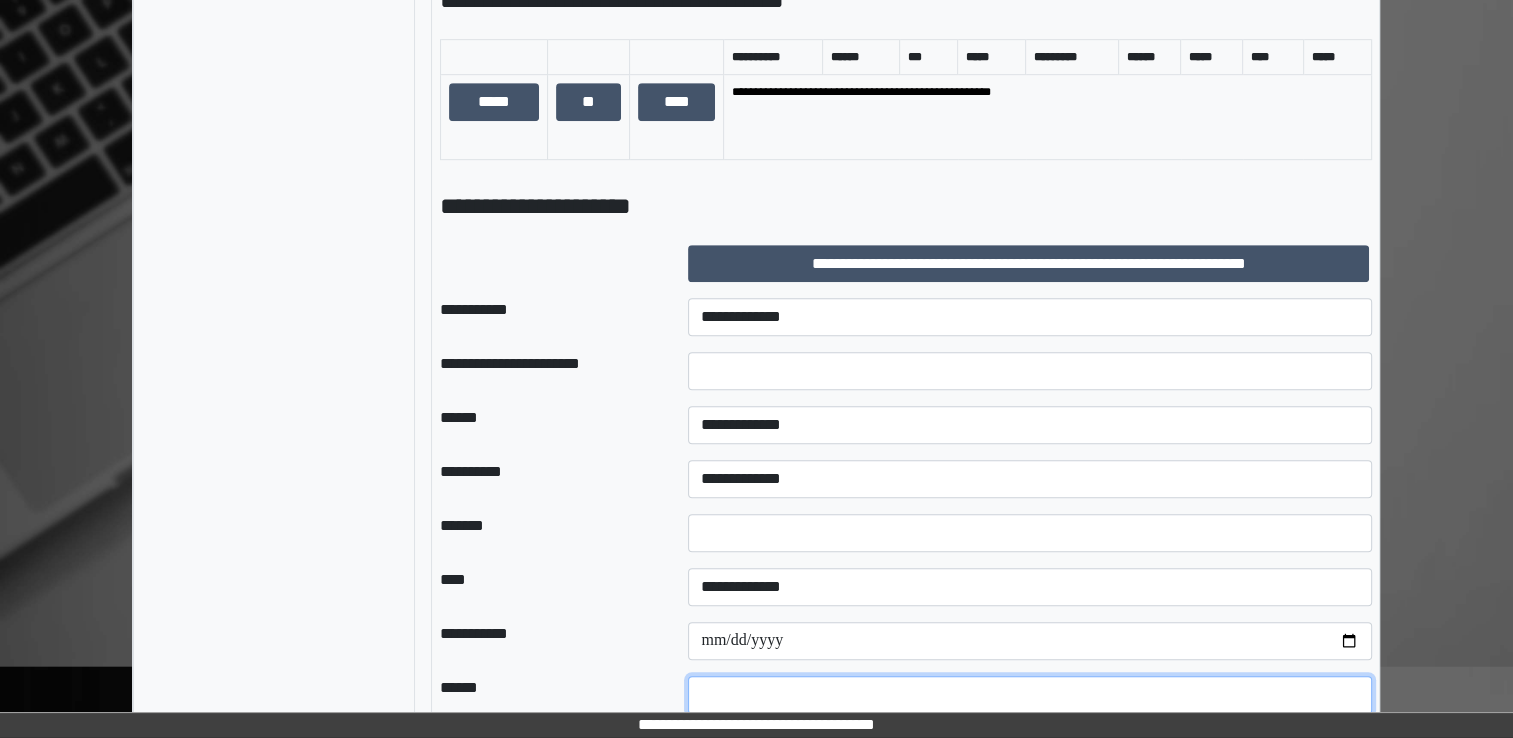 click at bounding box center [1030, 695] 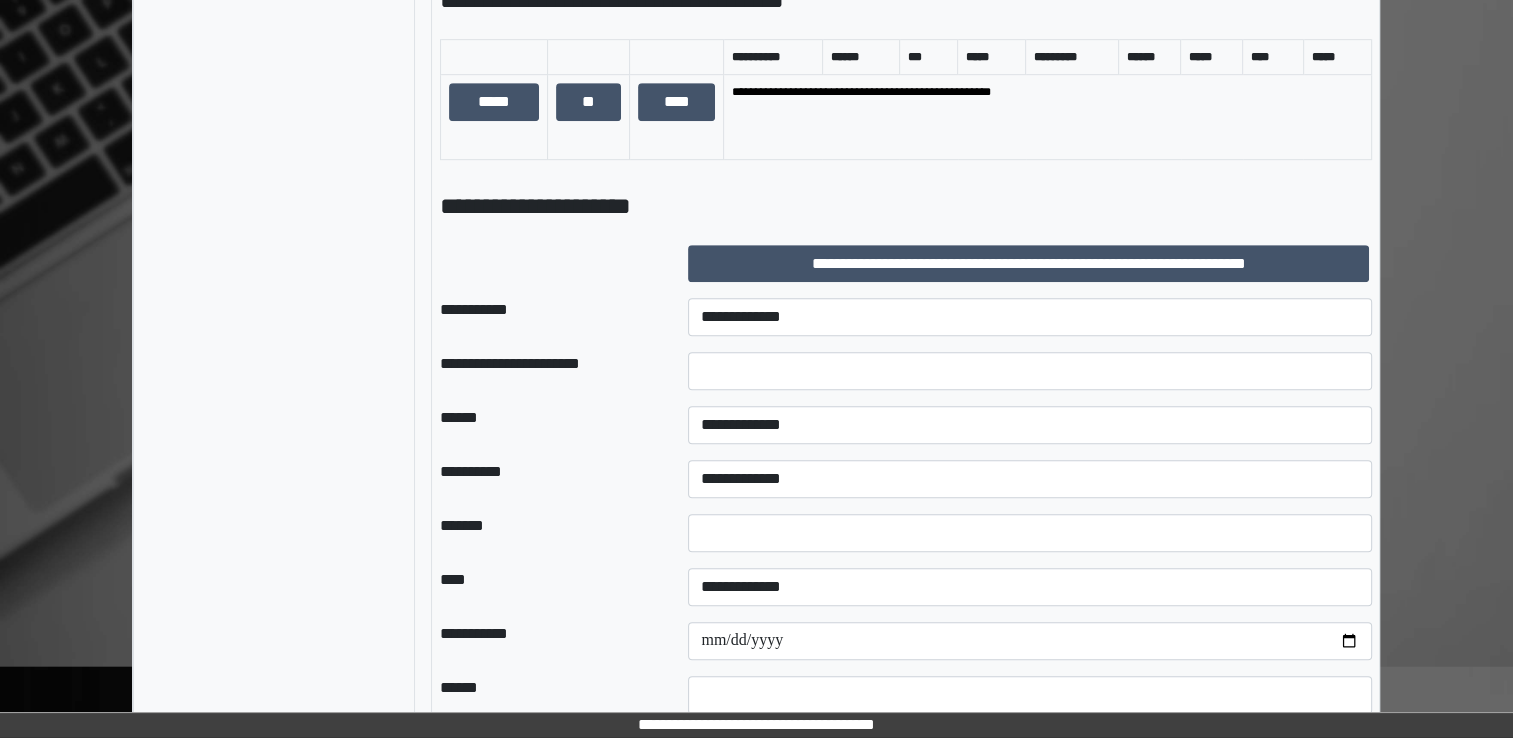 click on "**********" at bounding box center (905, 206) 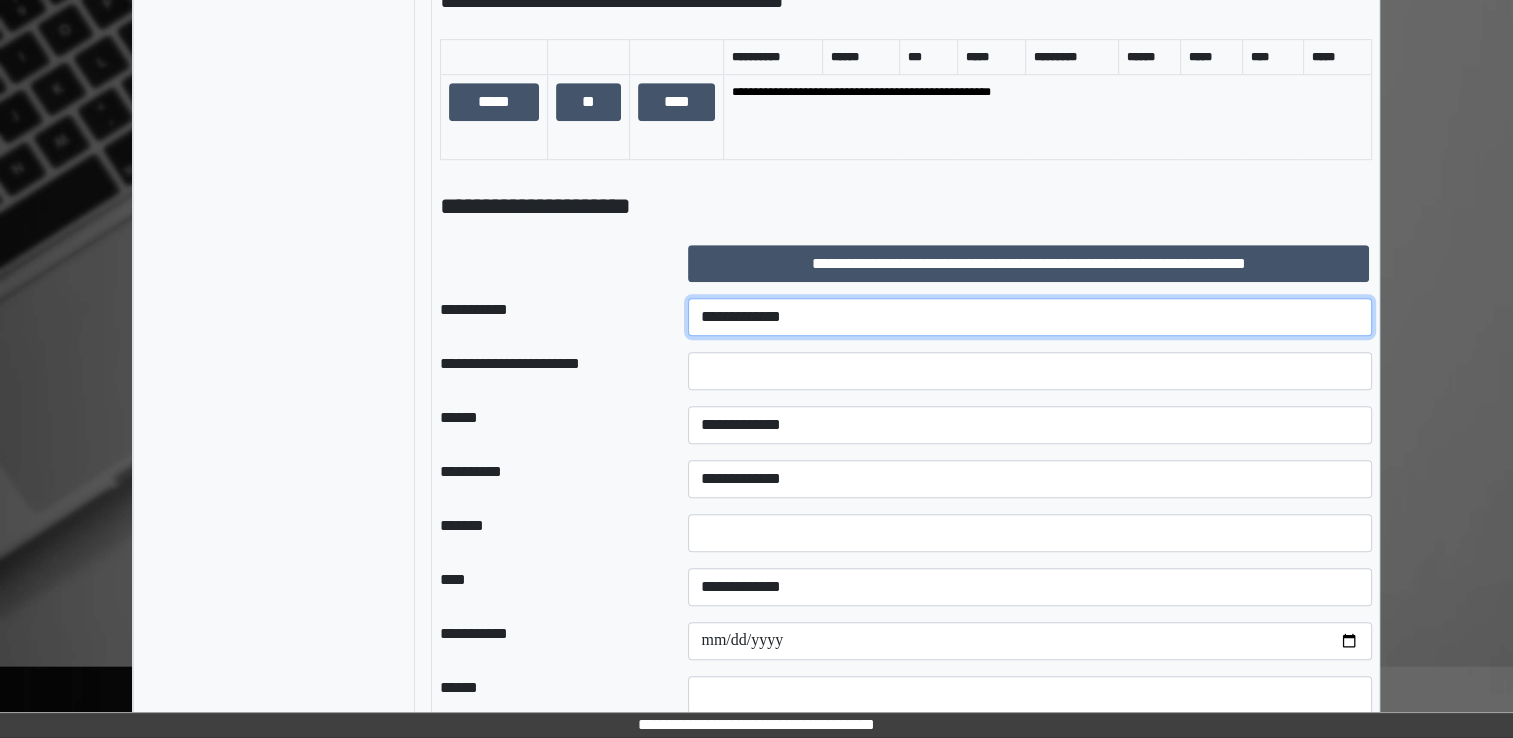 click on "**********" at bounding box center [1030, 317] 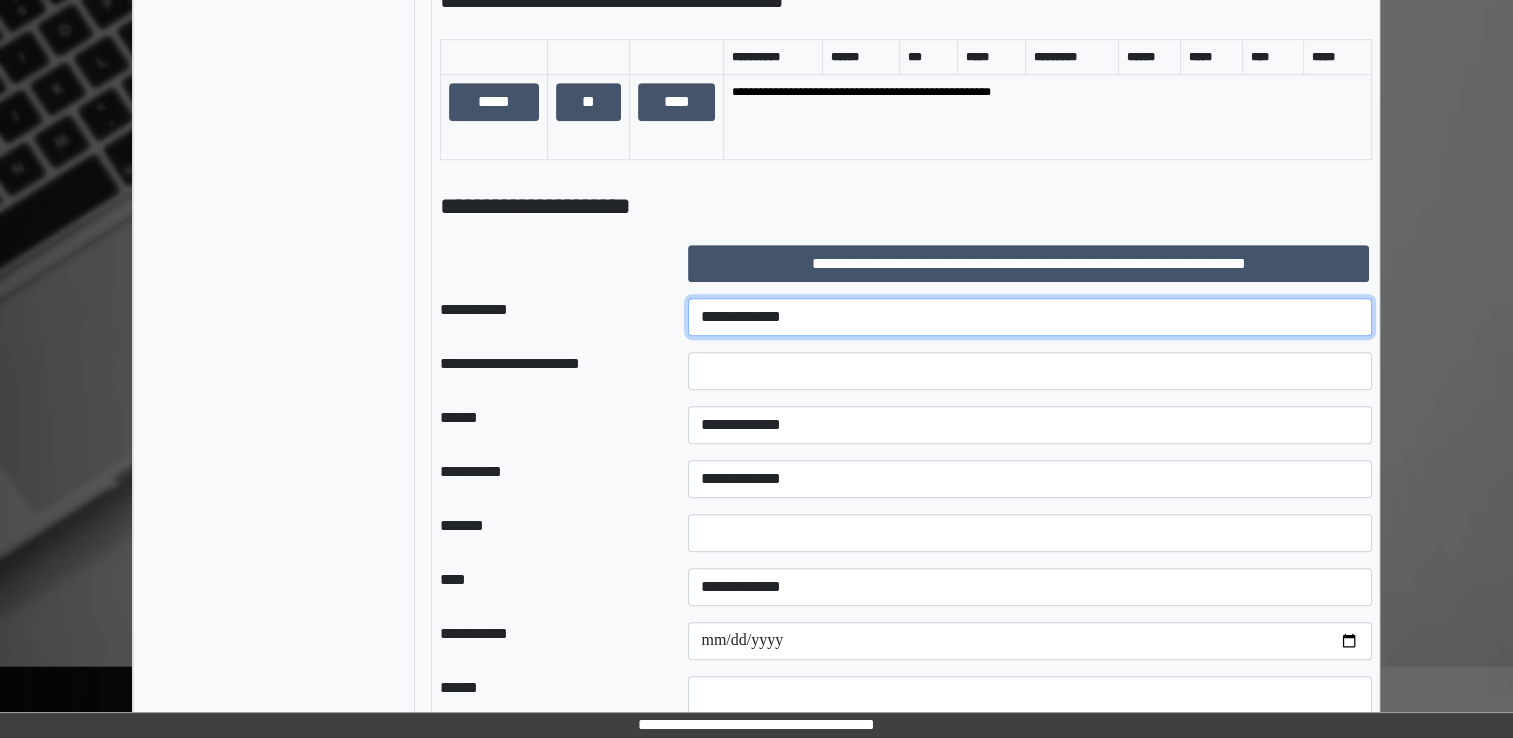 click on "**********" at bounding box center [1030, 317] 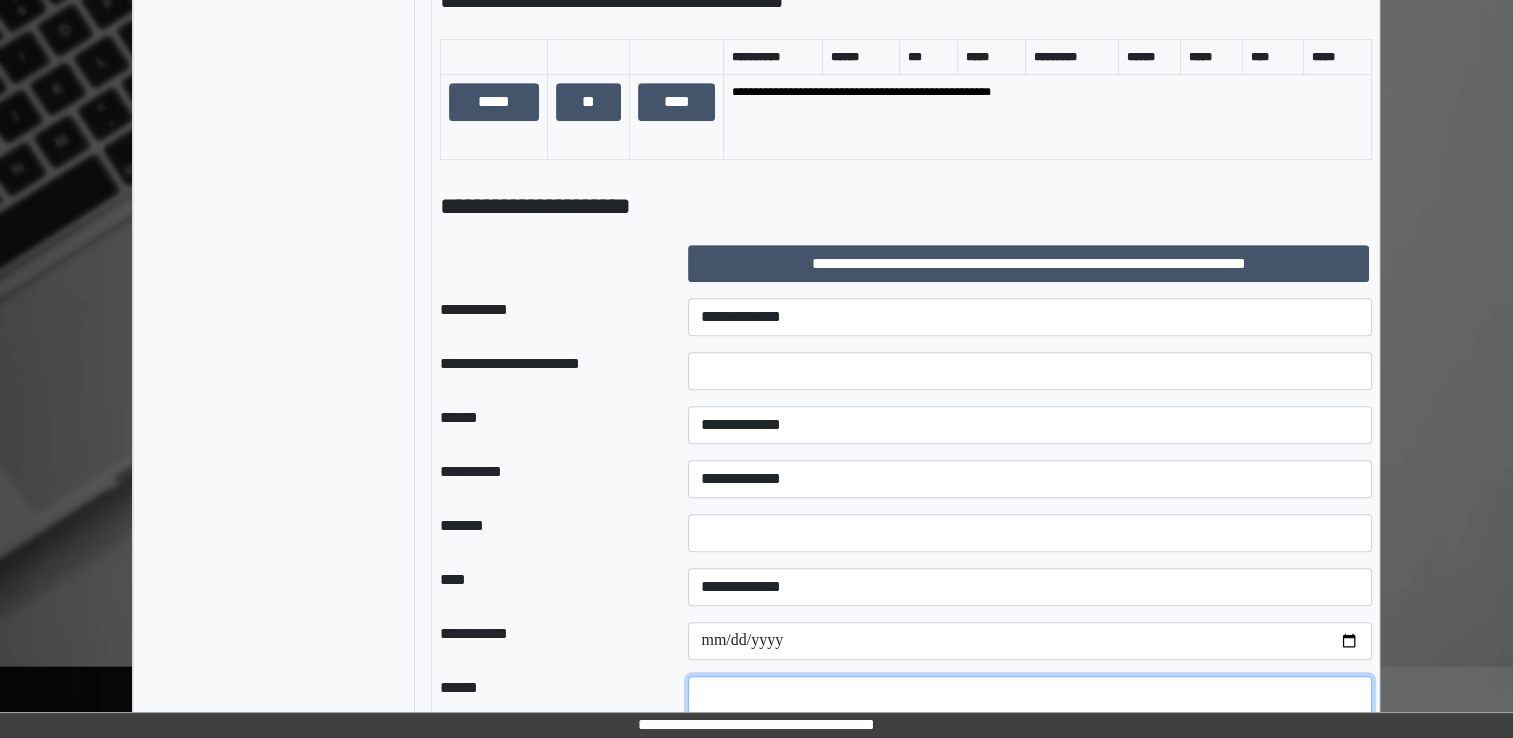click at bounding box center [1030, 695] 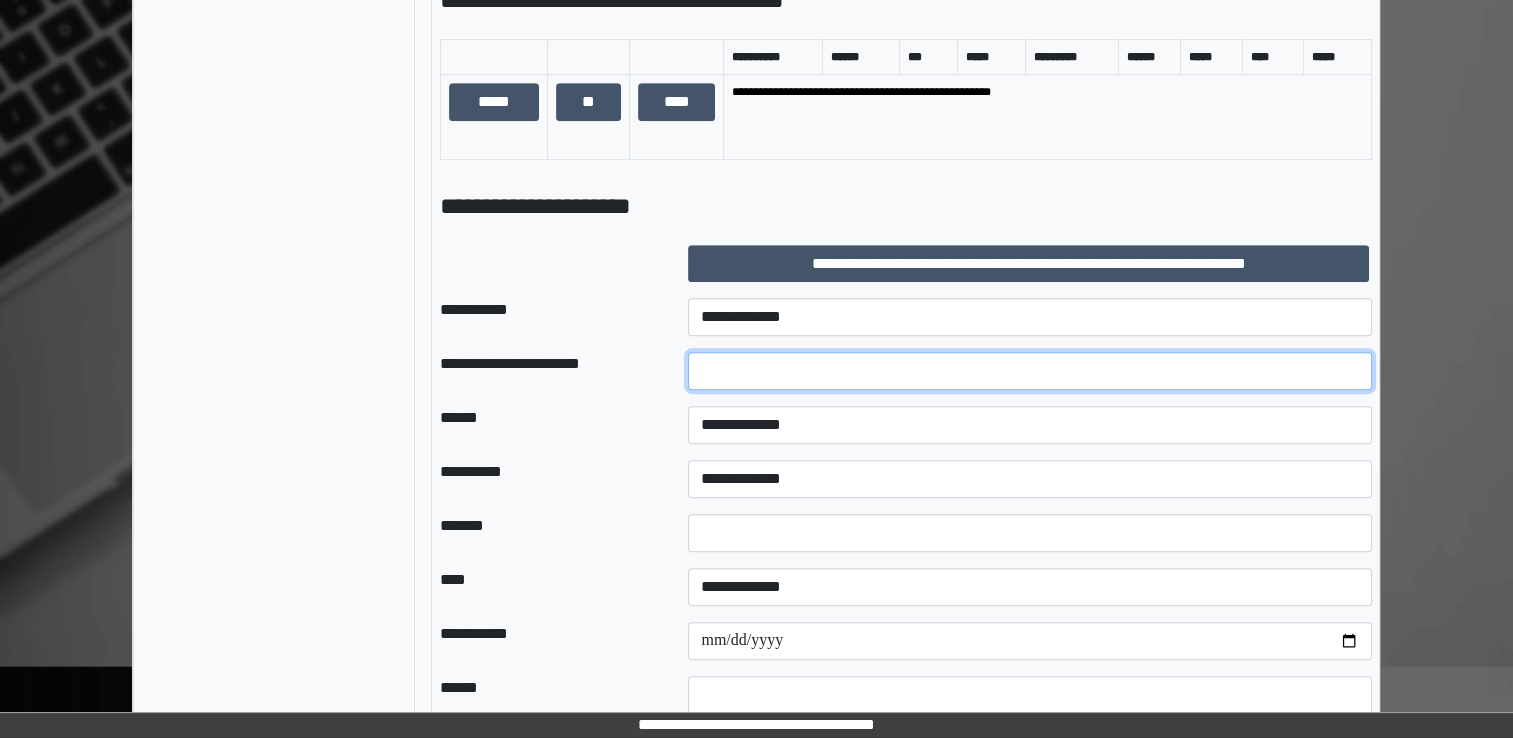 click at bounding box center (1030, 371) 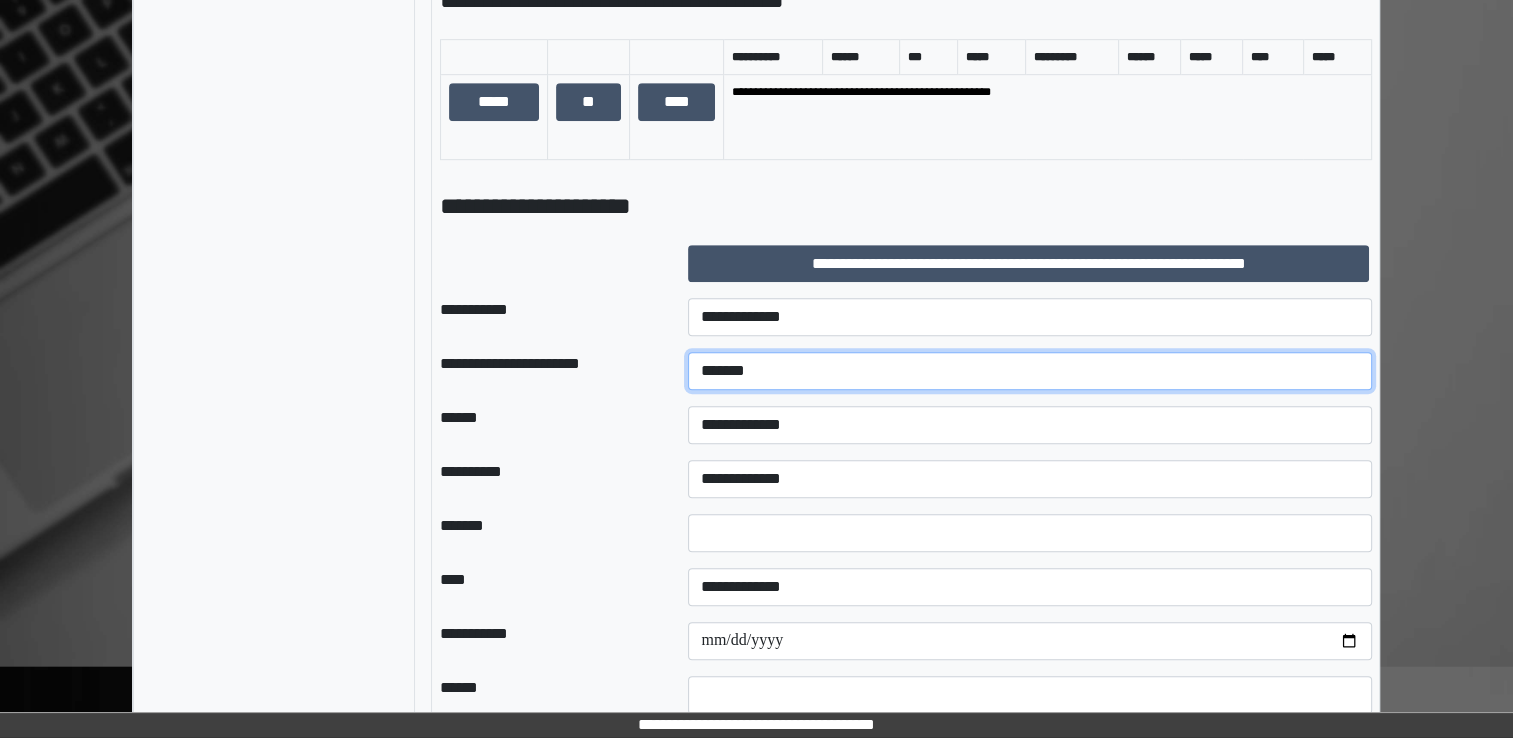 type on "******" 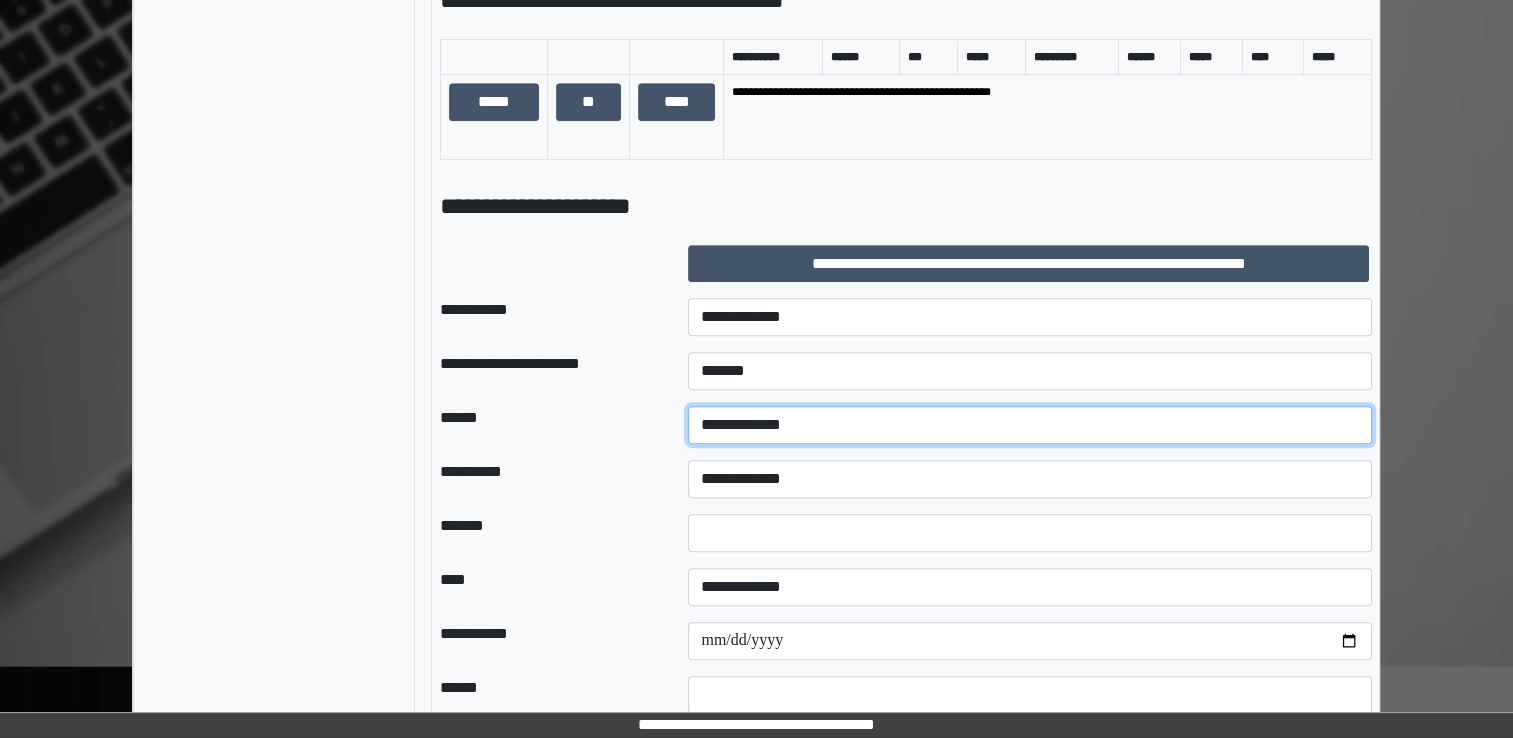 click on "**********" at bounding box center (1030, 425) 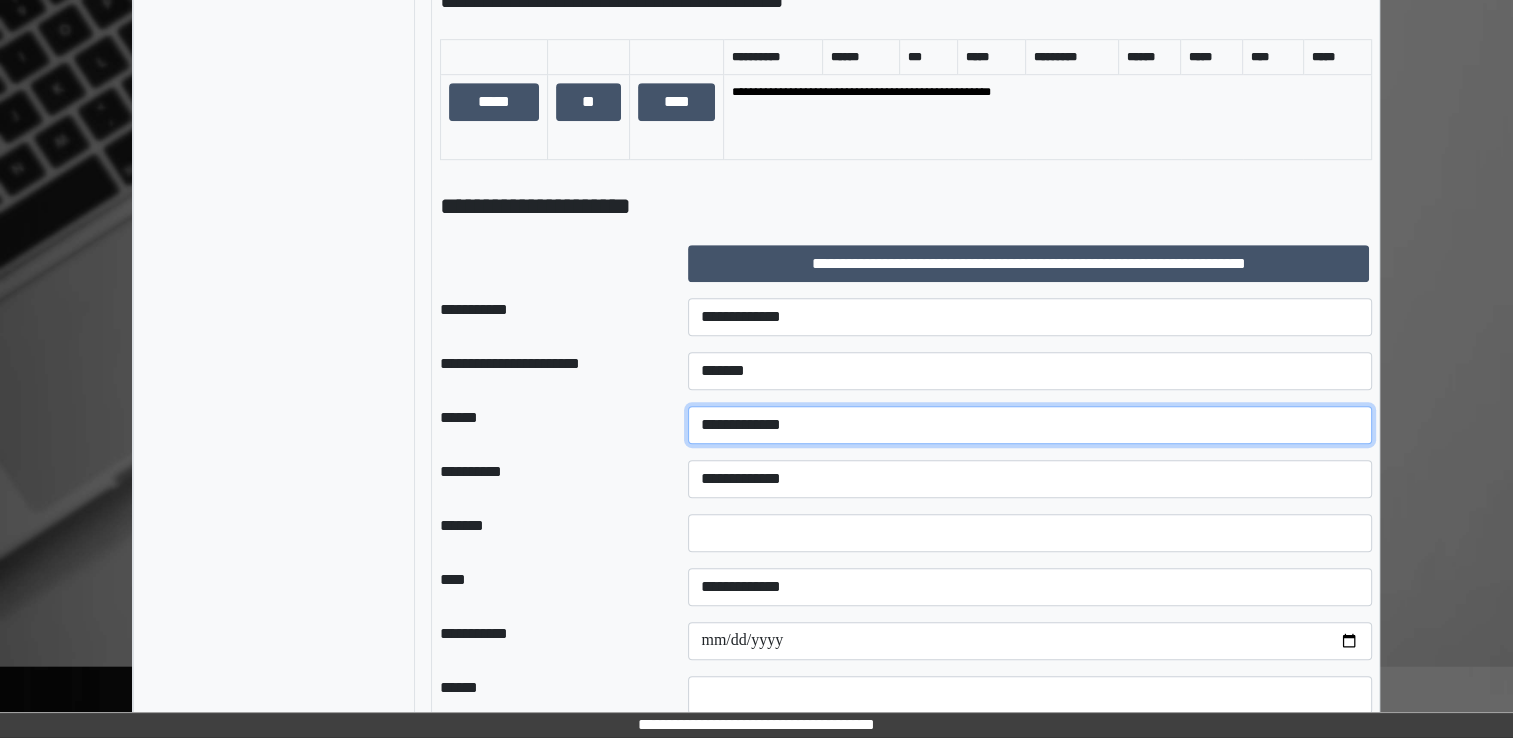 select on "*" 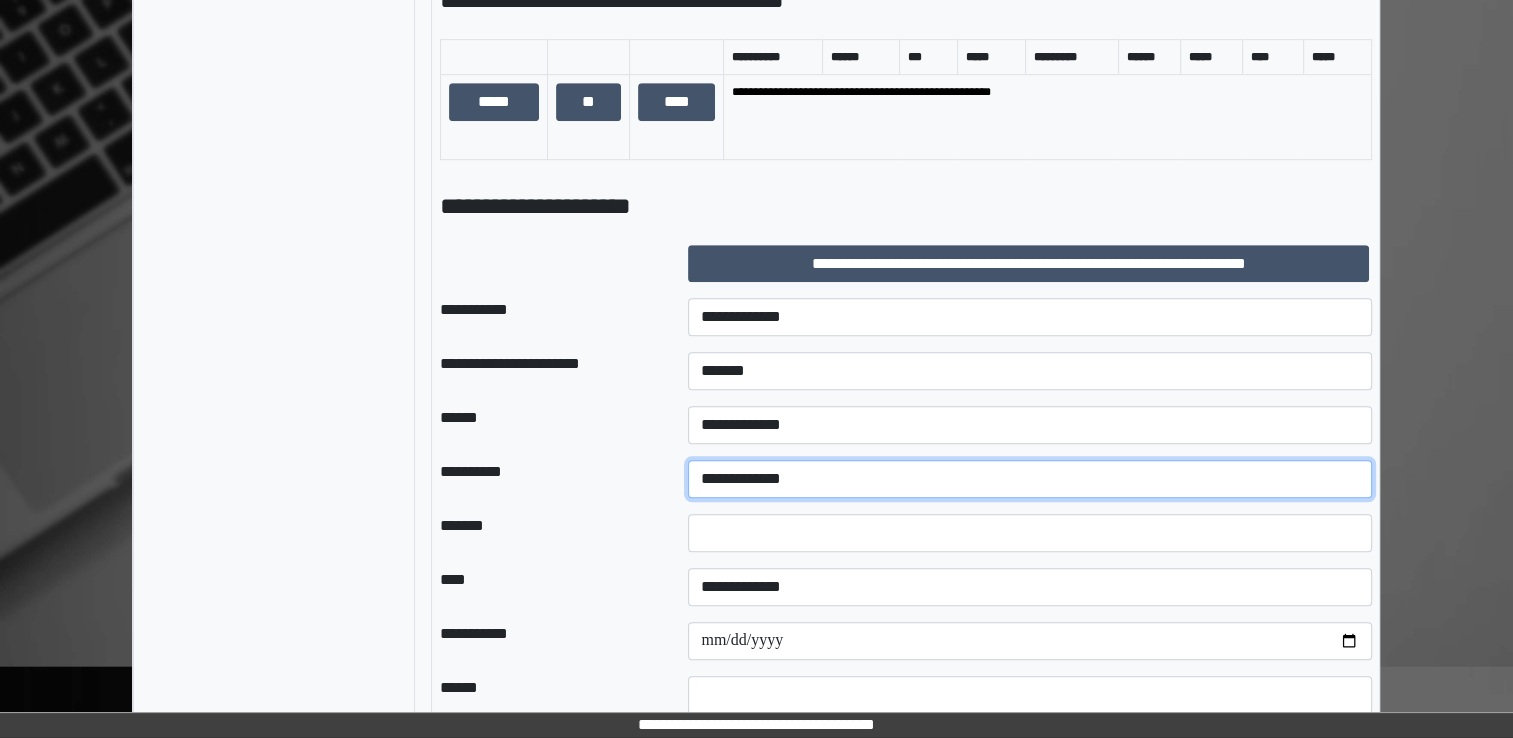 click on "**********" at bounding box center [1030, 479] 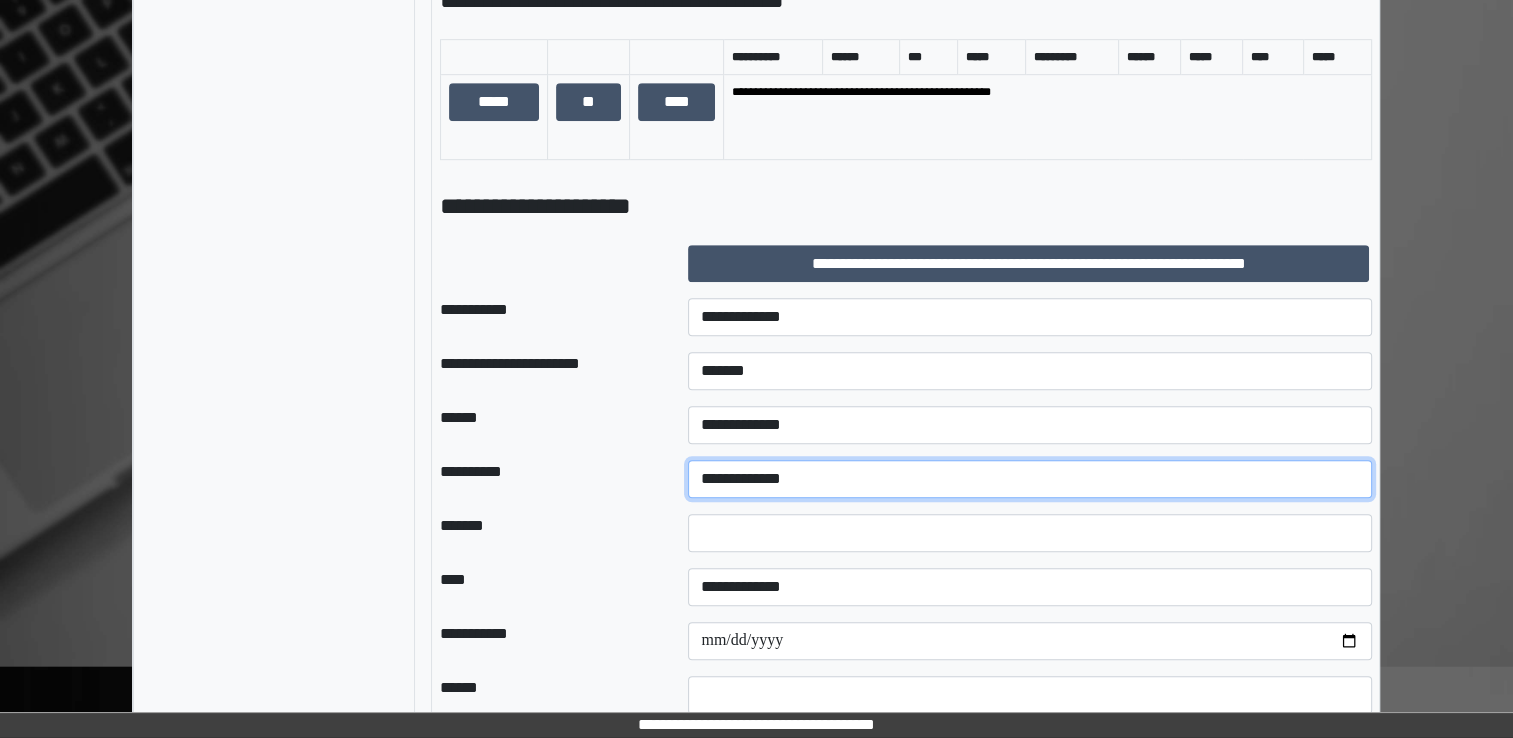 select on "**" 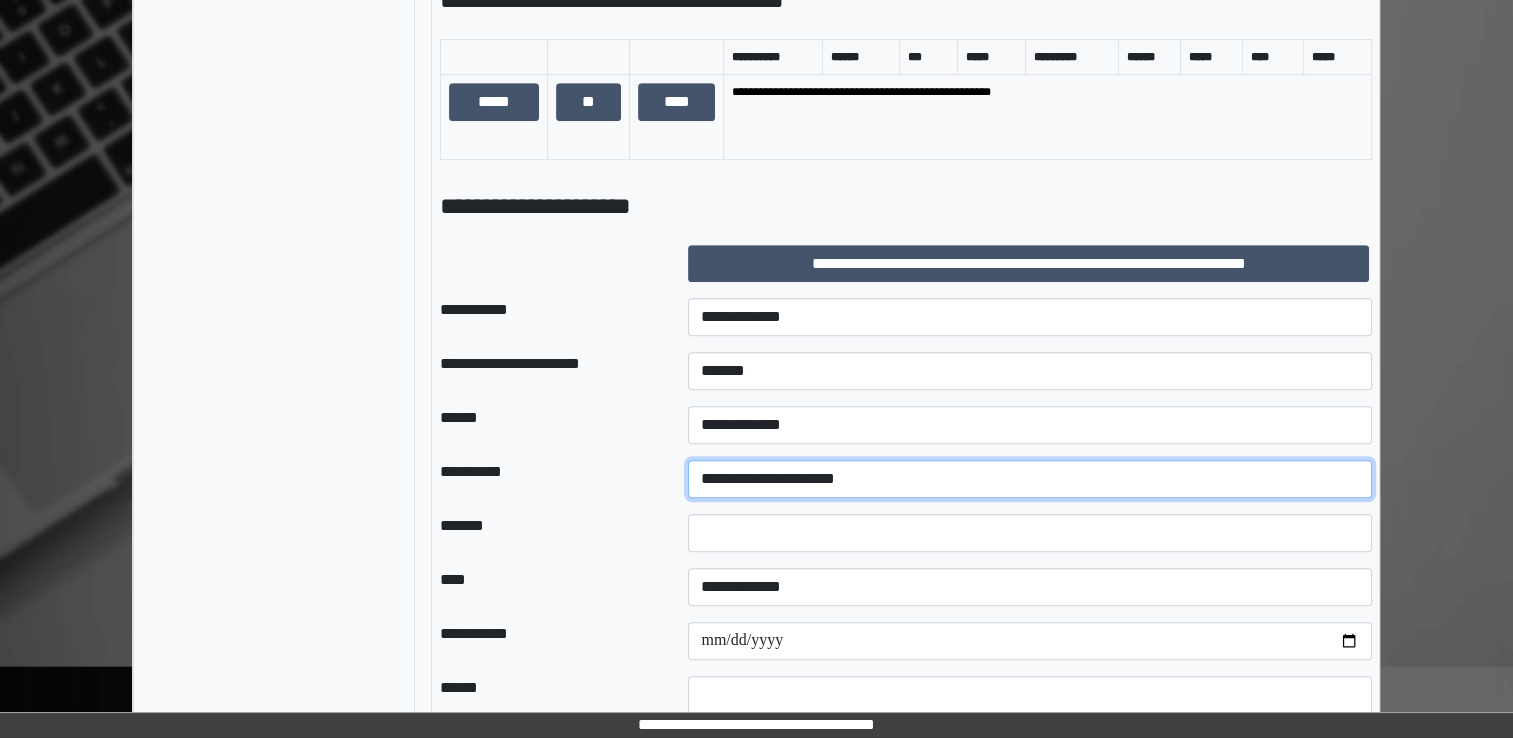 click on "**********" at bounding box center (1030, 479) 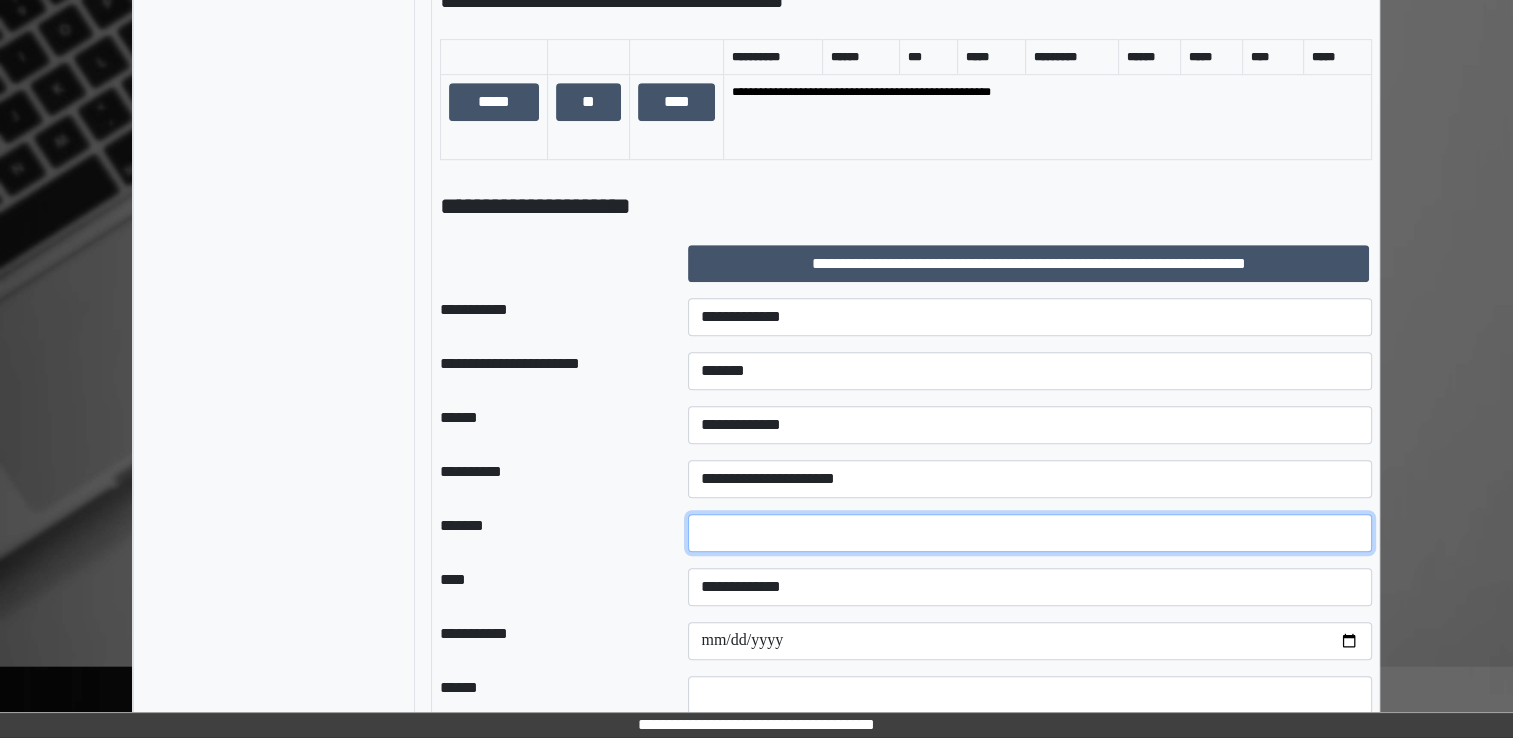 click on "*" at bounding box center [1030, 533] 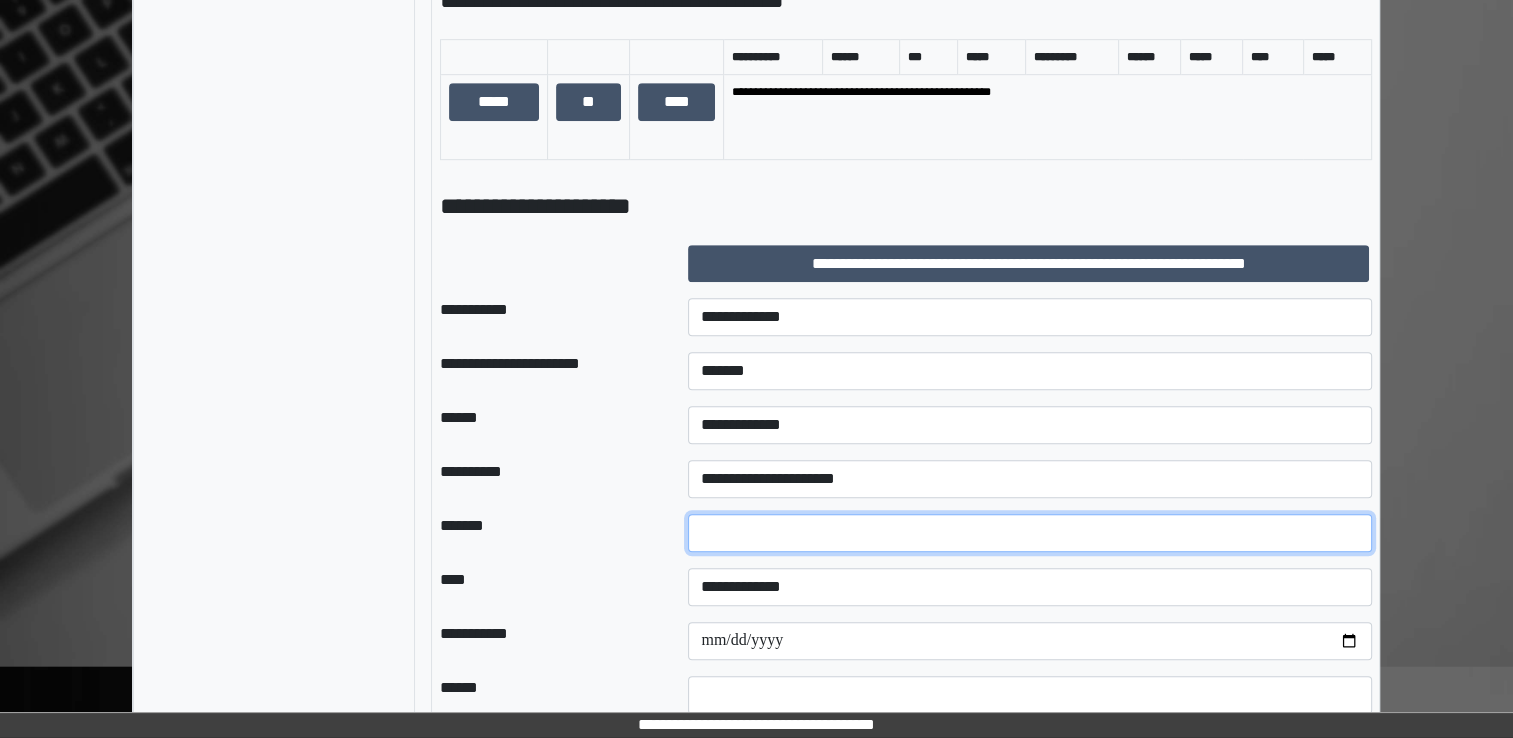 type on "*" 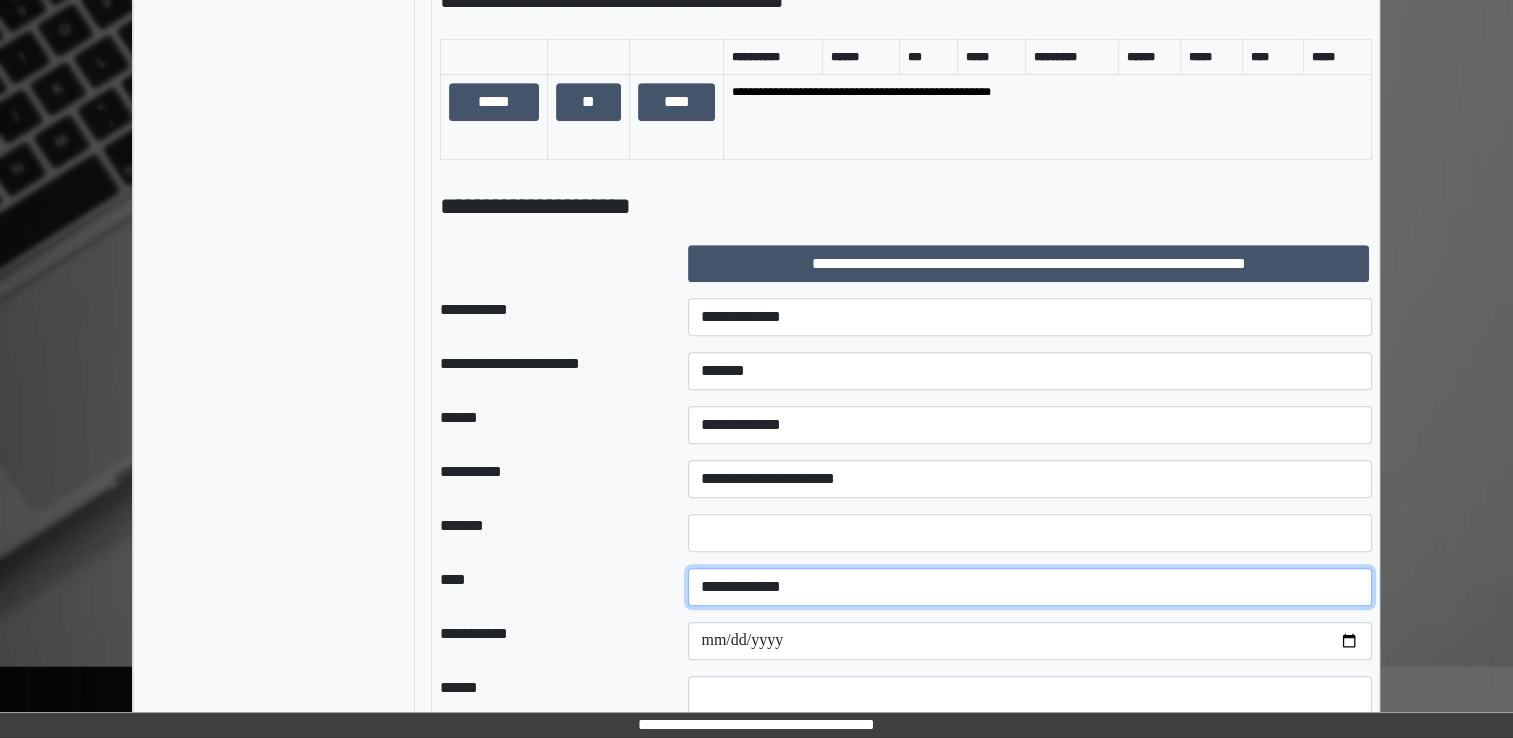 click on "**********" at bounding box center [1030, 587] 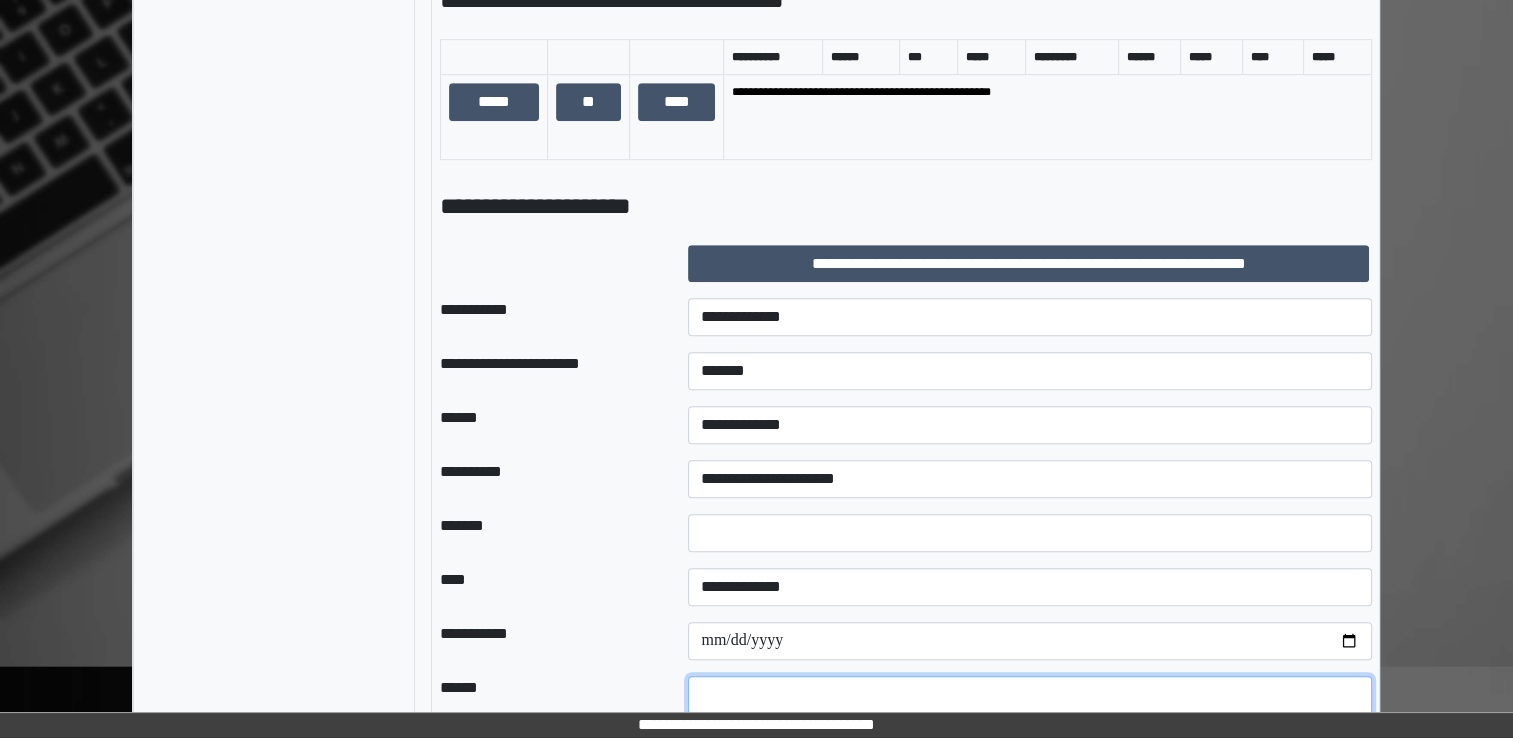 click at bounding box center (1030, 695) 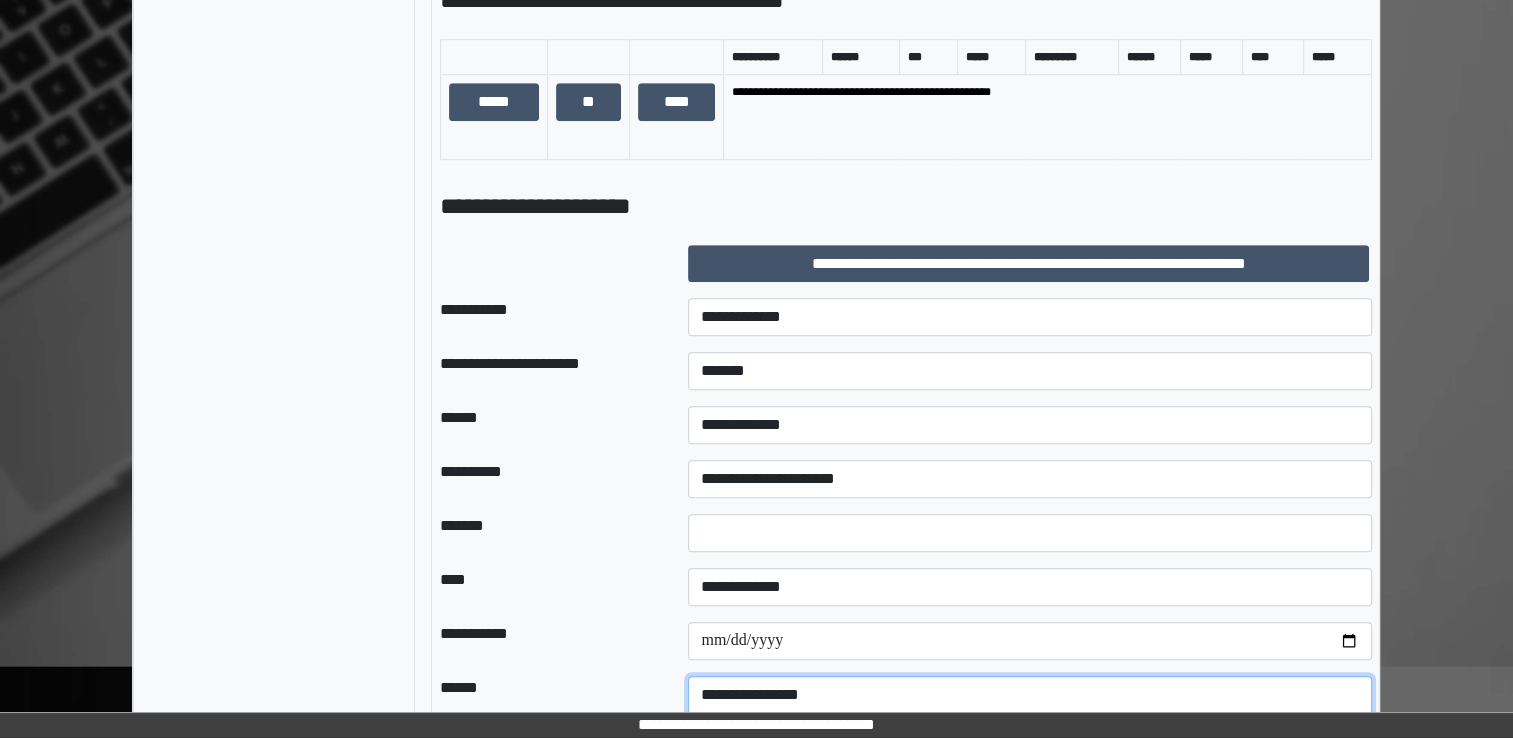 scroll, scrollTop: 1216, scrollLeft: 0, axis: vertical 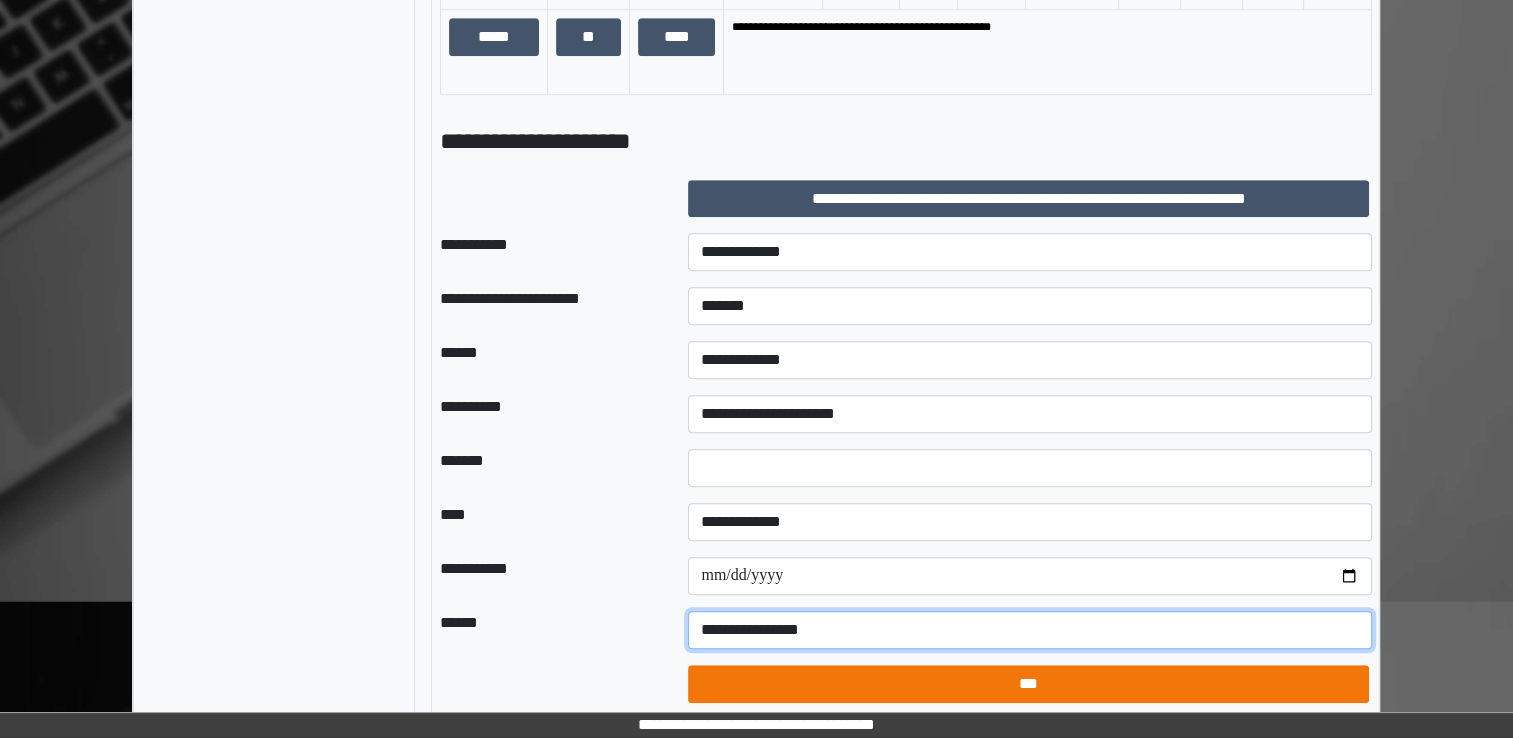 type on "**********" 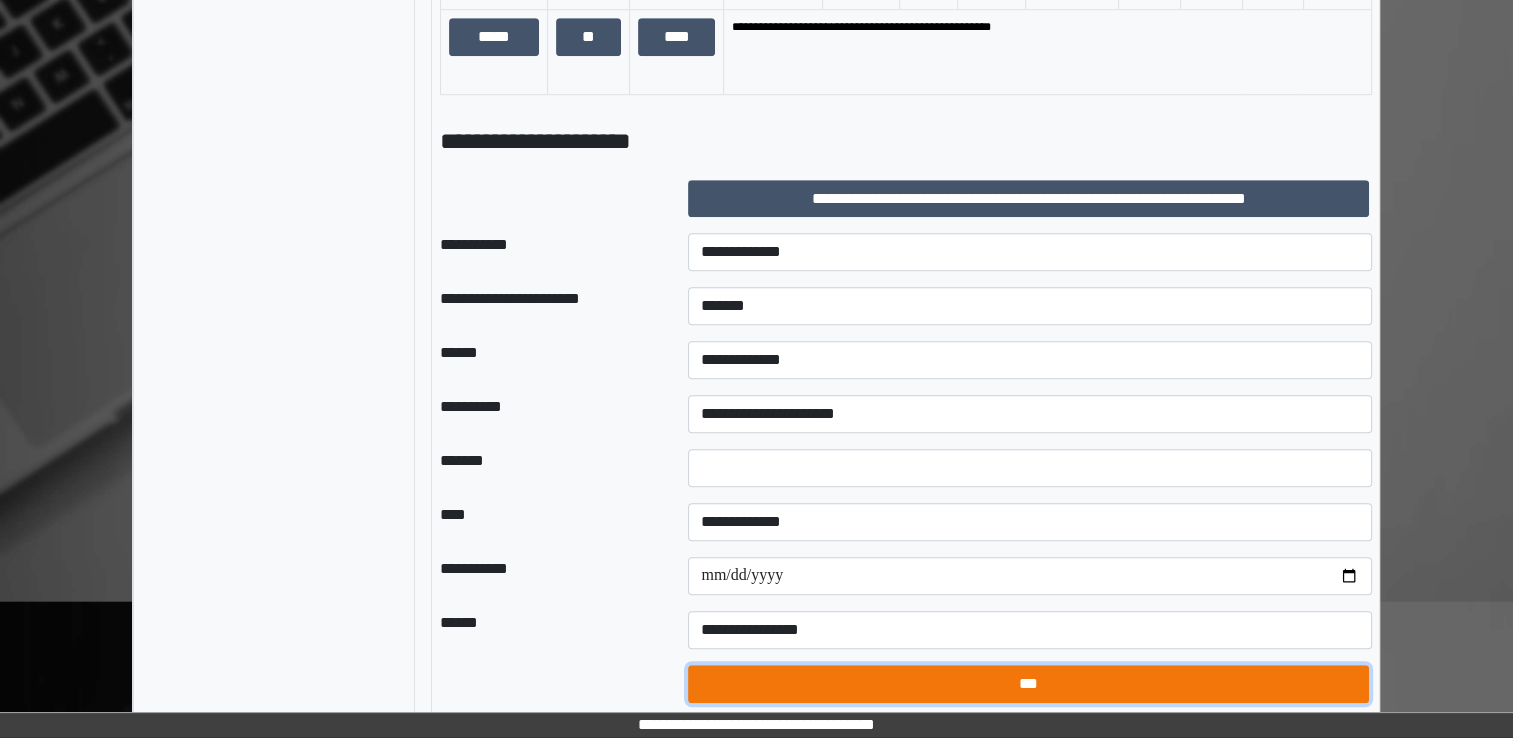 click on "***" at bounding box center (1028, 684) 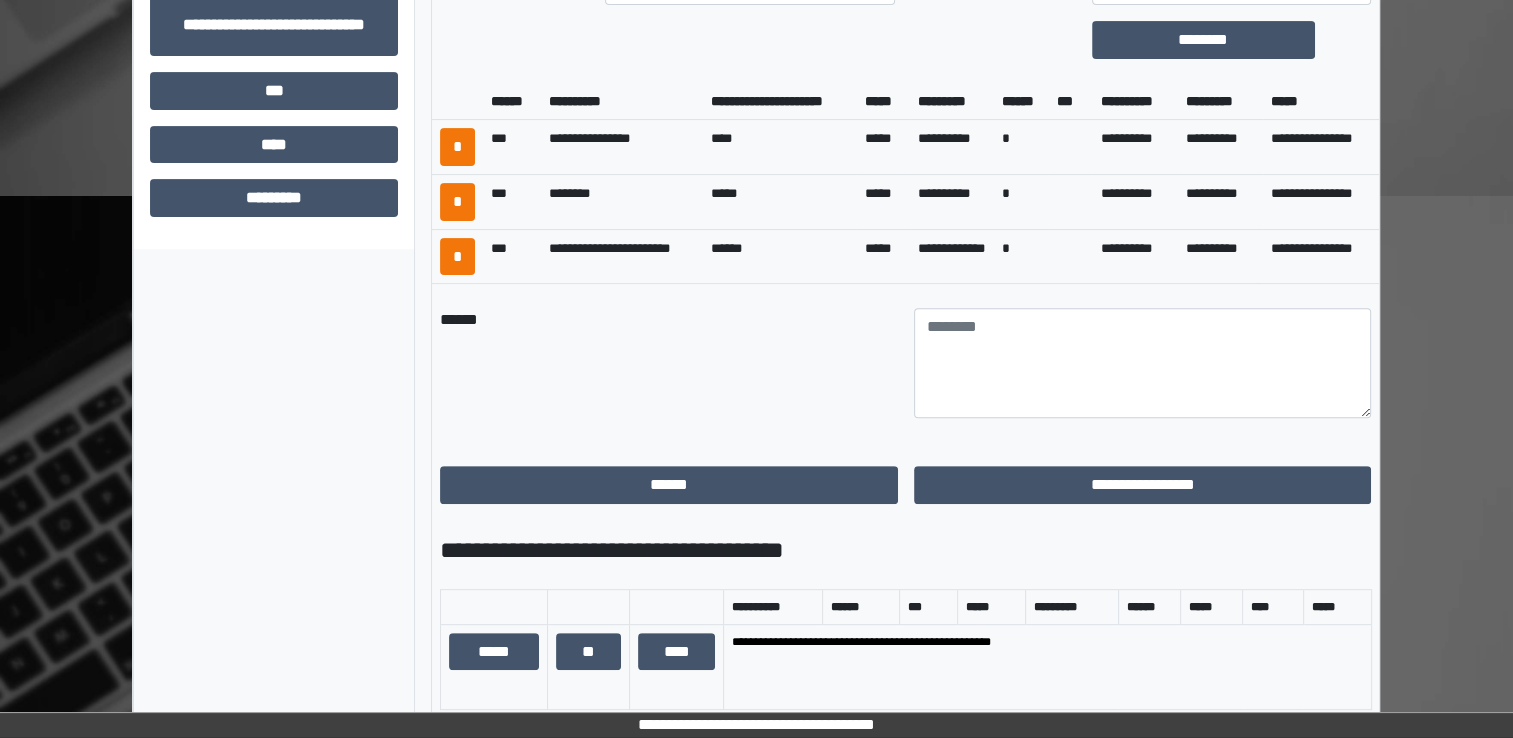 scroll, scrollTop: 576, scrollLeft: 0, axis: vertical 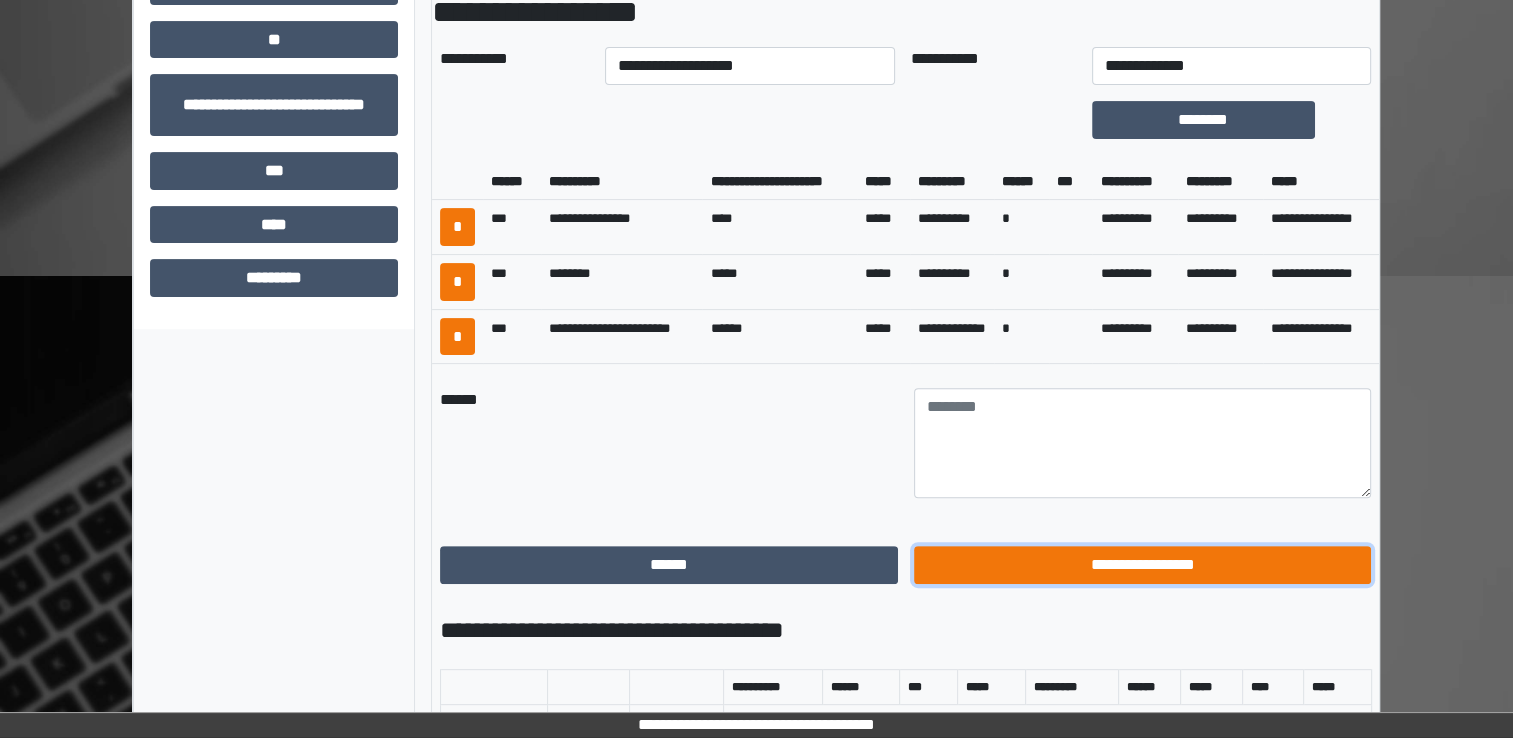 click on "**********" at bounding box center (1143, 565) 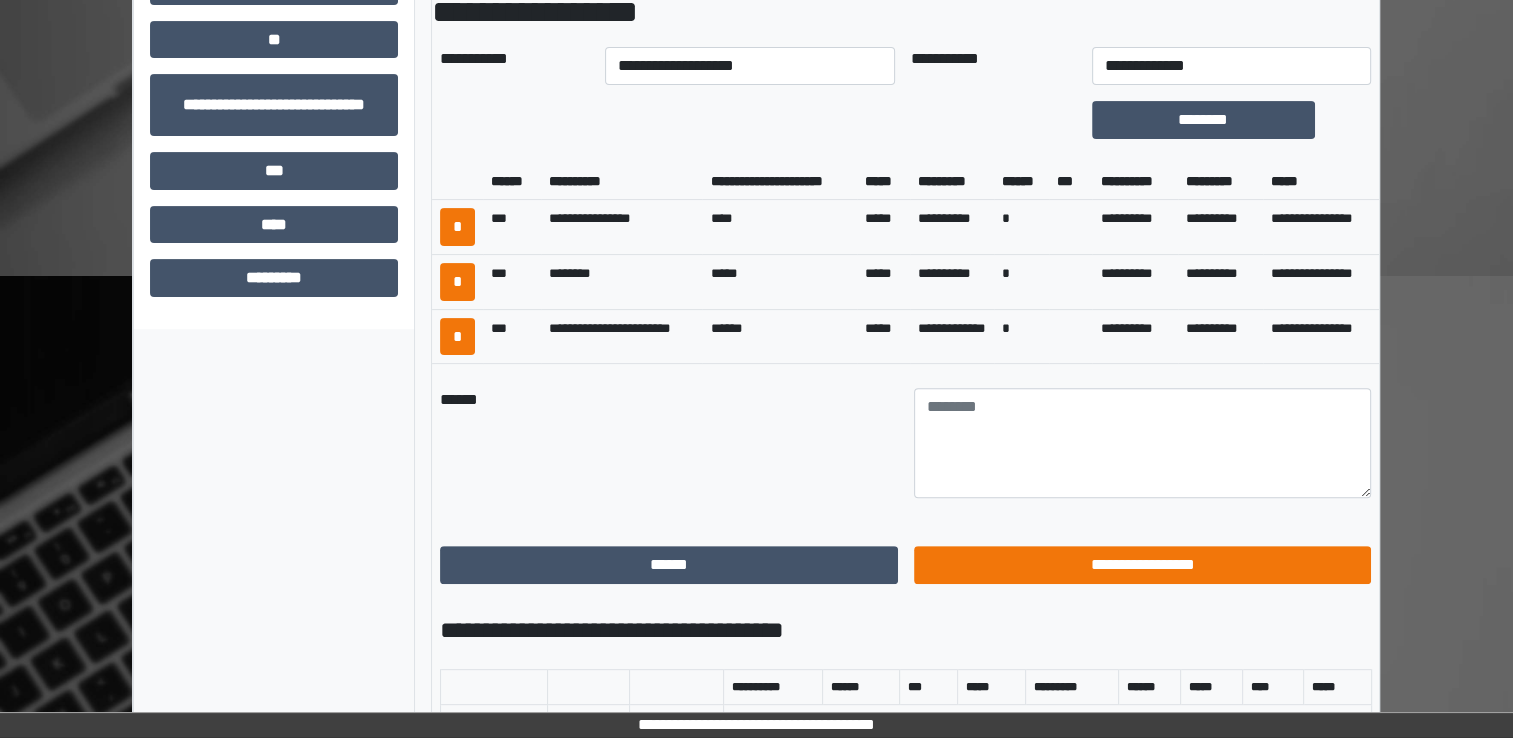 scroll, scrollTop: 184, scrollLeft: 0, axis: vertical 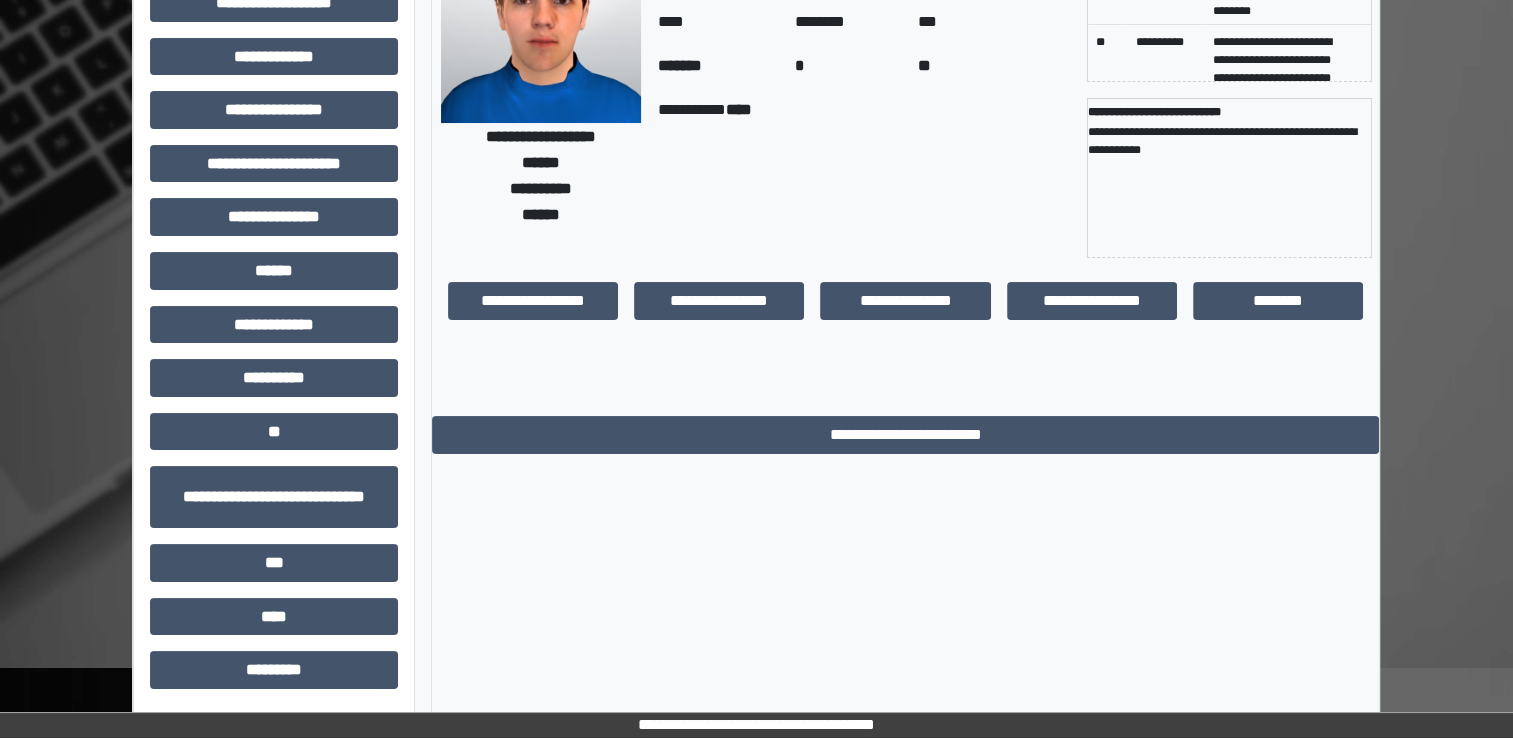 click on "**********" at bounding box center [864, 178] 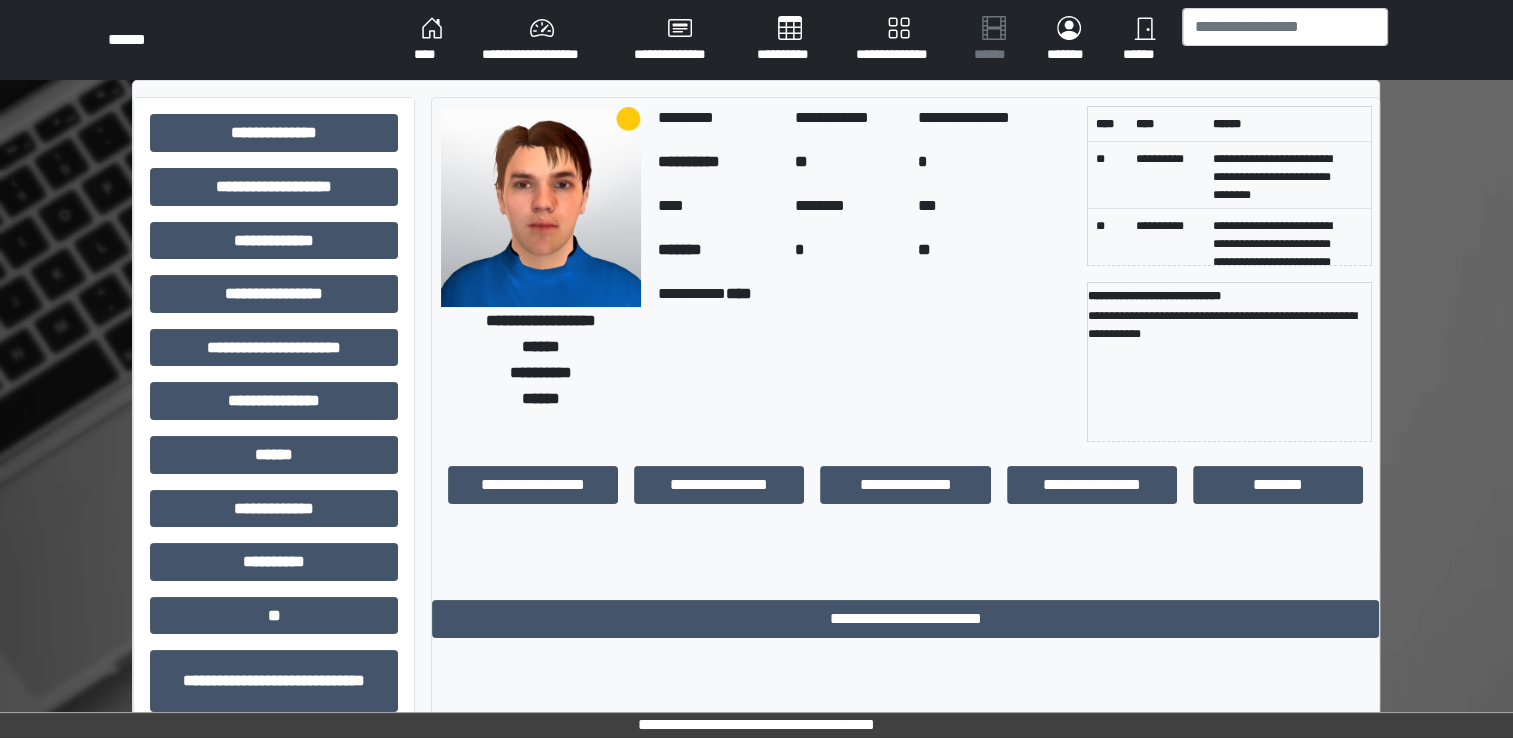 click on "****" at bounding box center [432, 40] 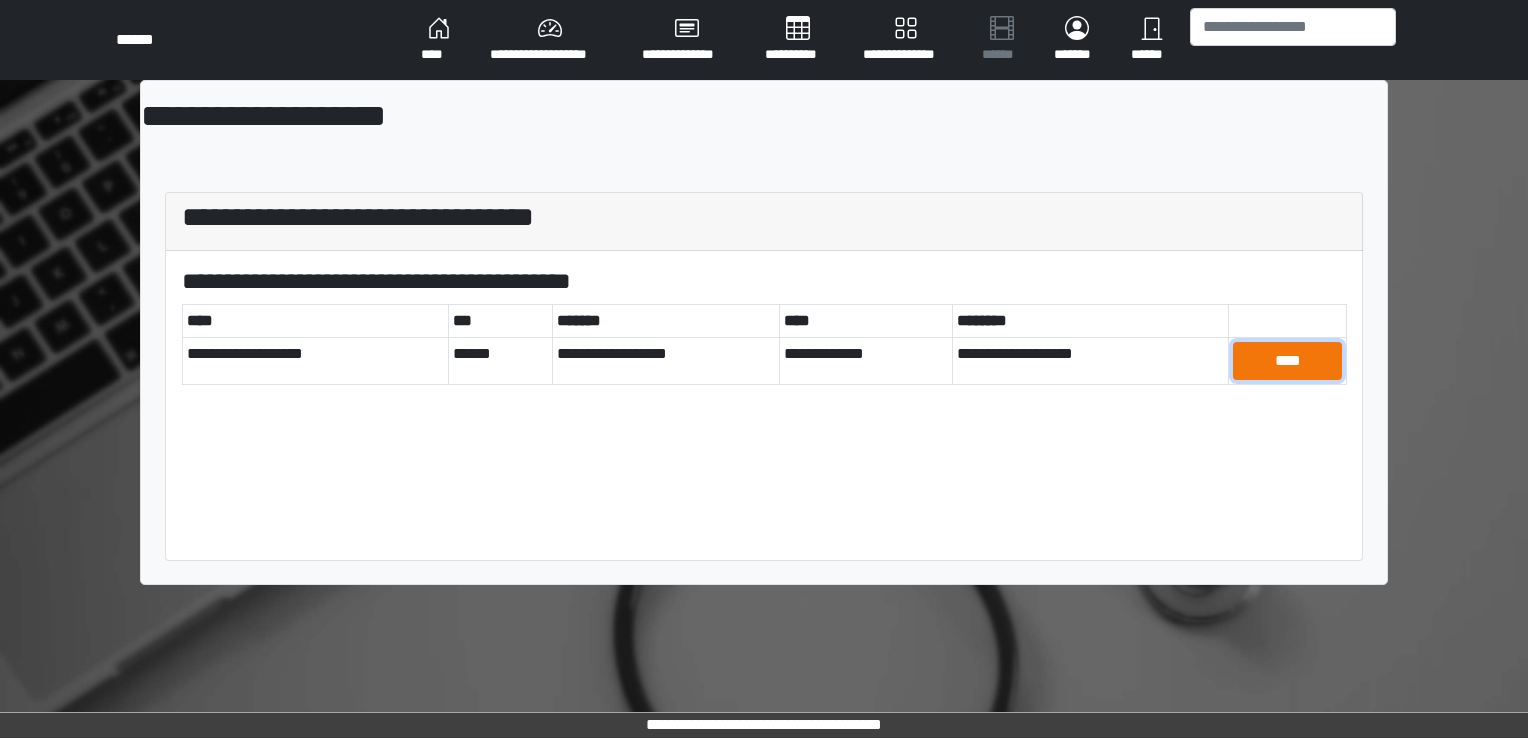 click on "****" at bounding box center (1287, 361) 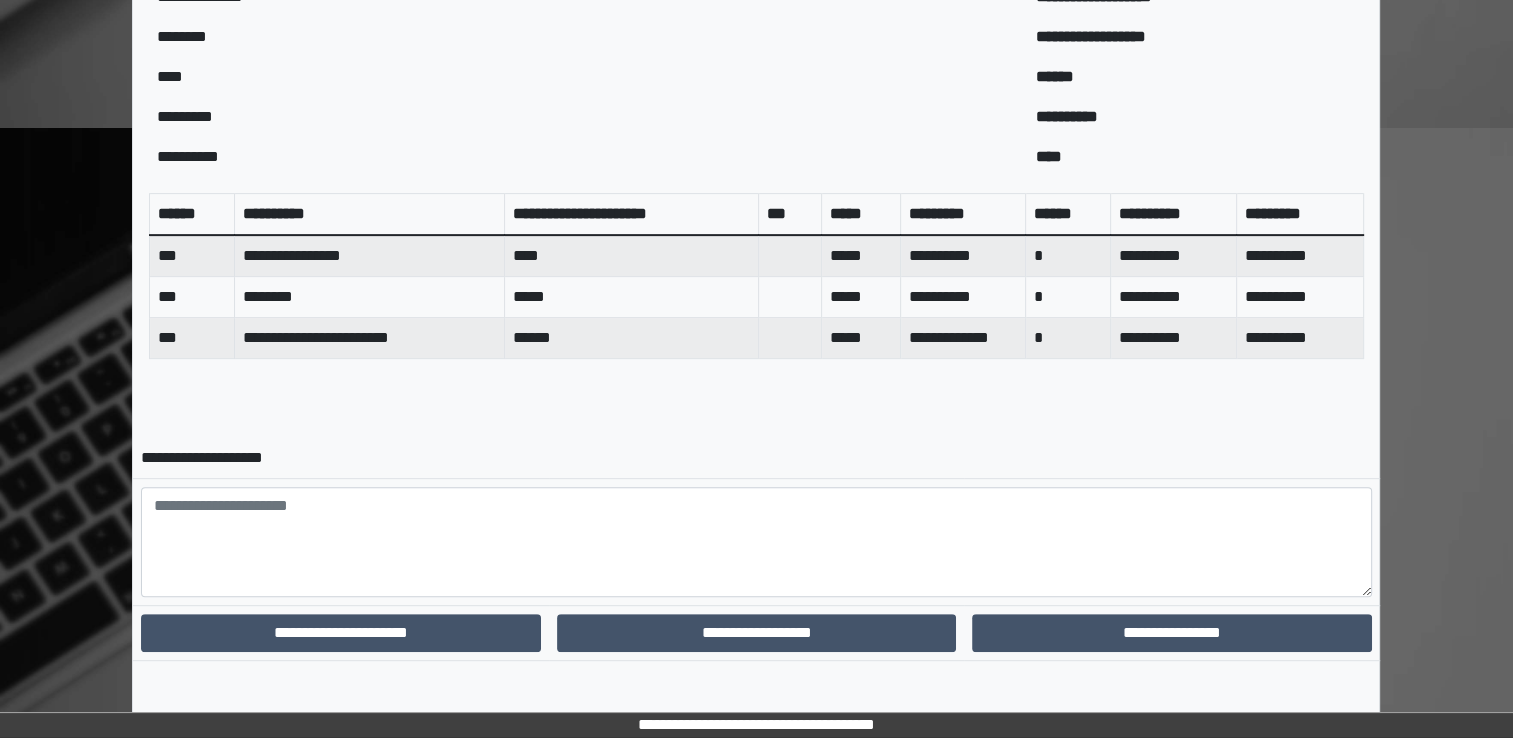 scroll, scrollTop: 726, scrollLeft: 0, axis: vertical 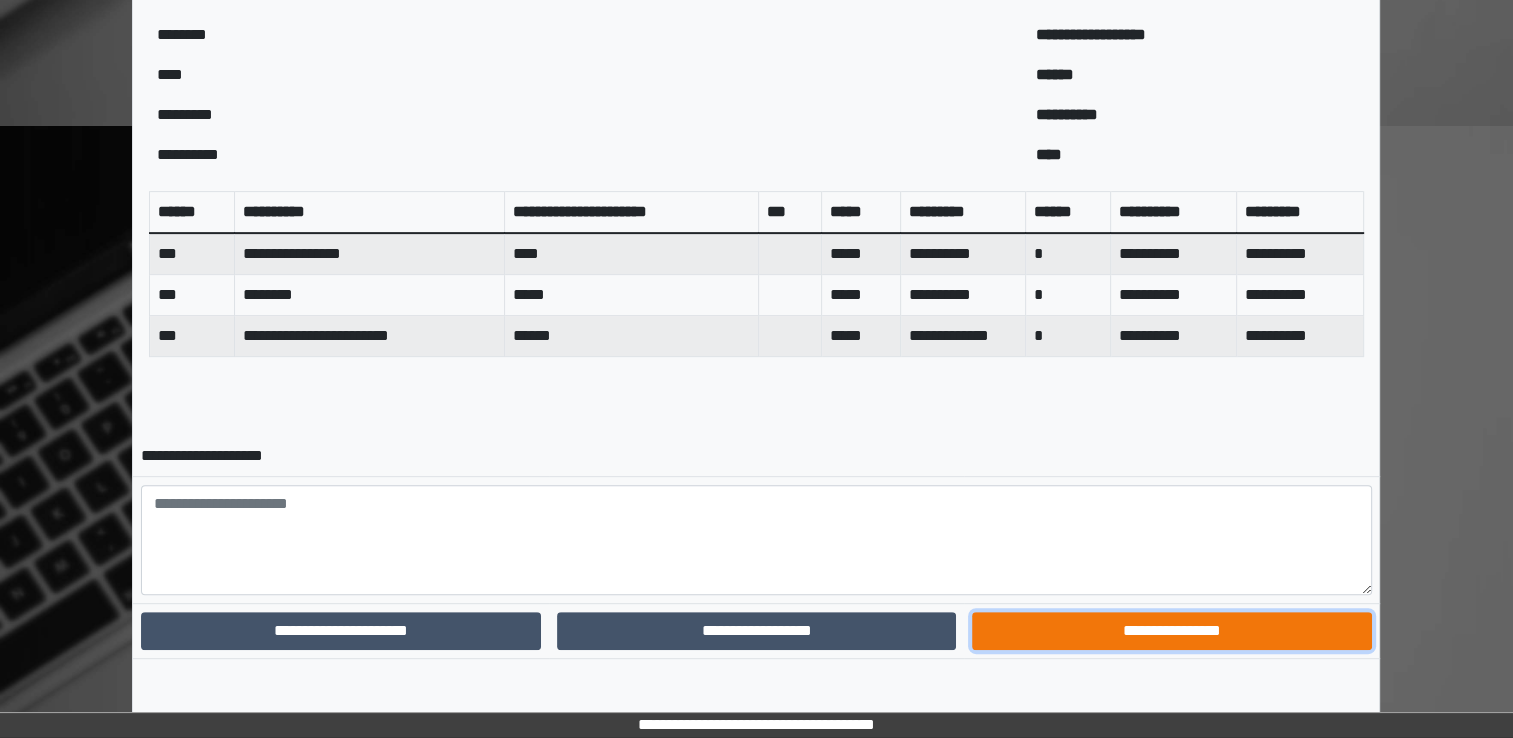 click on "**********" at bounding box center (1171, 631) 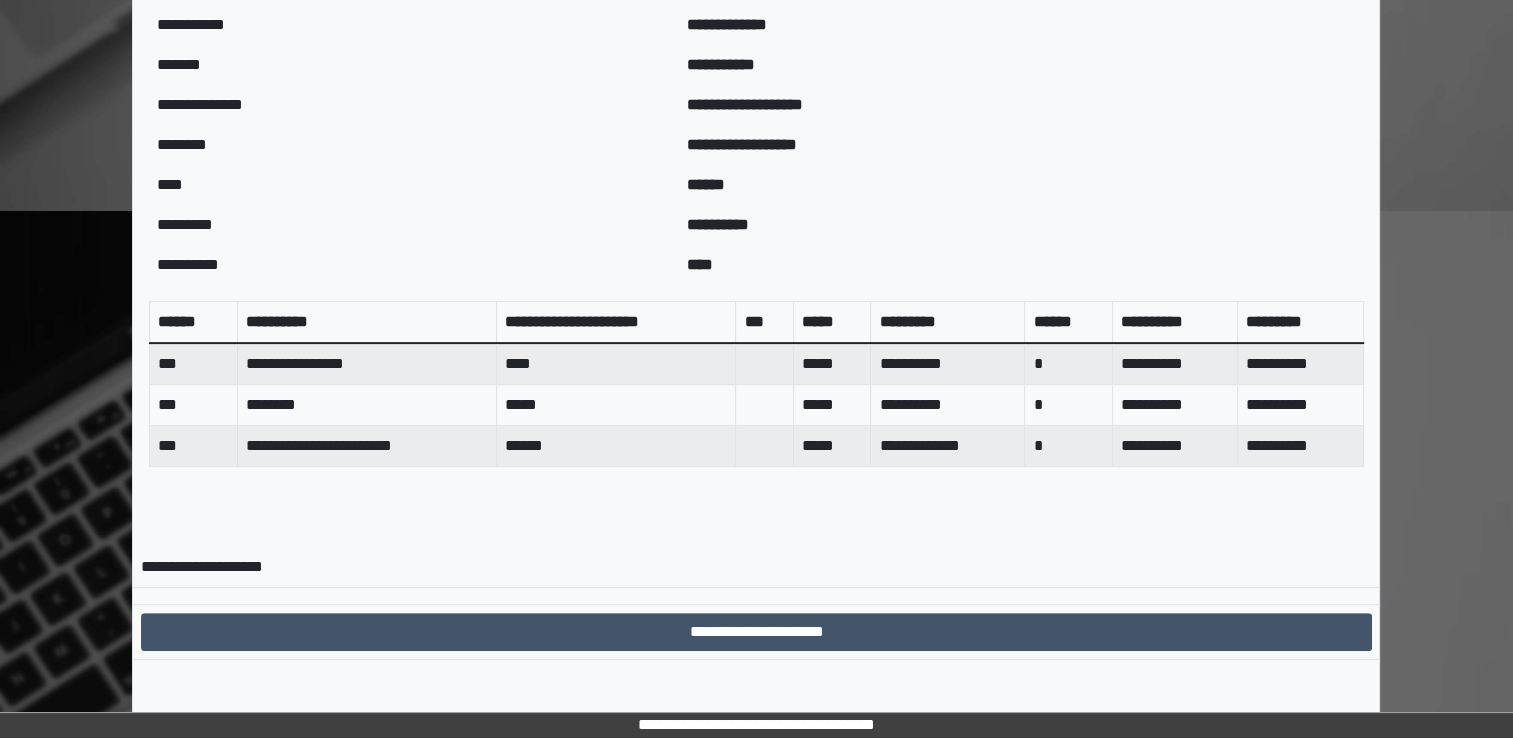 scroll, scrollTop: 640, scrollLeft: 0, axis: vertical 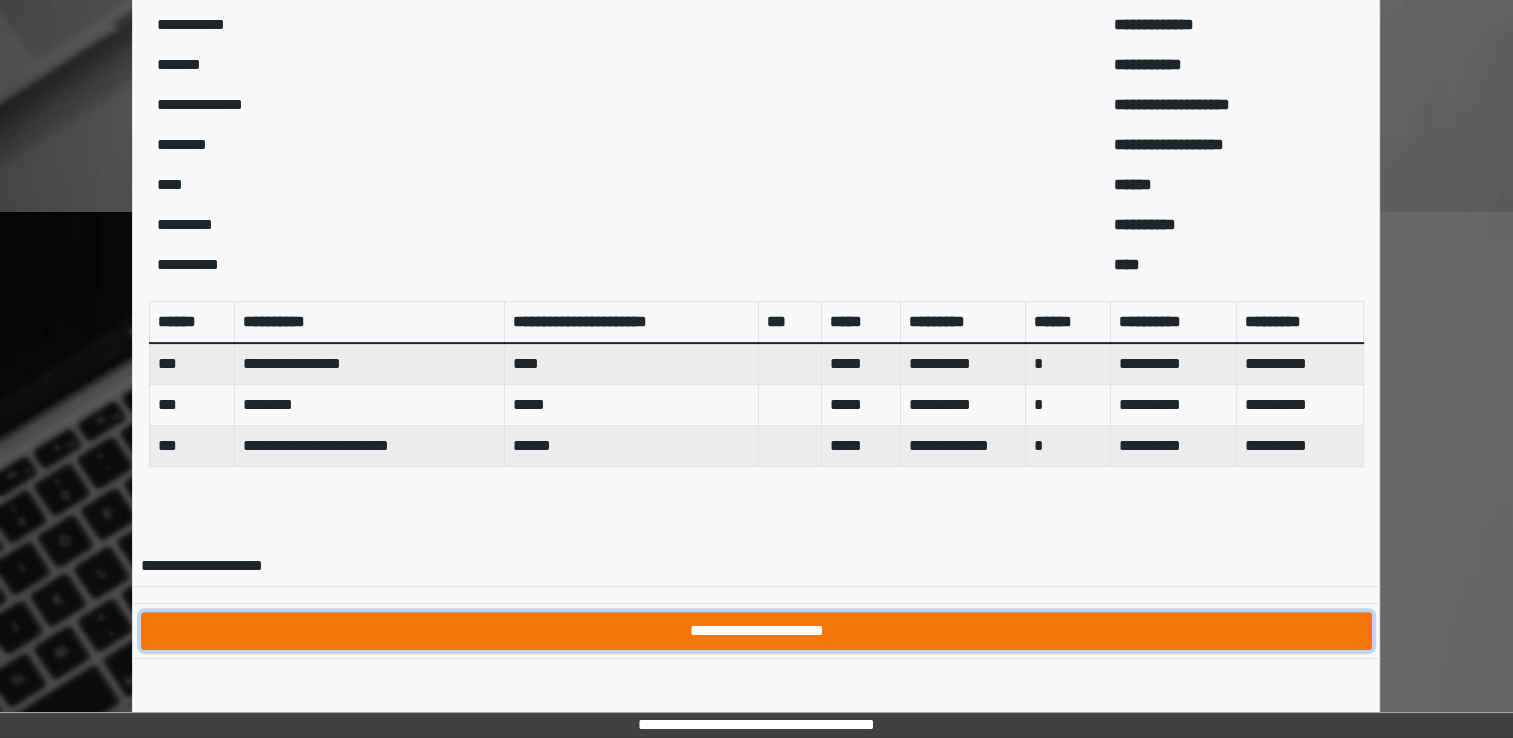 click on "**********" at bounding box center [756, 631] 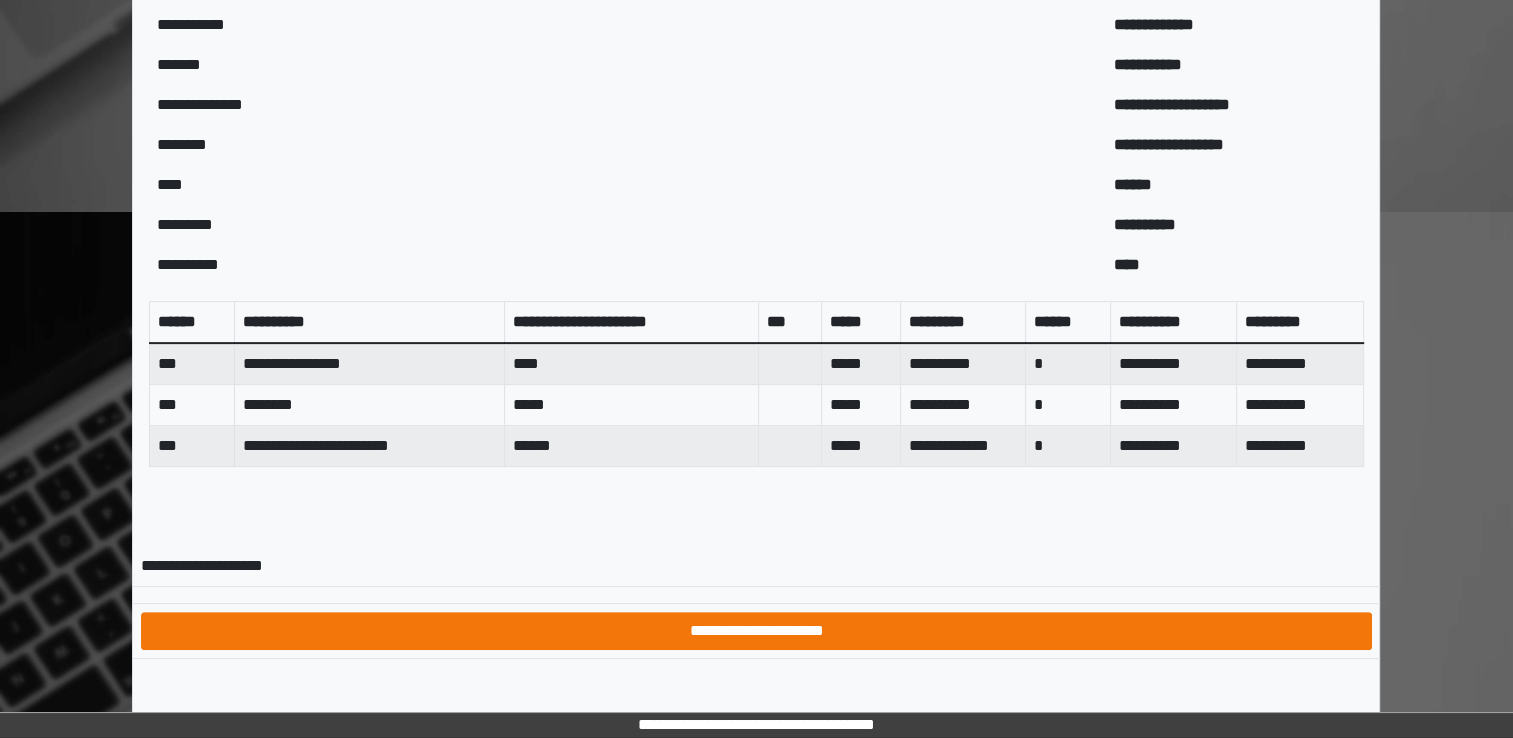 scroll, scrollTop: 0, scrollLeft: 0, axis: both 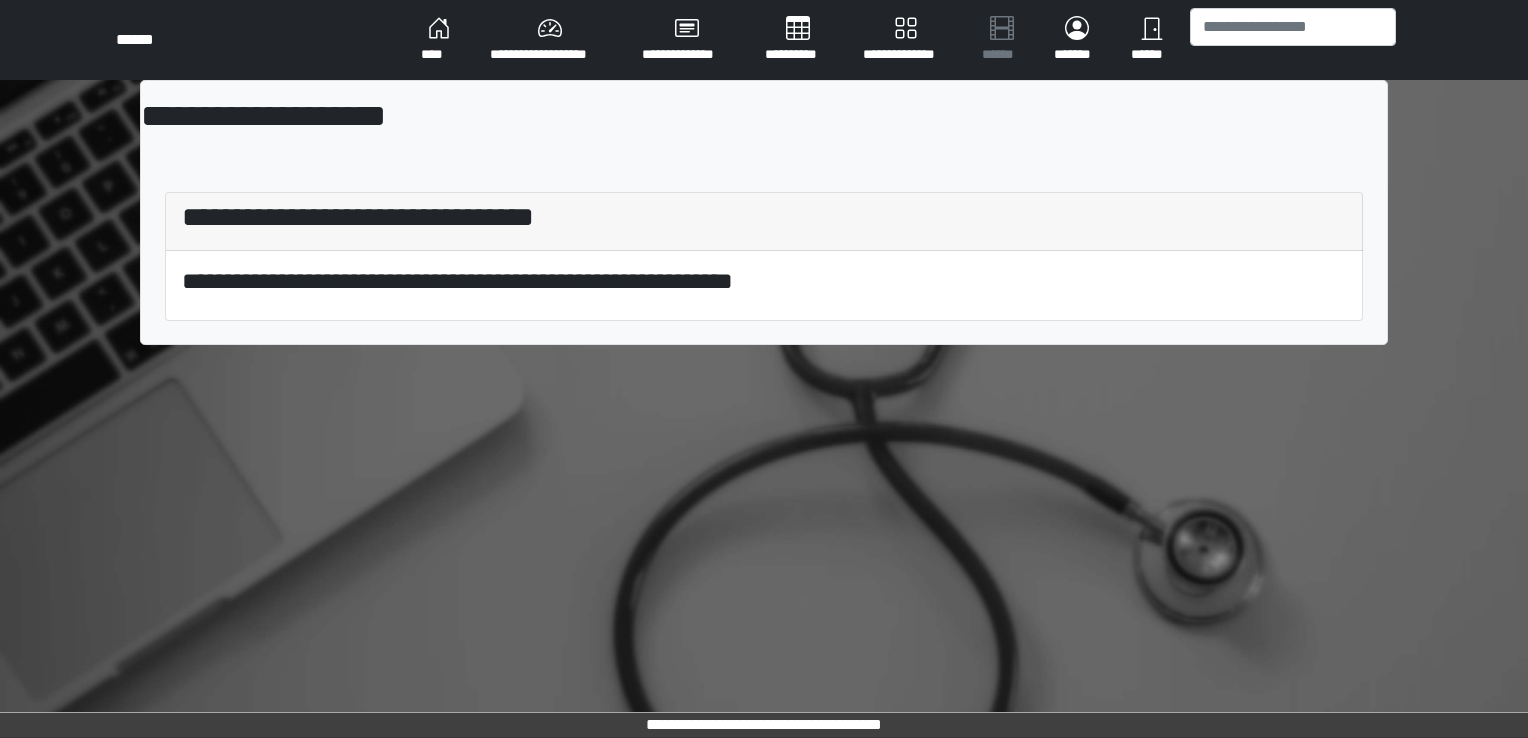 click on "****" at bounding box center [439, 40] 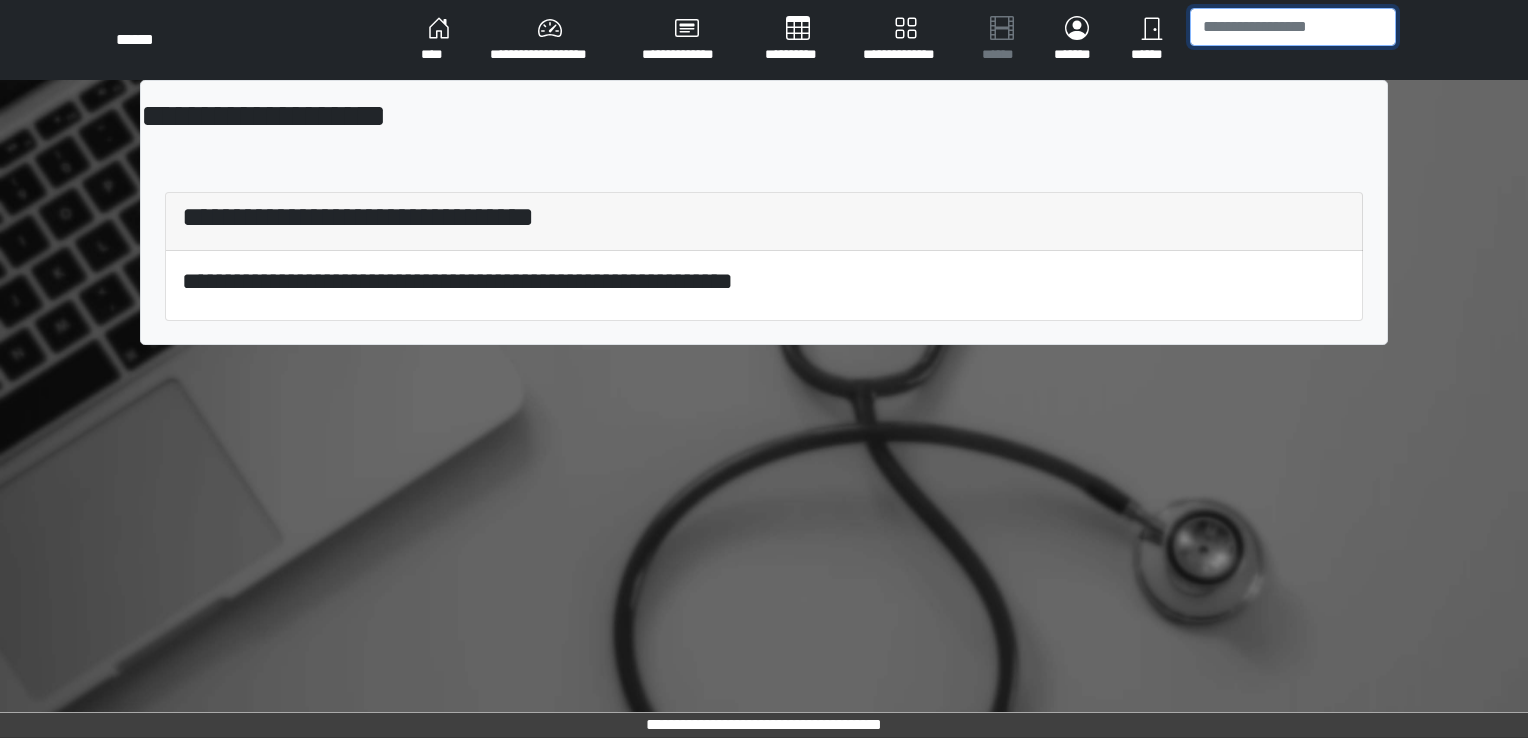 click at bounding box center (1293, 27) 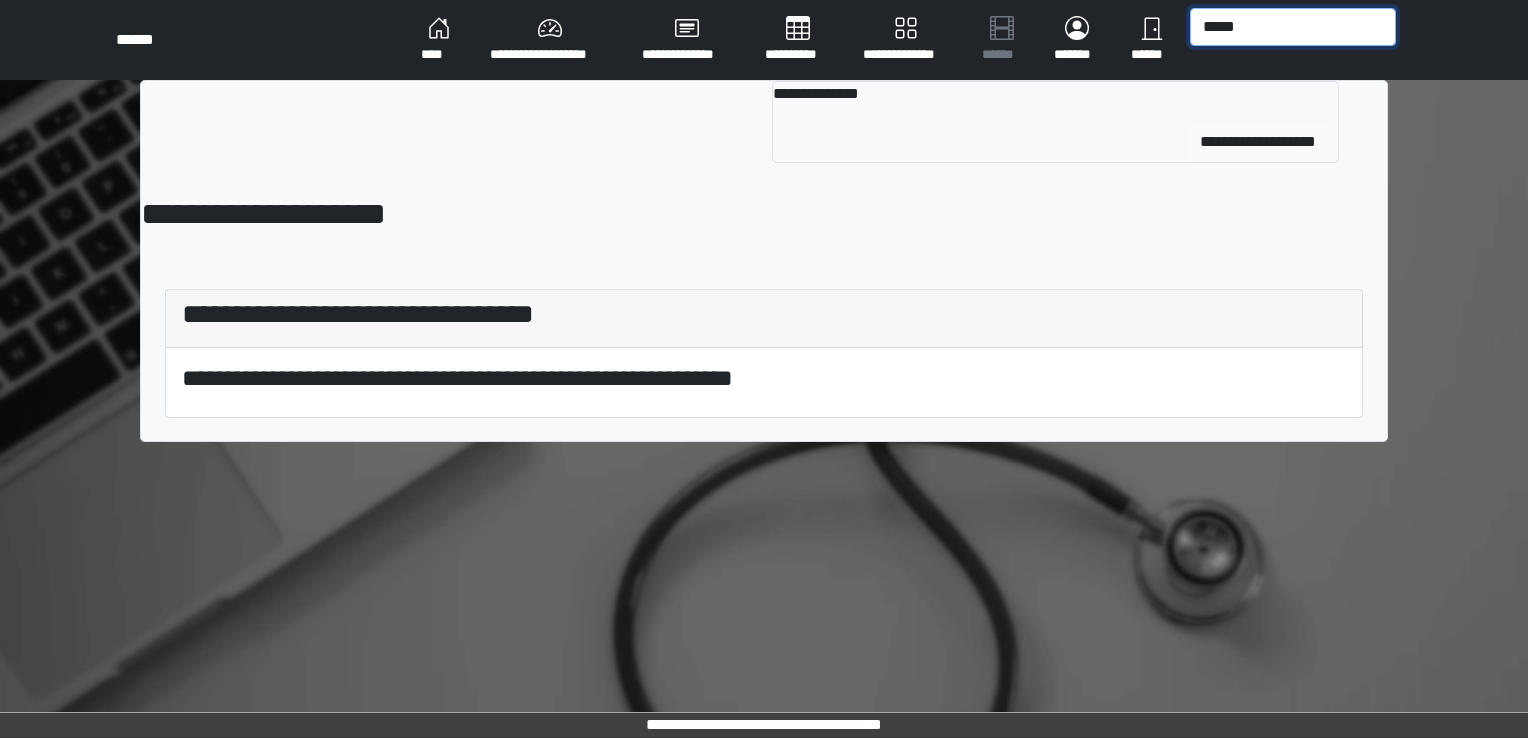 type on "*****" 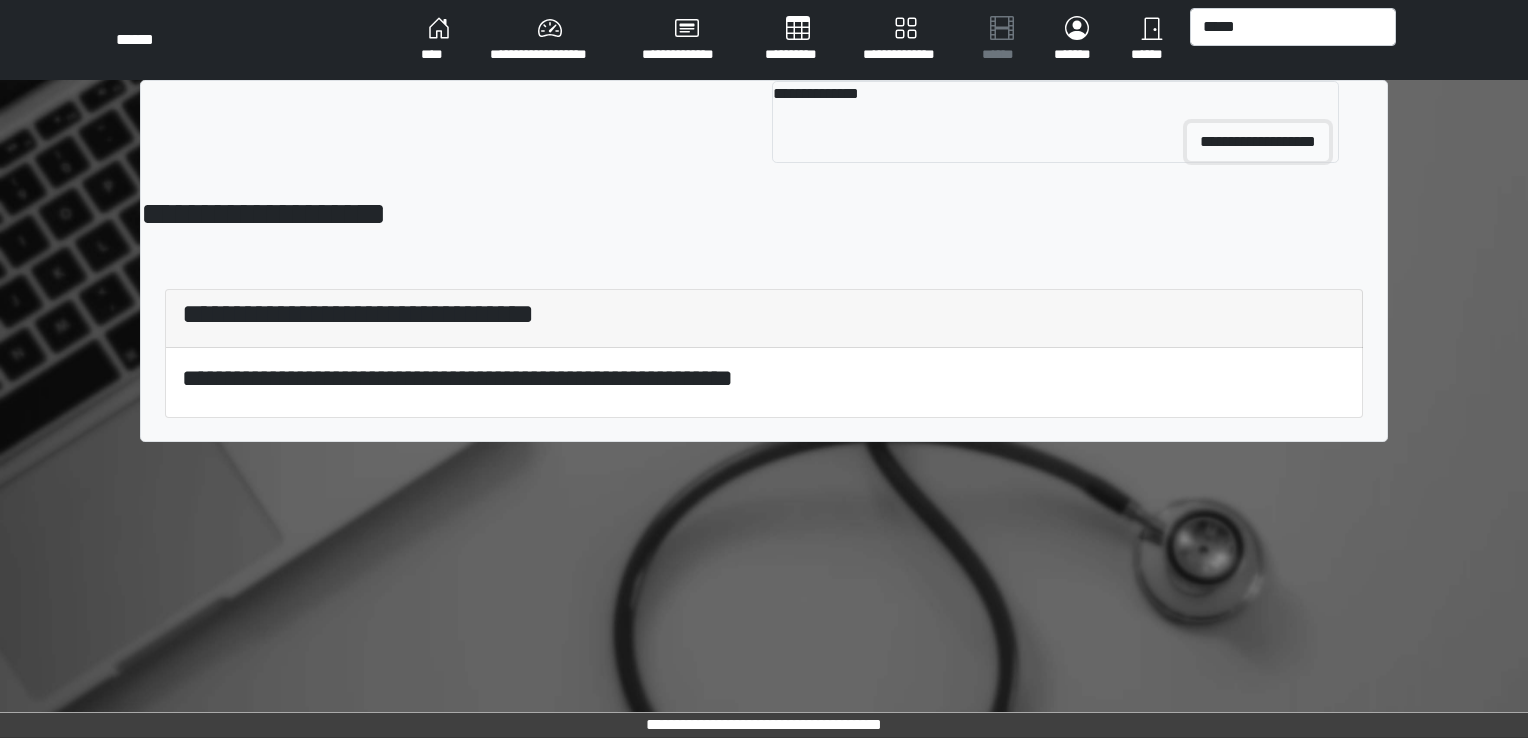 click on "**********" at bounding box center [1258, 142] 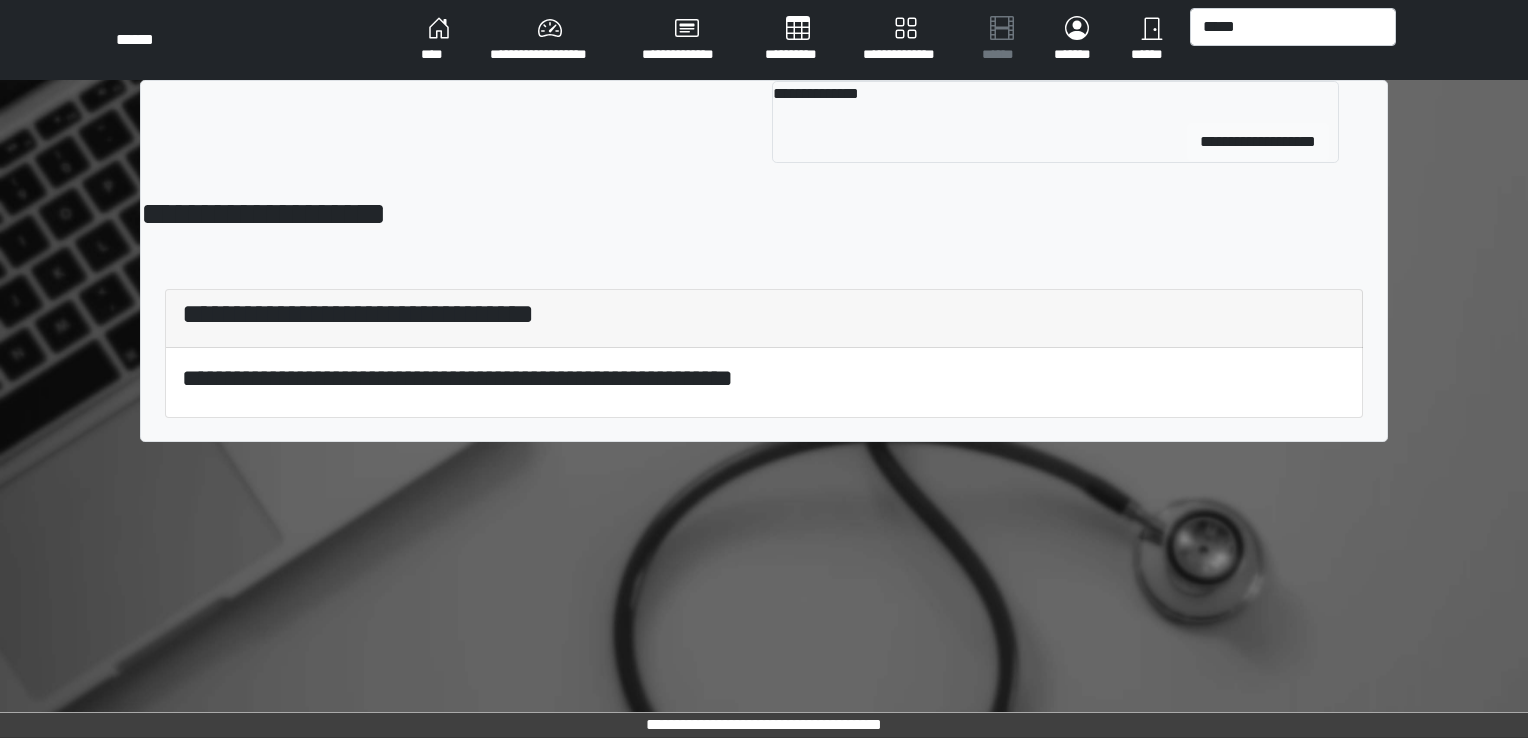 type 